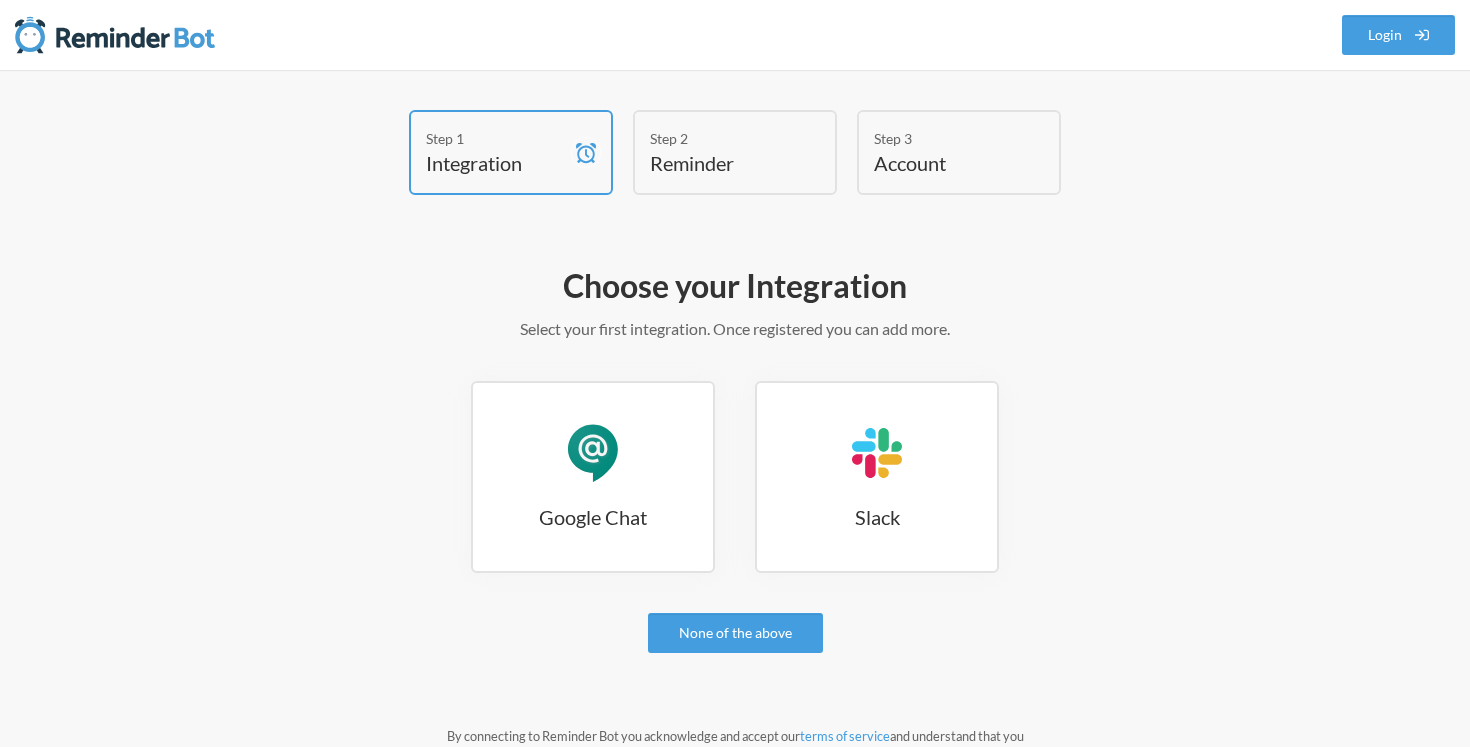 scroll, scrollTop: 0, scrollLeft: 0, axis: both 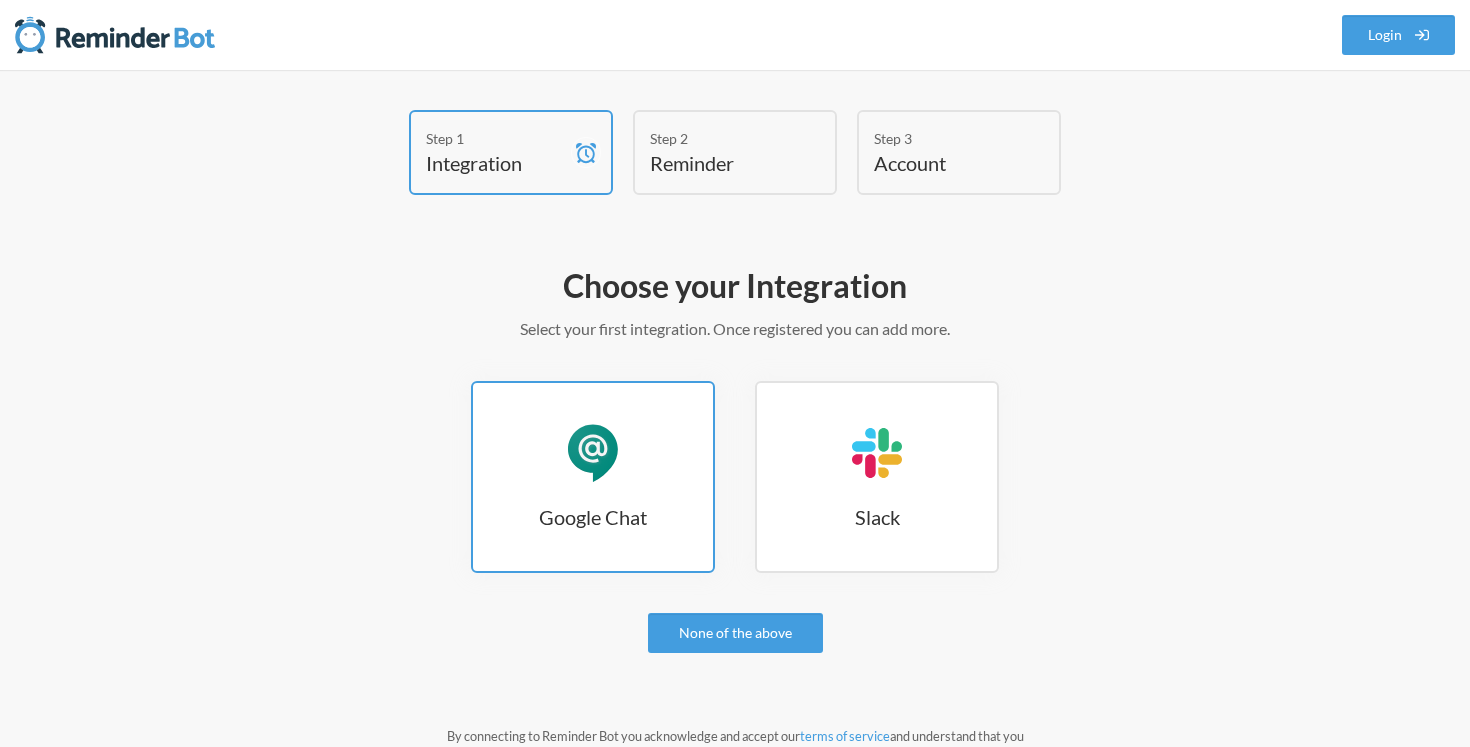 click on "Google Chat" at bounding box center (593, 453) 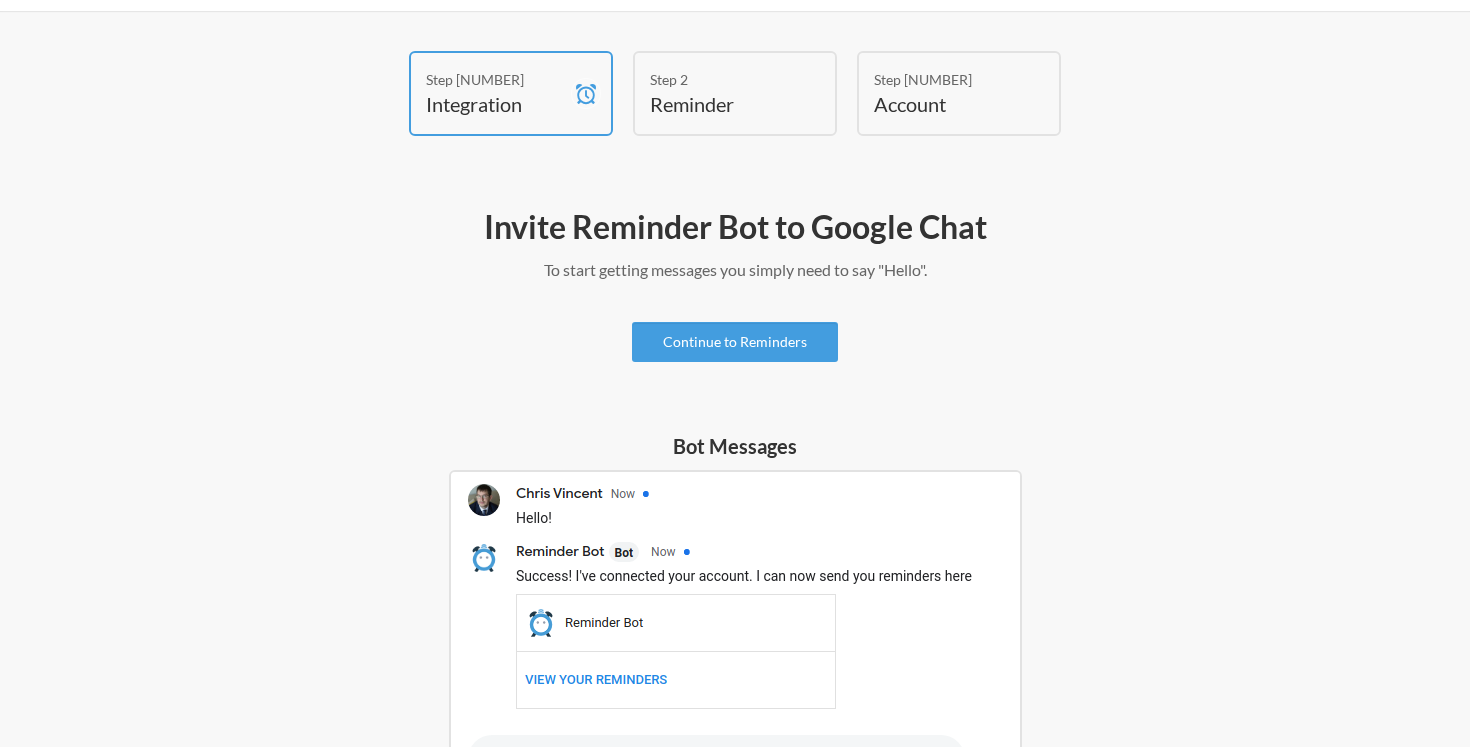 scroll, scrollTop: 0, scrollLeft: 0, axis: both 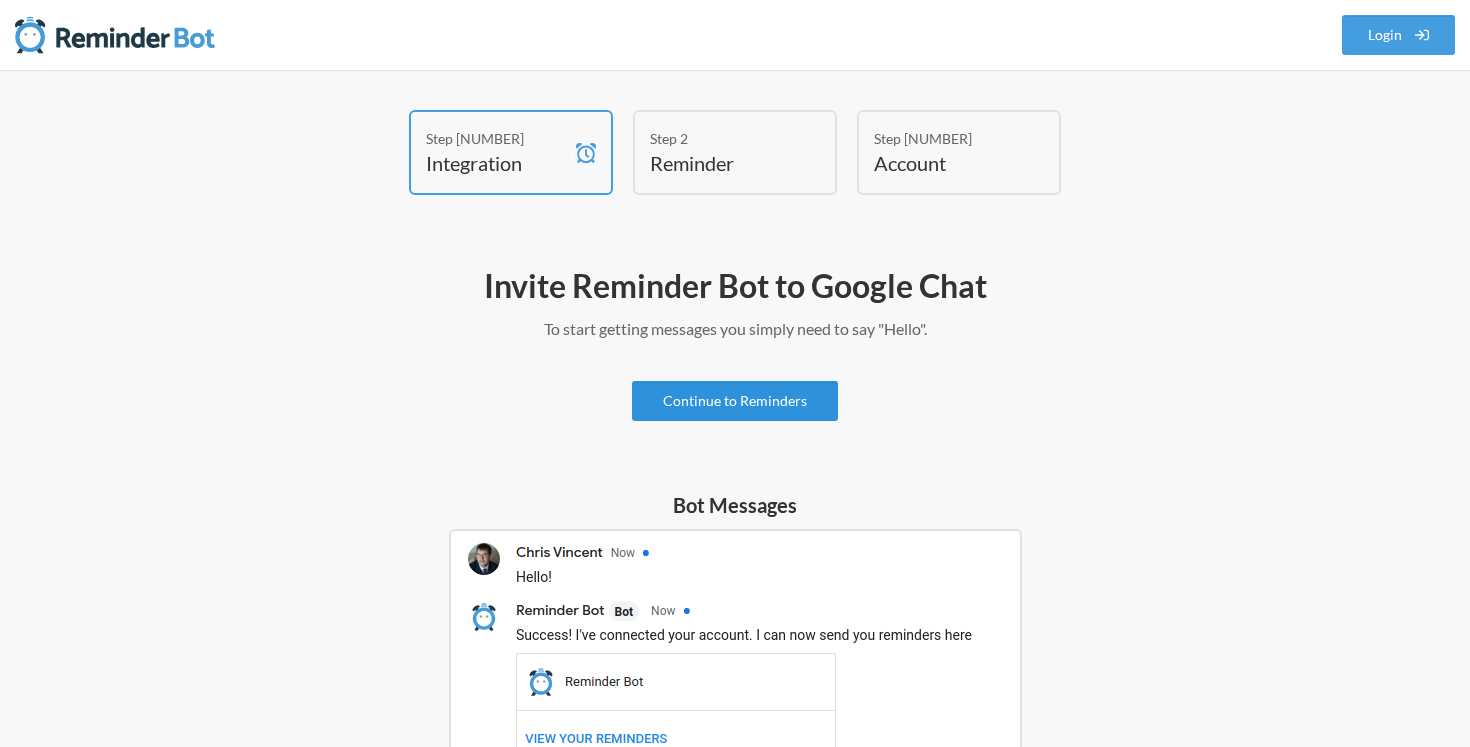 click on "Continue to Reminders" at bounding box center (735, 401) 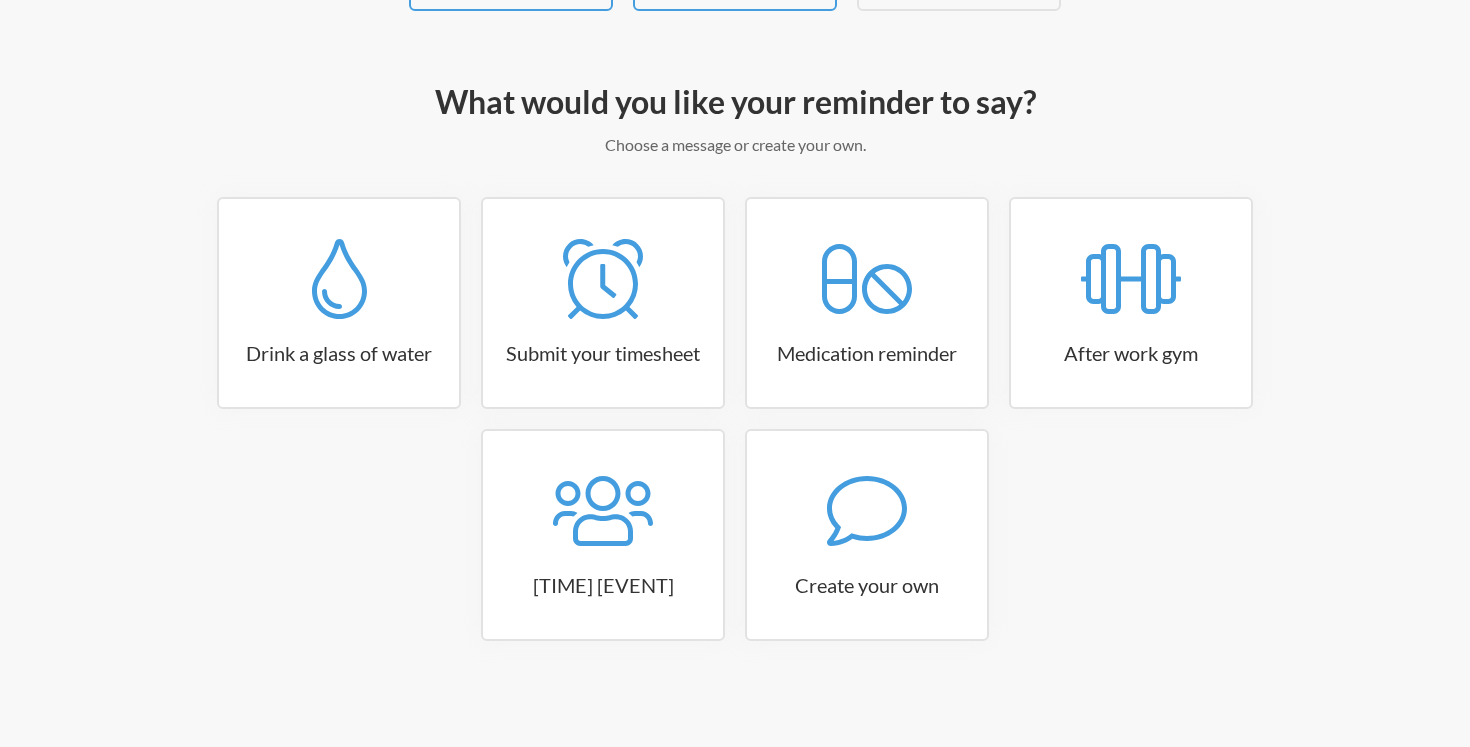 scroll, scrollTop: 187, scrollLeft: 0, axis: vertical 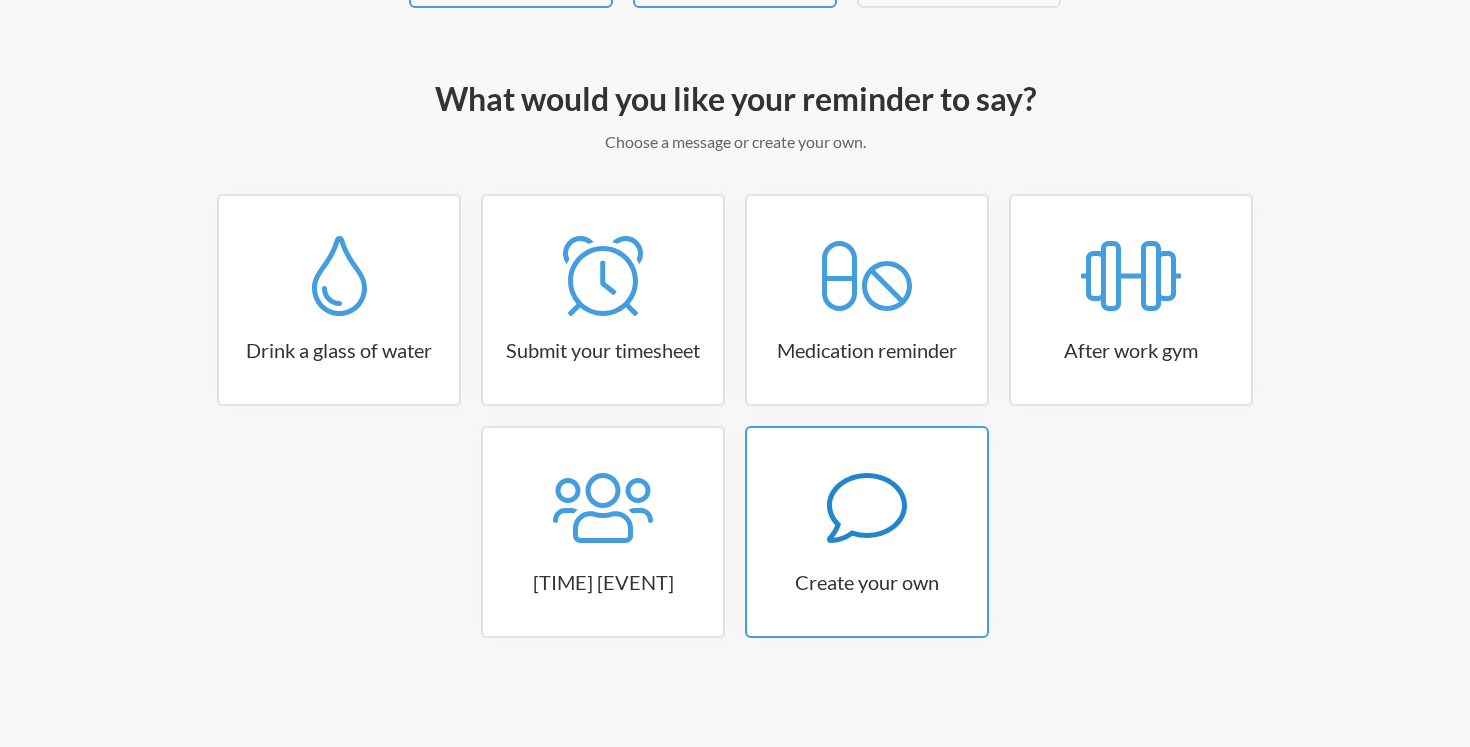 click at bounding box center [339, 276] 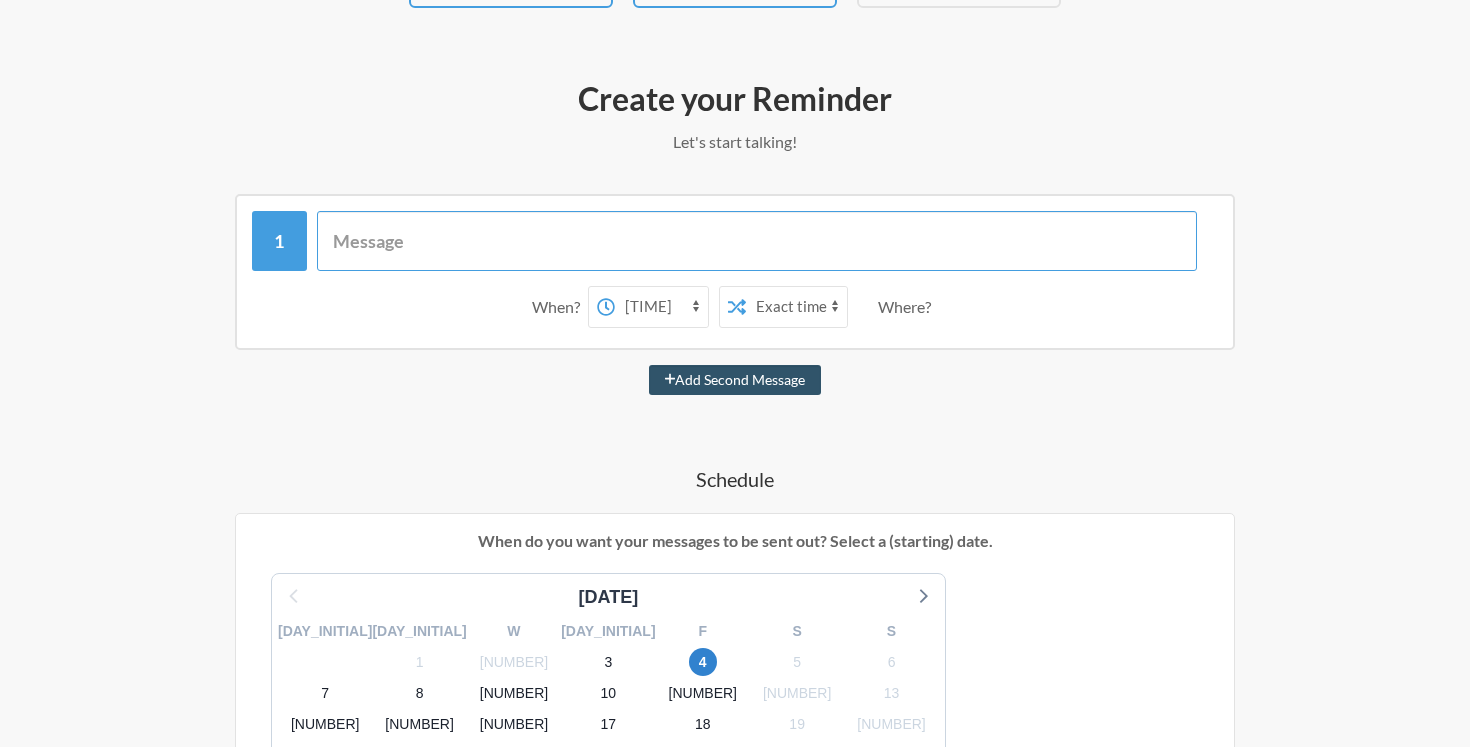 click at bounding box center (757, 241) 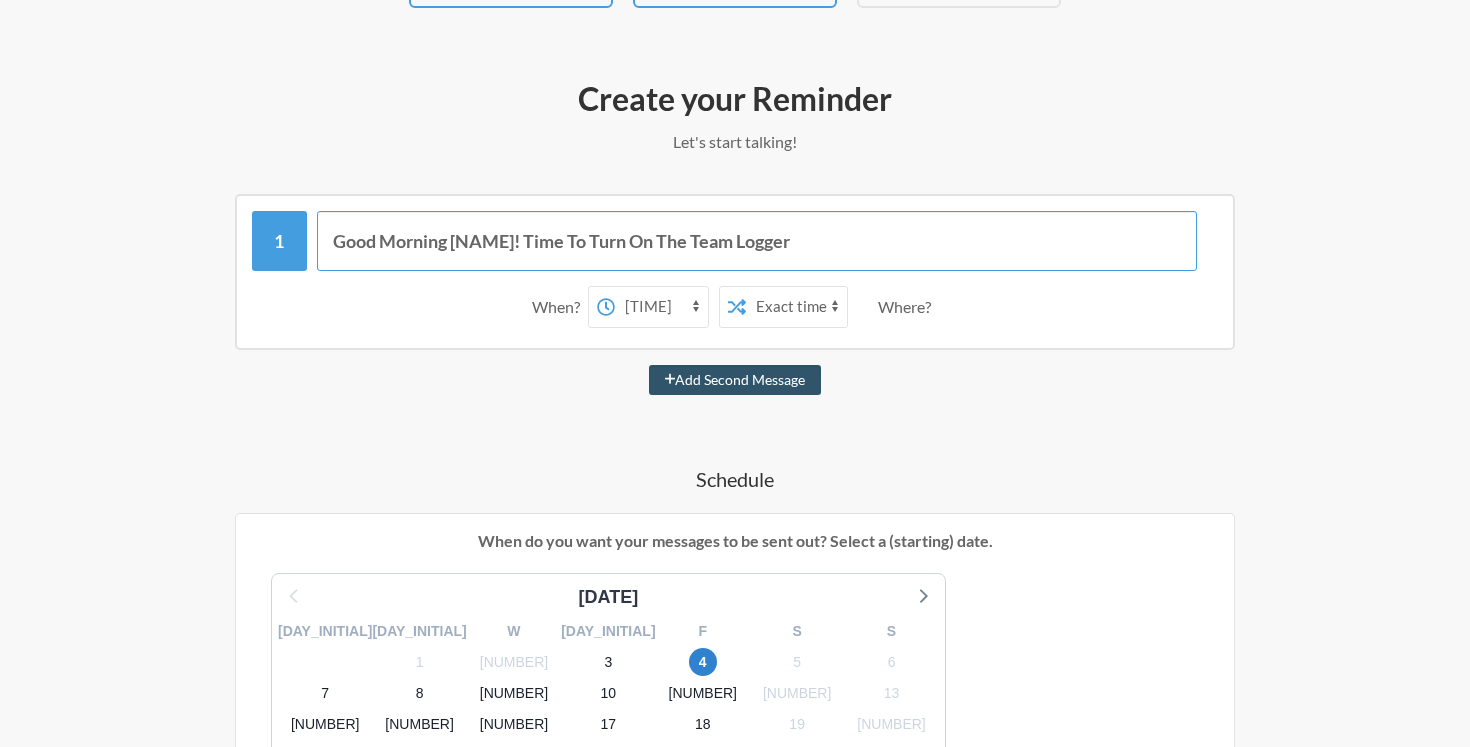 type on "Good Morning [NAME]! Time To Turn On The Team Logger" 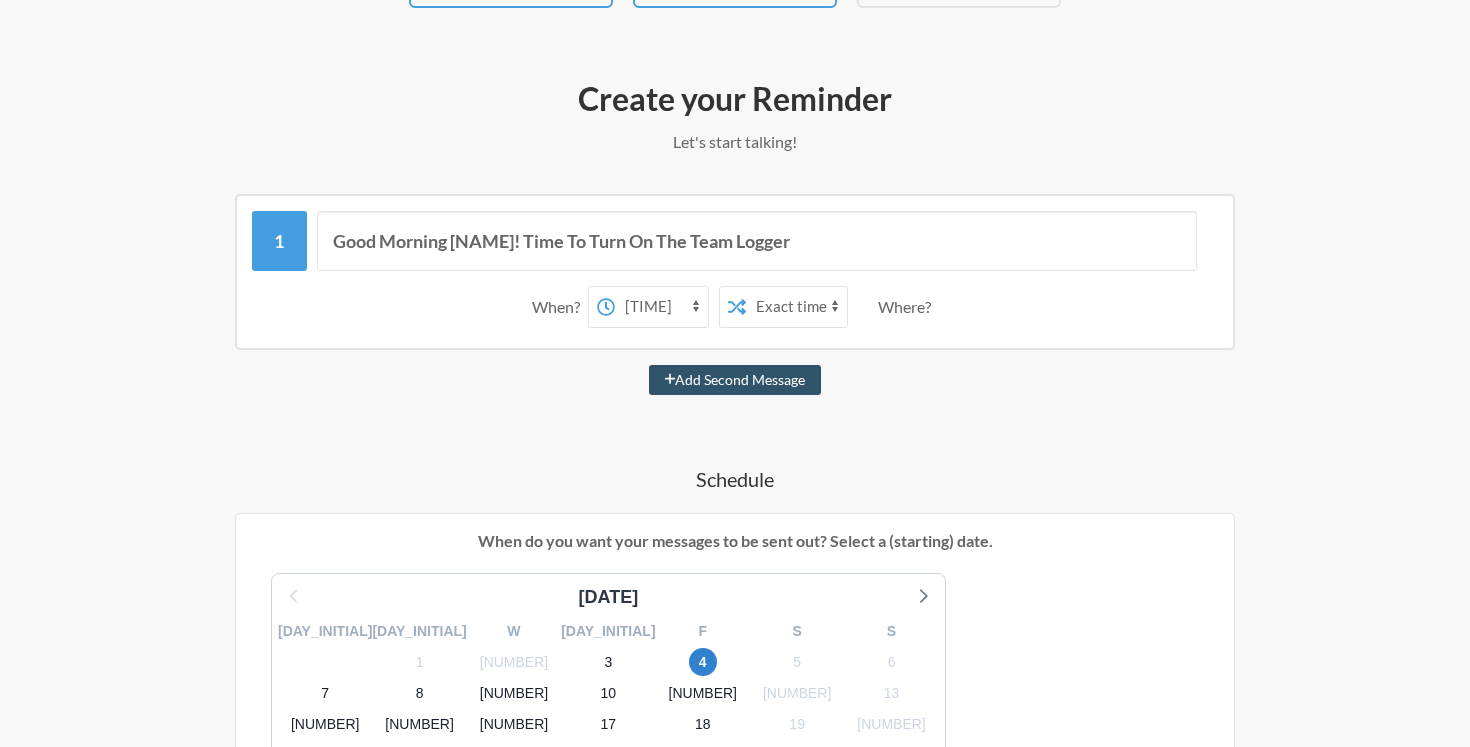 click on "Where?" at bounding box center (560, 307) 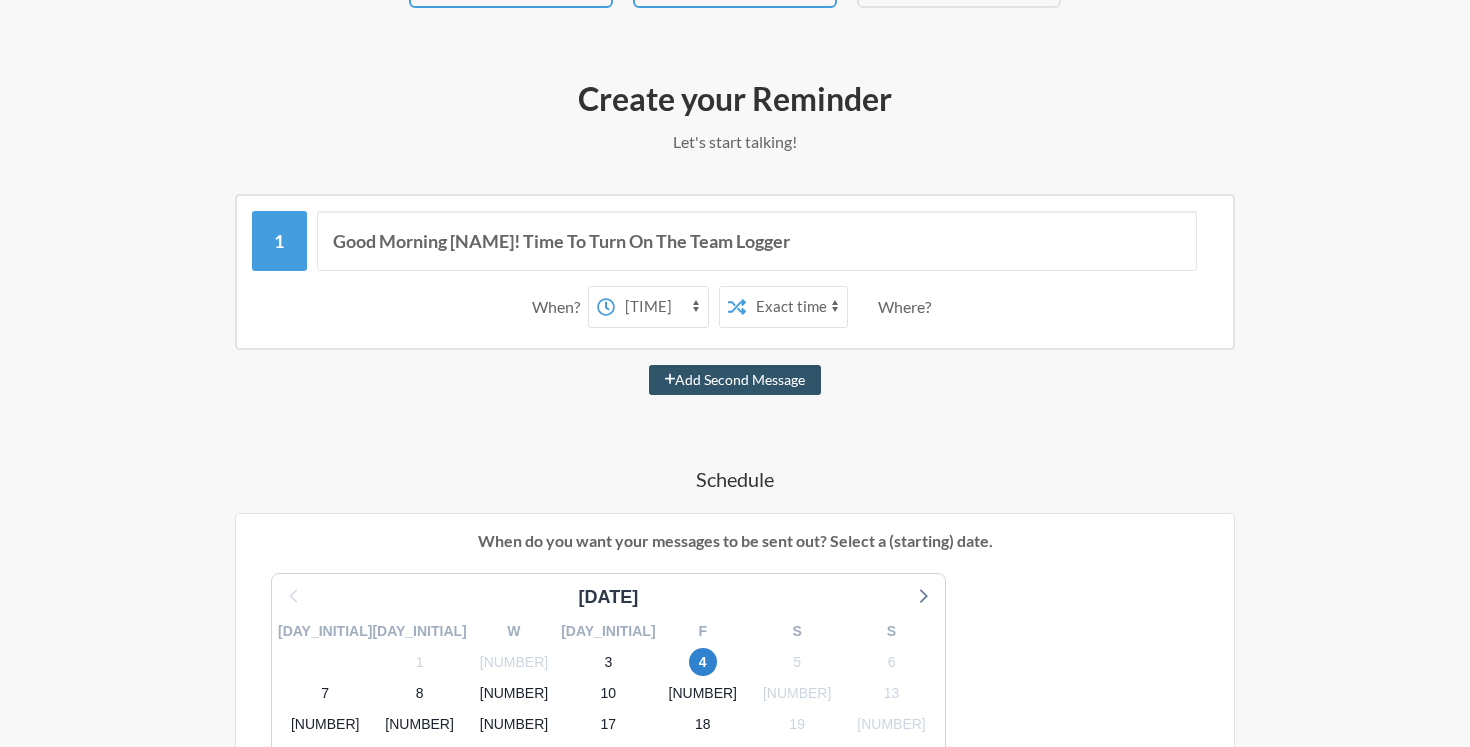 click on "[TIME_RANGE]" at bounding box center [661, 307] 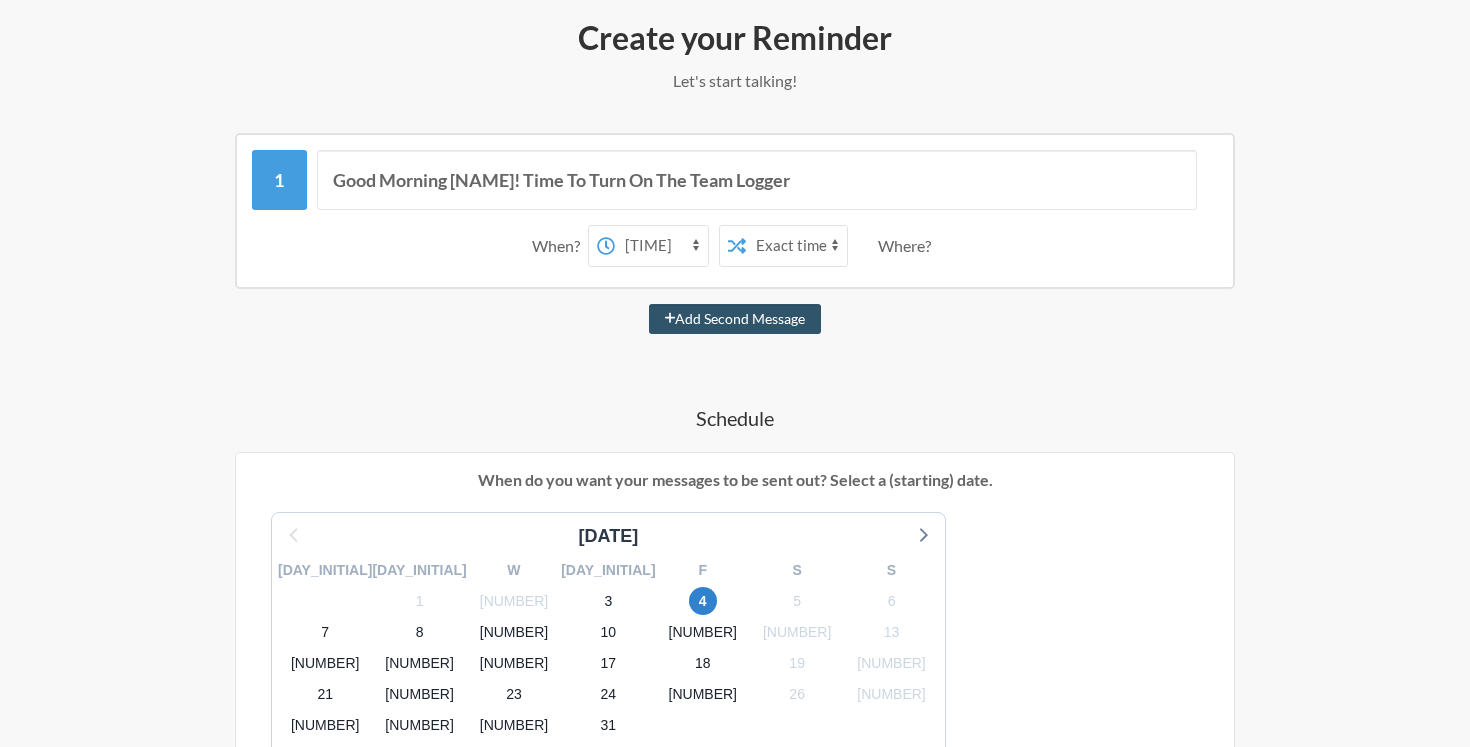 scroll, scrollTop: 74, scrollLeft: 0, axis: vertical 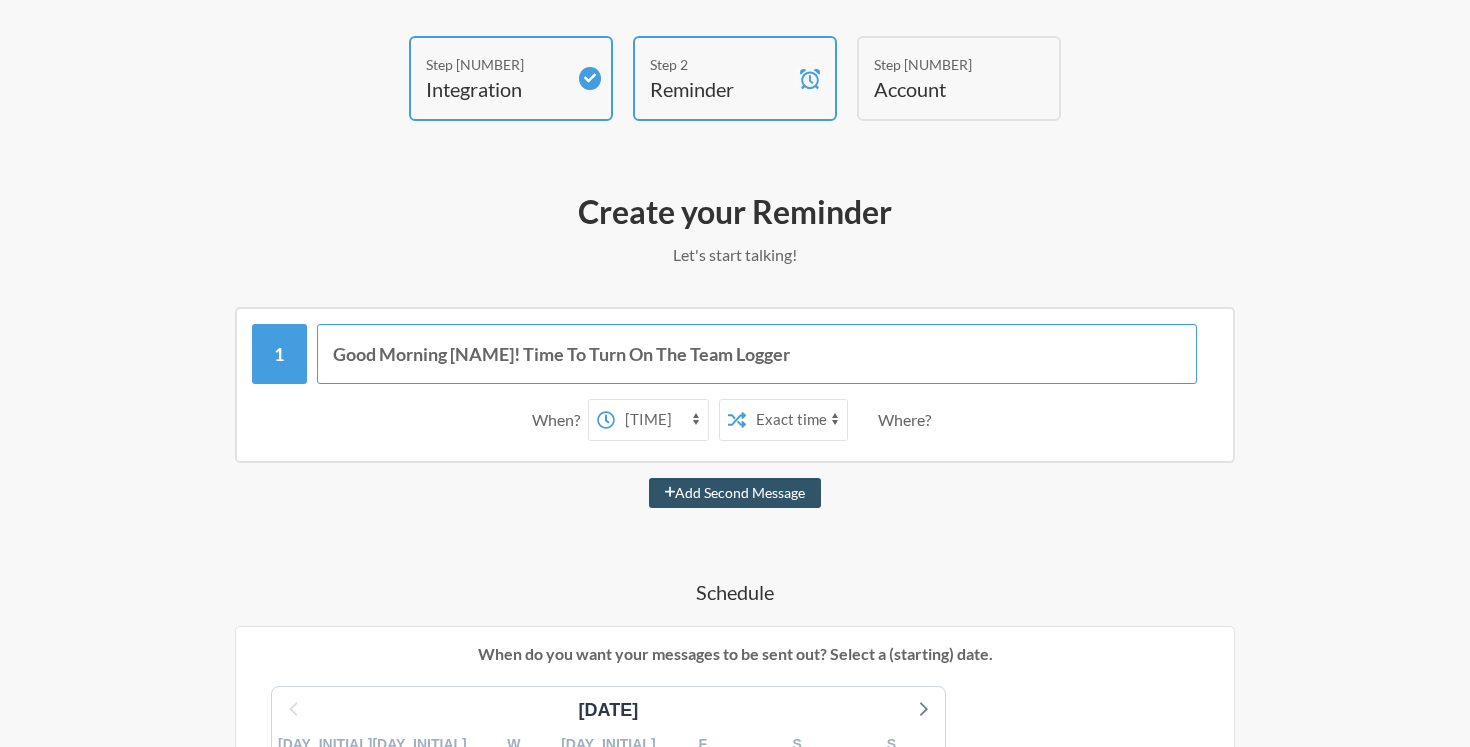 click on "Good Morning [NAME]! Time To Turn On The Team Logger" at bounding box center (757, 354) 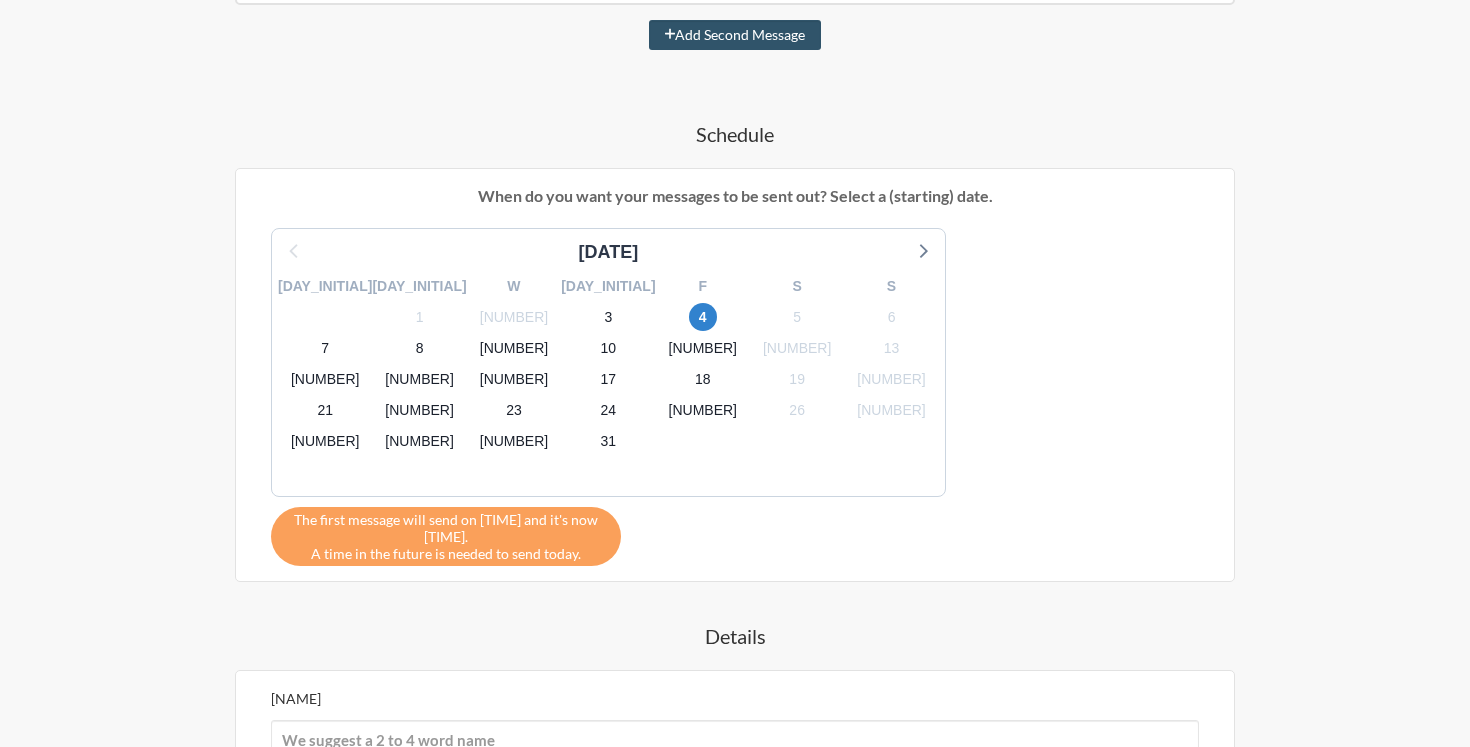 scroll, scrollTop: 774, scrollLeft: 0, axis: vertical 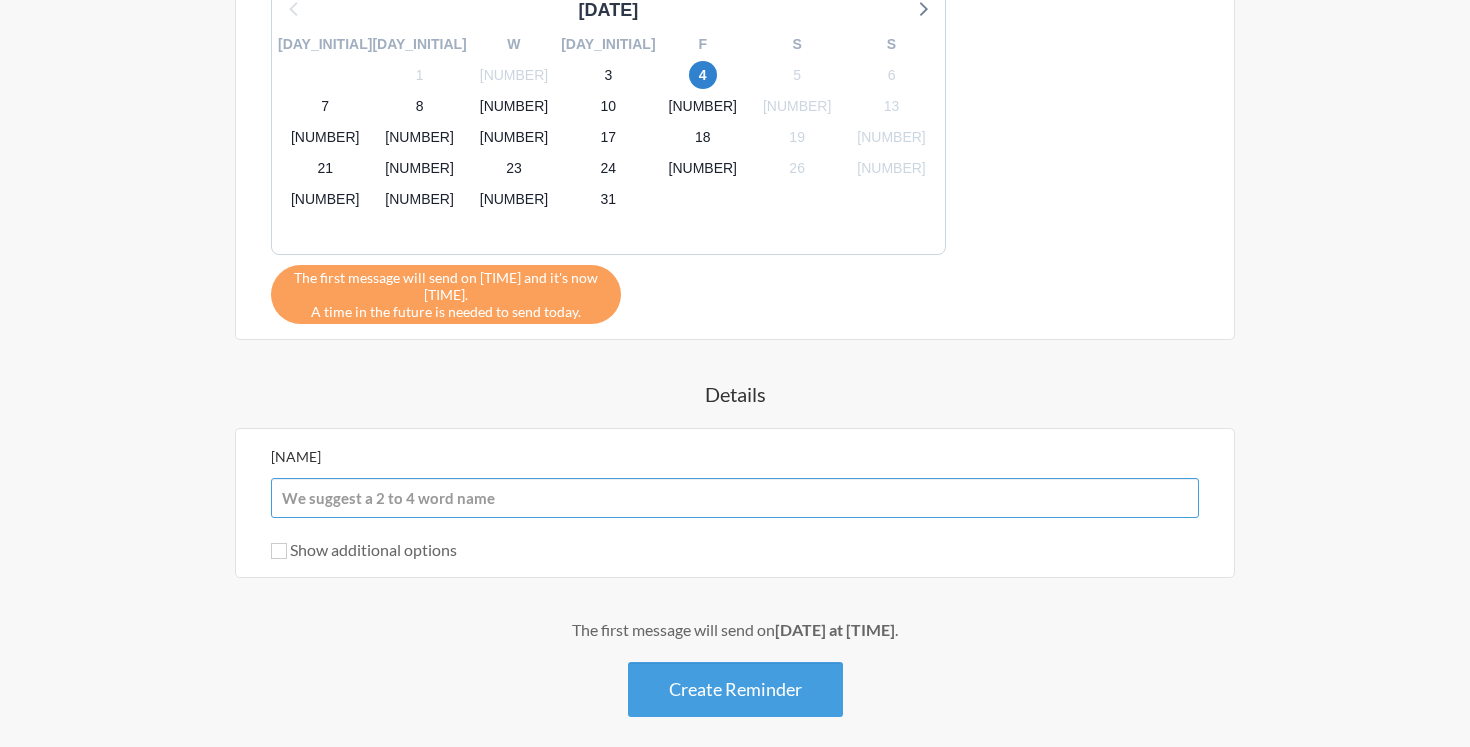 click on "[NAME]" at bounding box center [735, 498] 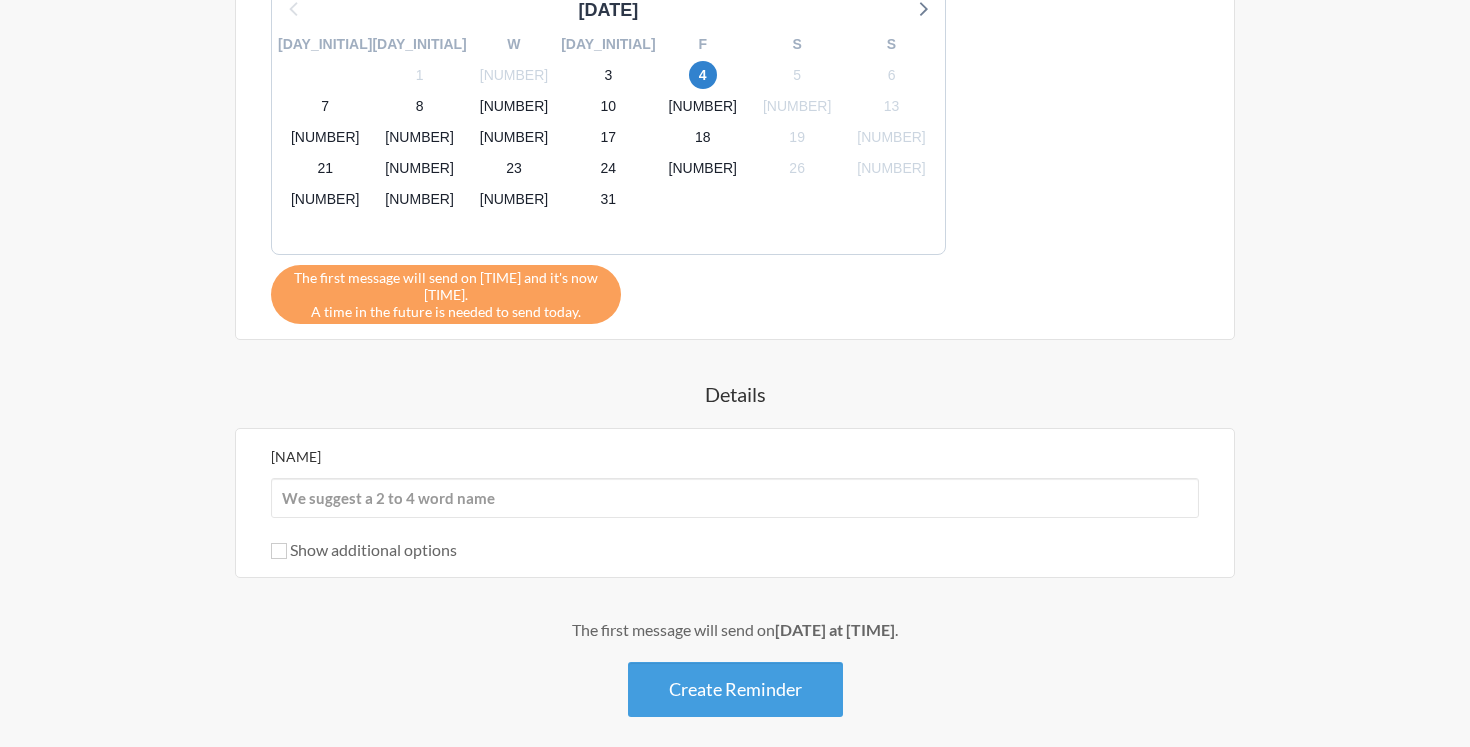 click on "[NAME]" at bounding box center [296, 456] 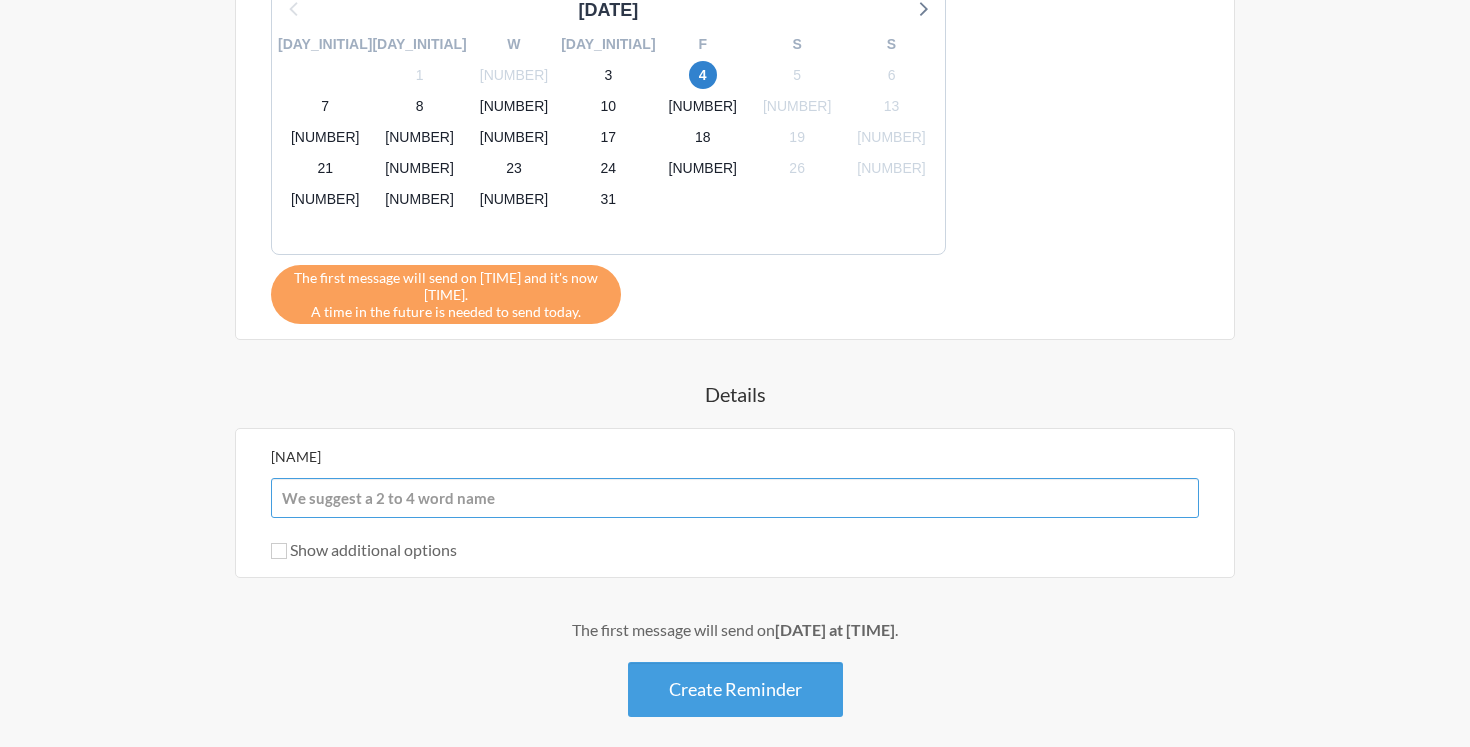 click on "[NAME]" at bounding box center (735, 498) 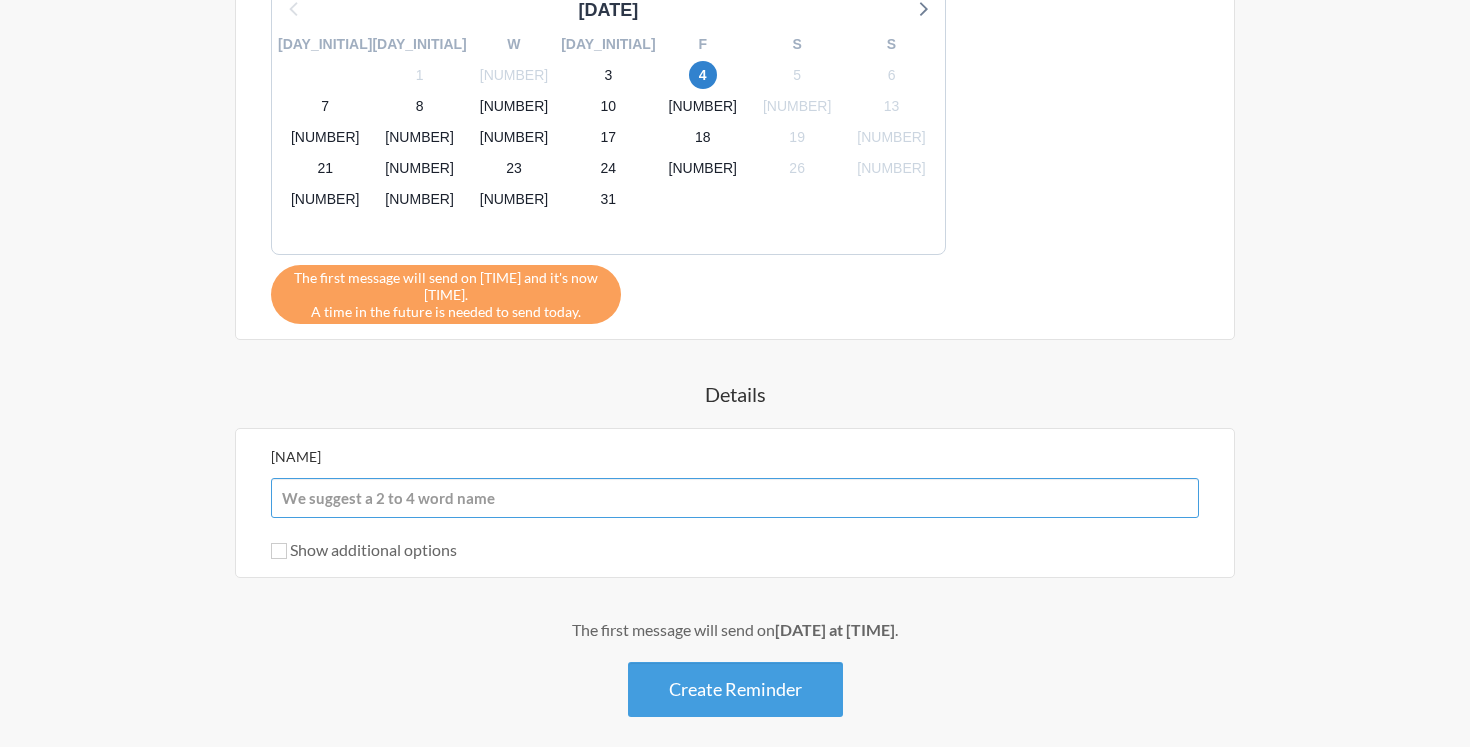 type on "[NAME]" 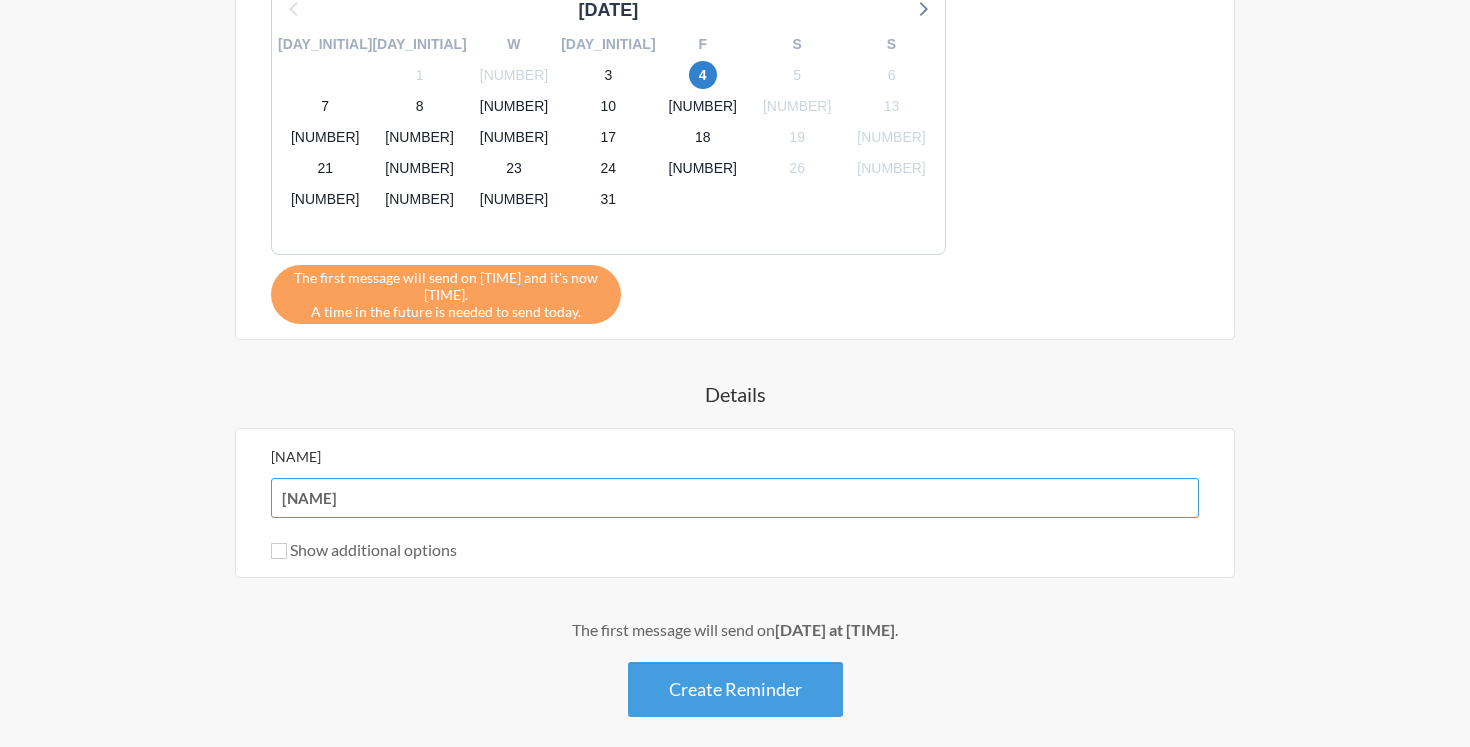 click on "[NAME]" at bounding box center [735, 498] 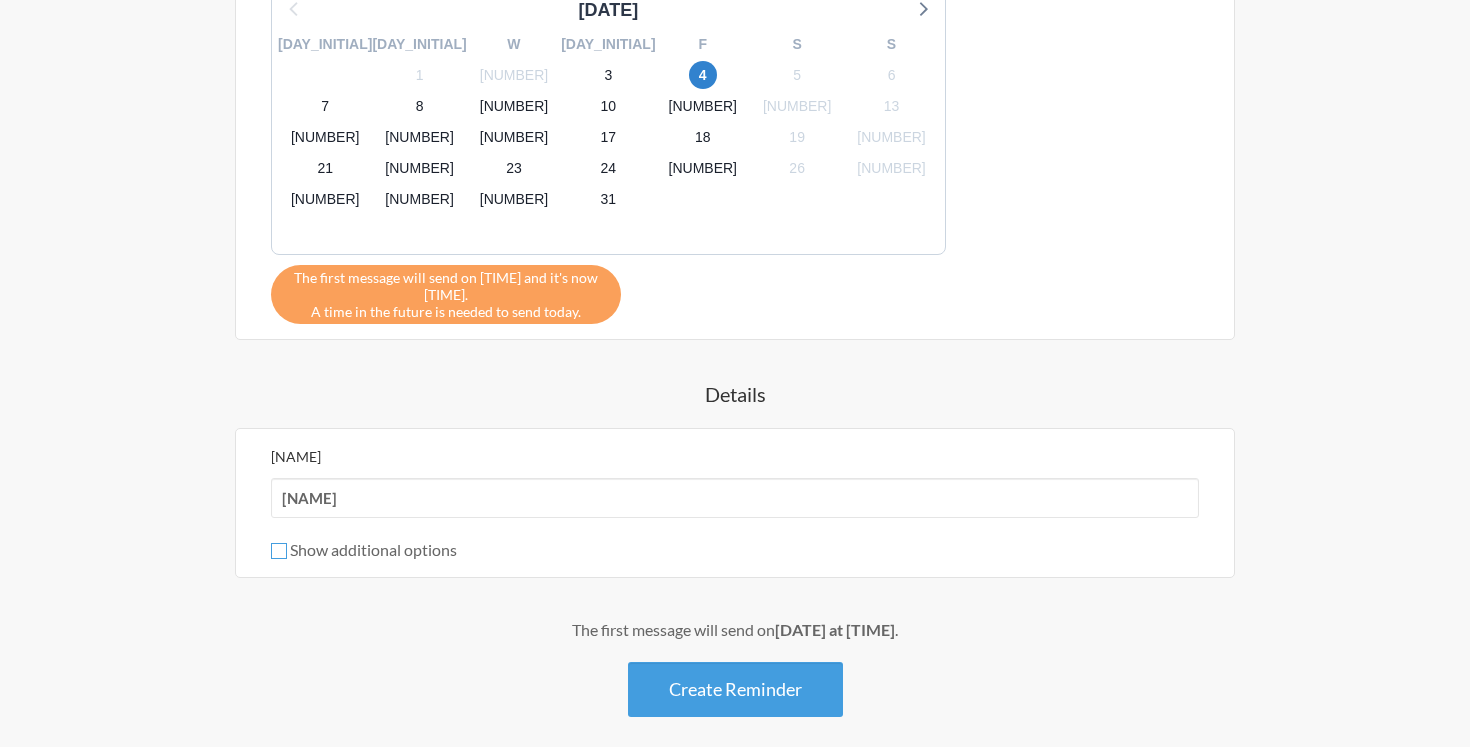 click on "Show additional options" at bounding box center (279, 551) 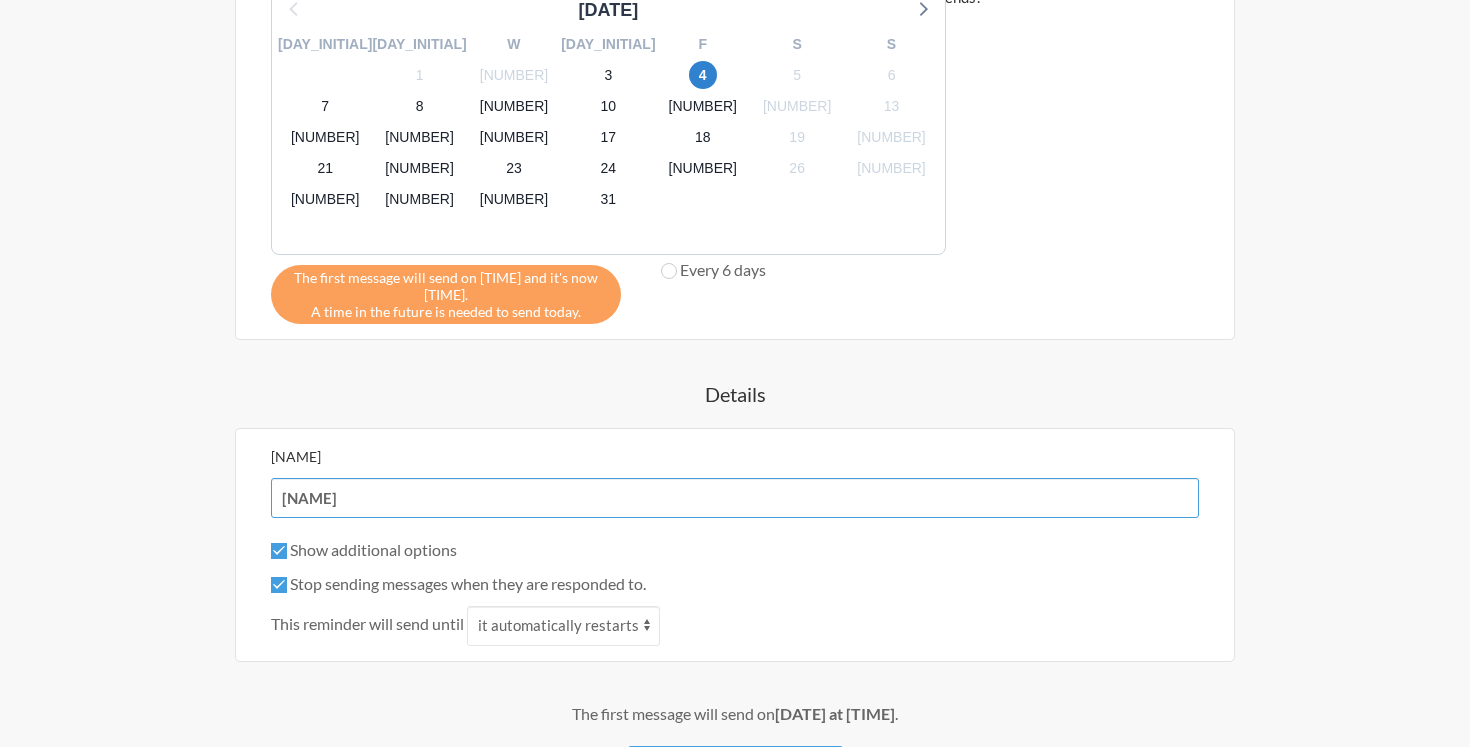 click on "[NAME]" at bounding box center [735, 498] 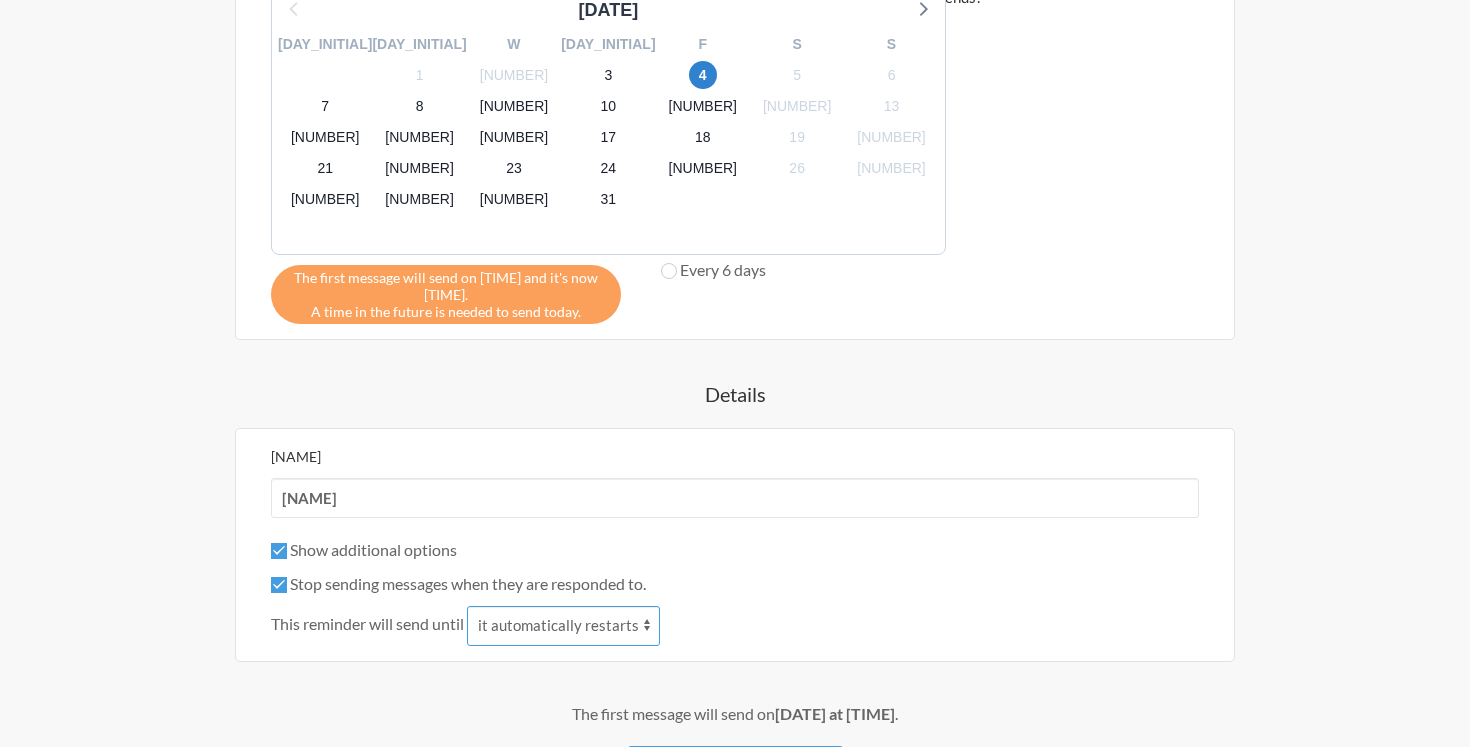 click on "it automatically restarts it is replied to" at bounding box center [563, 626] 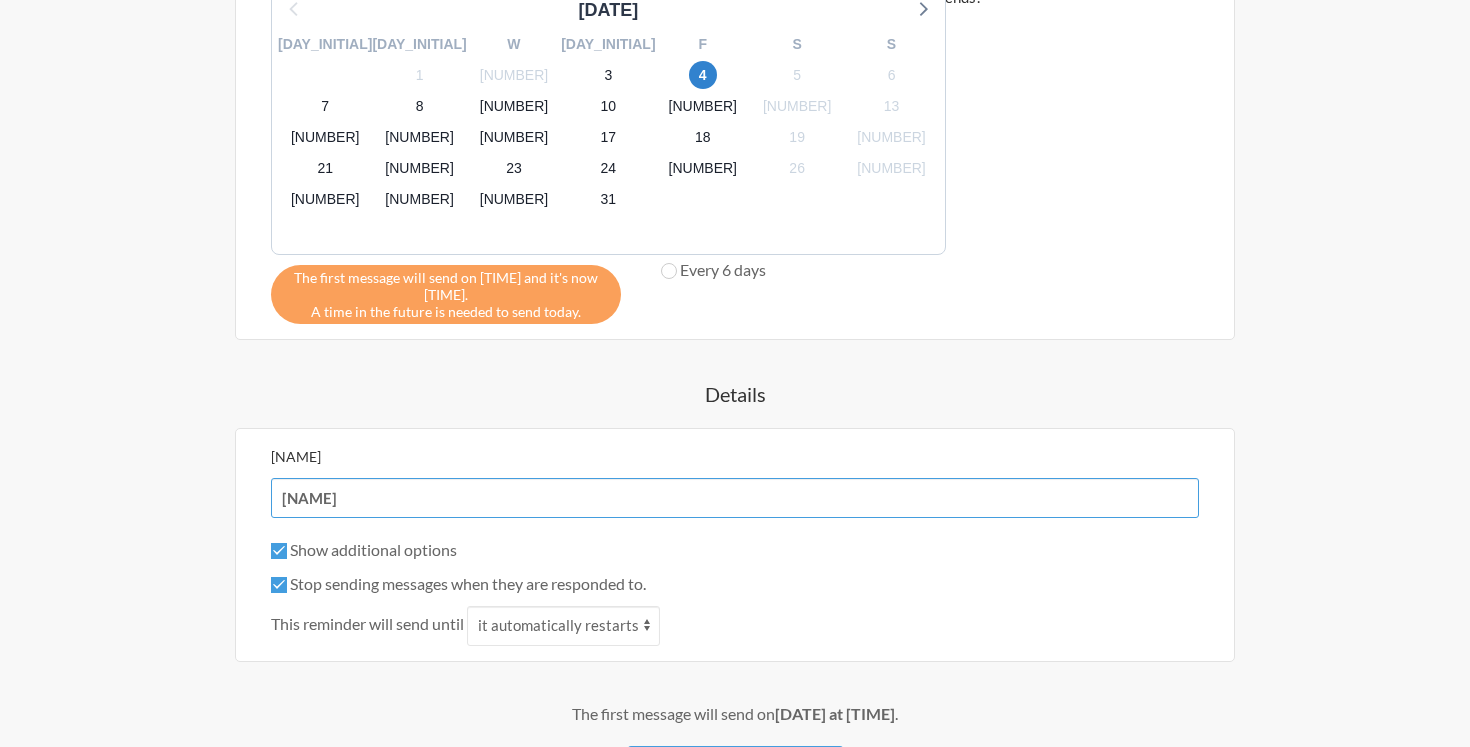 click on "[NAME]" at bounding box center [735, 498] 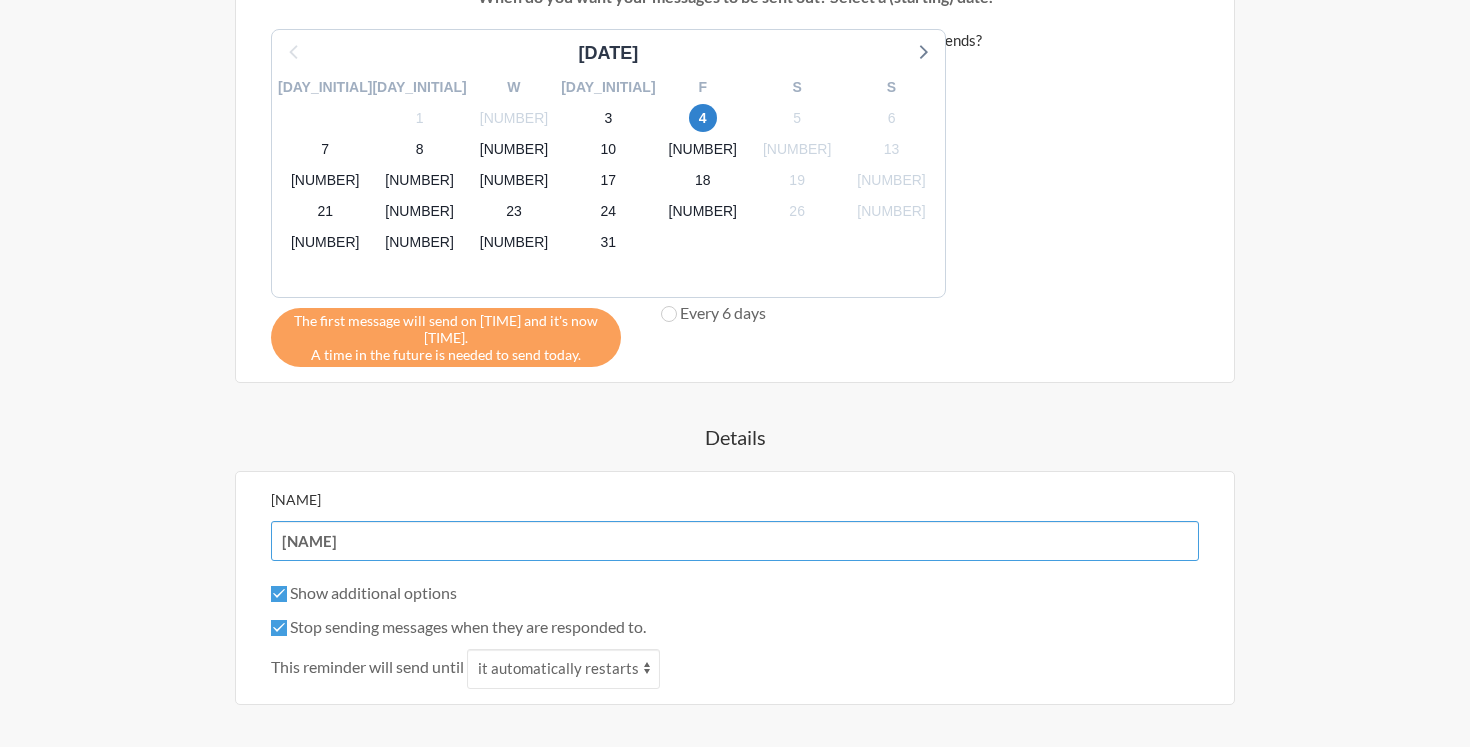 scroll, scrollTop: 930, scrollLeft: 0, axis: vertical 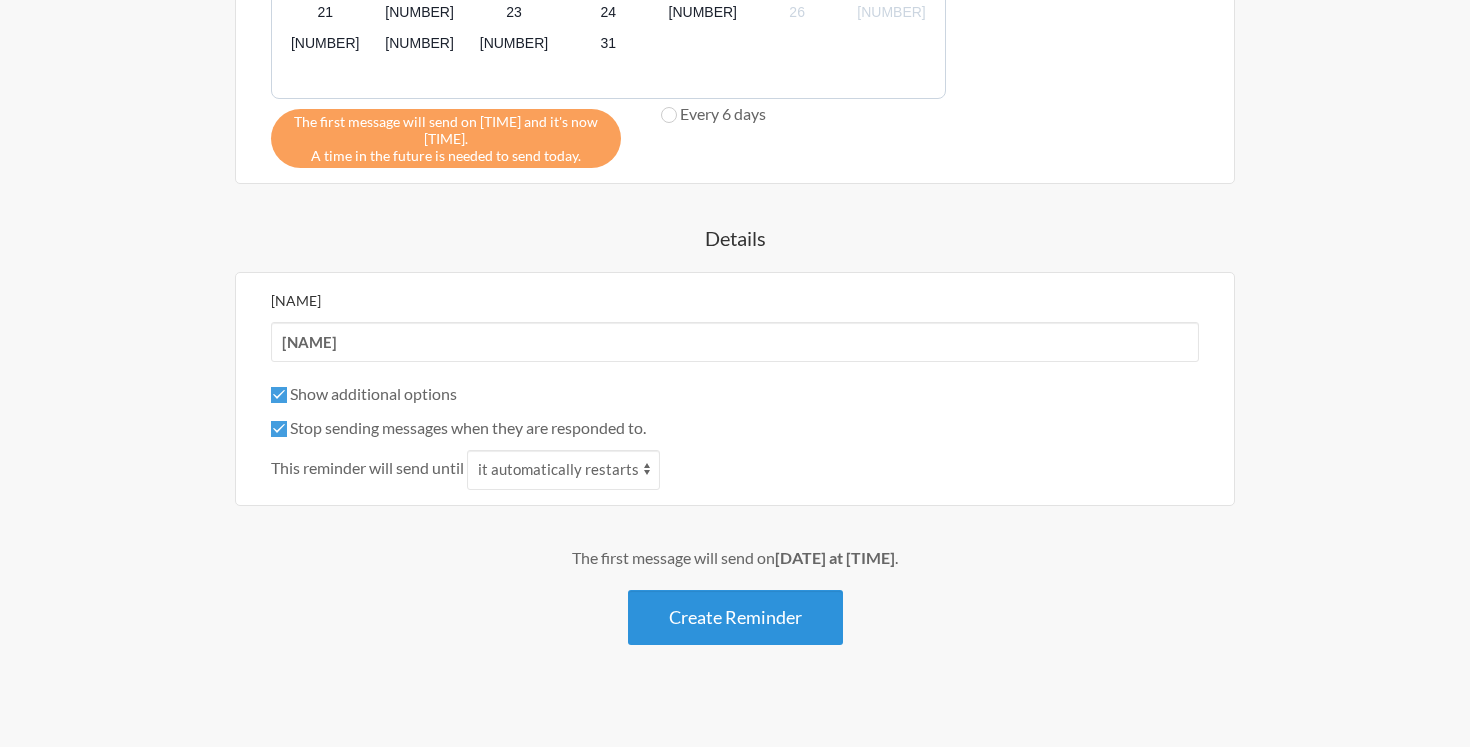 click on "Create Reminder" at bounding box center [735, 617] 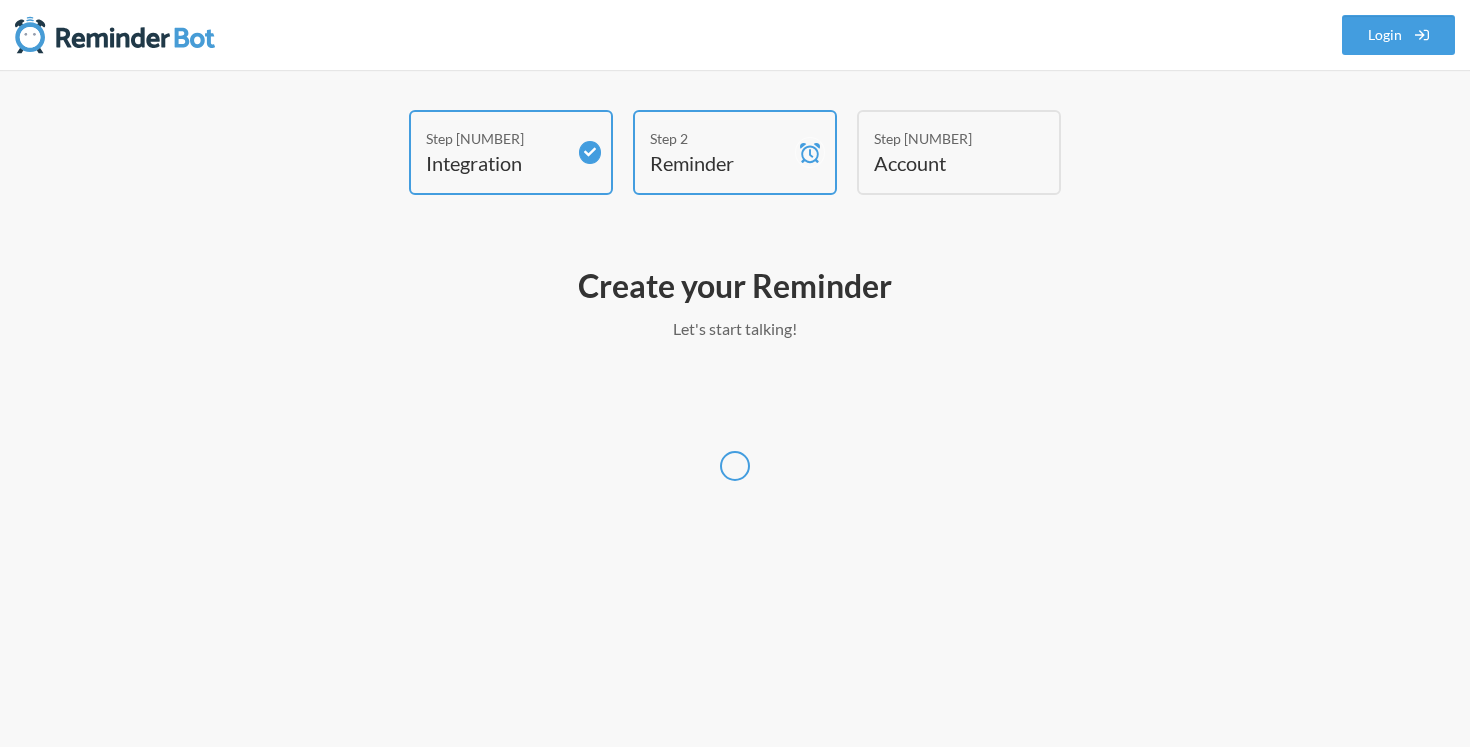 scroll, scrollTop: 0, scrollLeft: 0, axis: both 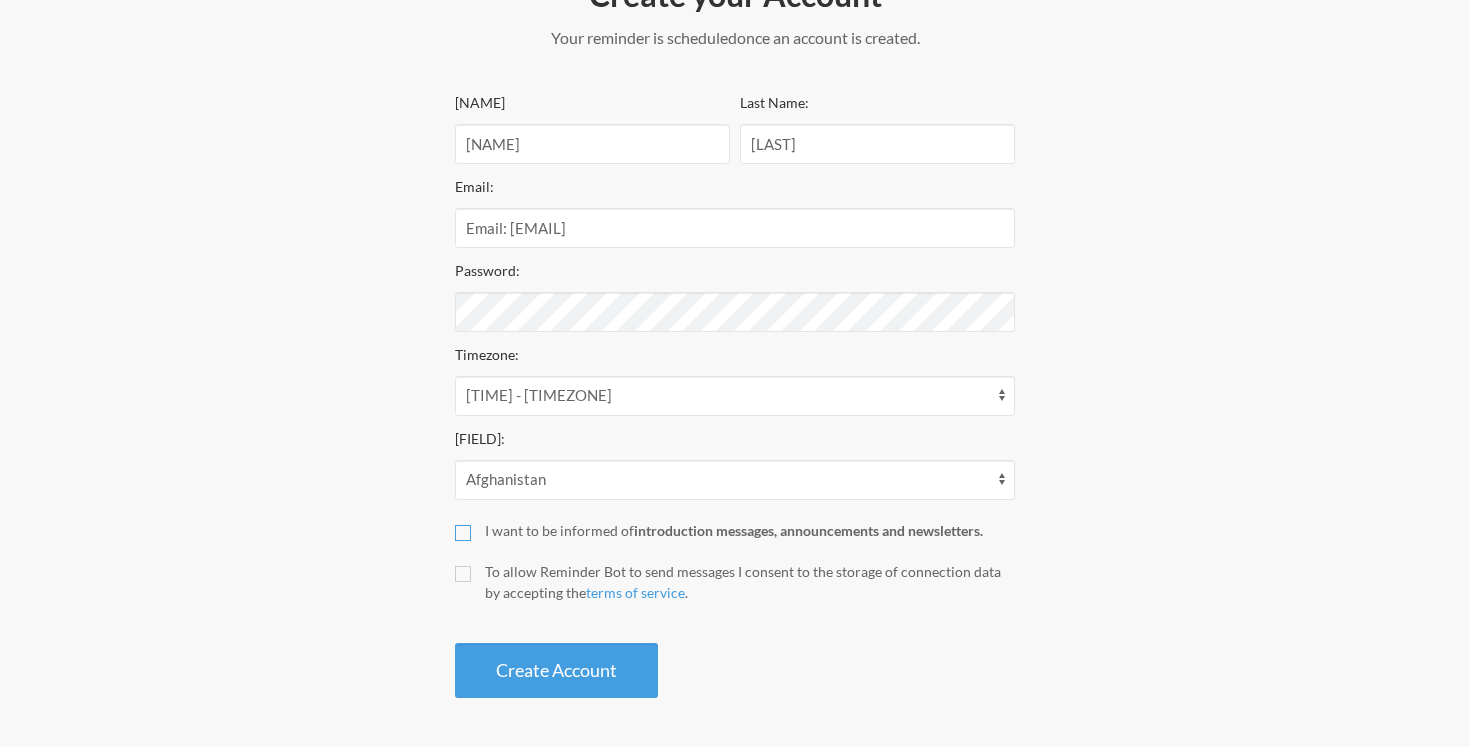 click on "I want to be informed of  introduction messages, announcements and newsletters." at bounding box center [463, 533] 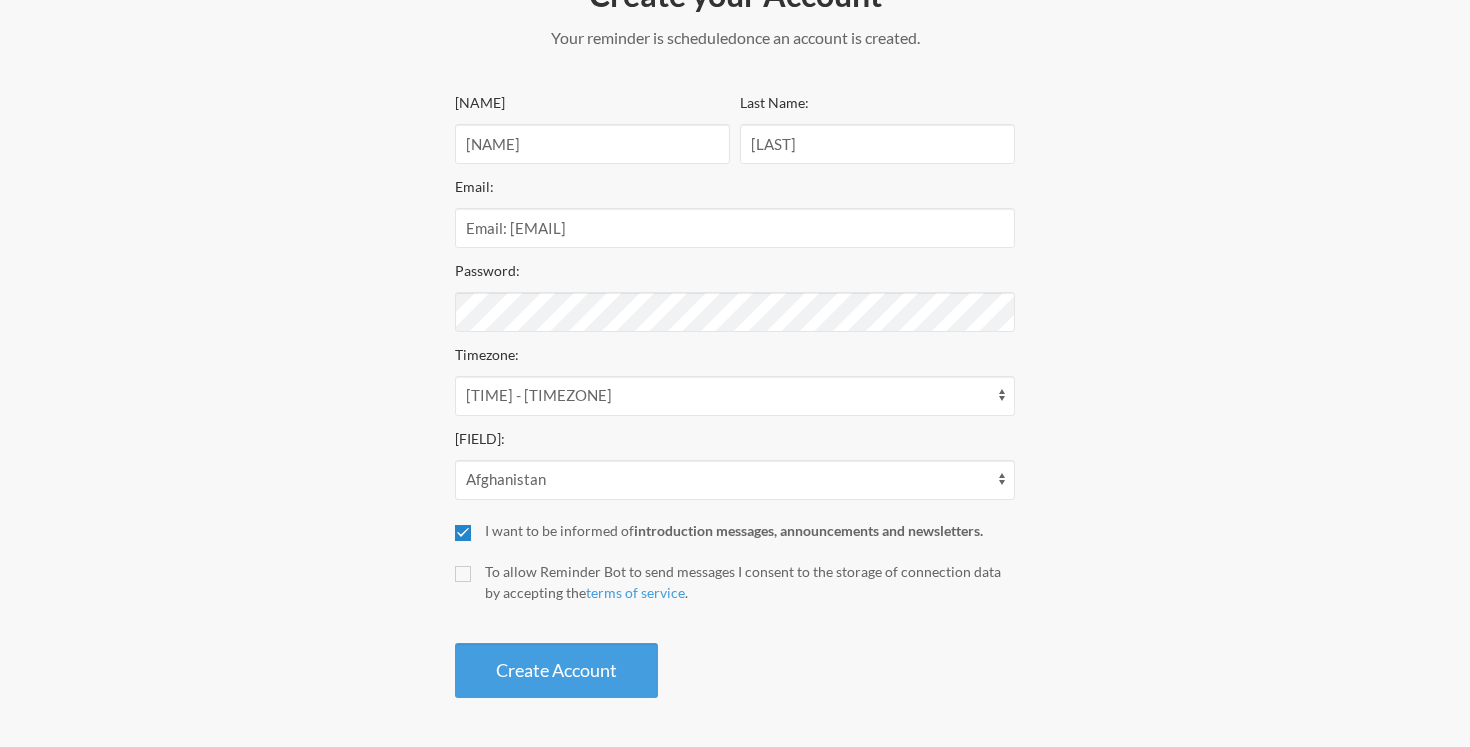 click on "I want to be informed of  introduction messages, announcements and newsletters." at bounding box center [463, 533] 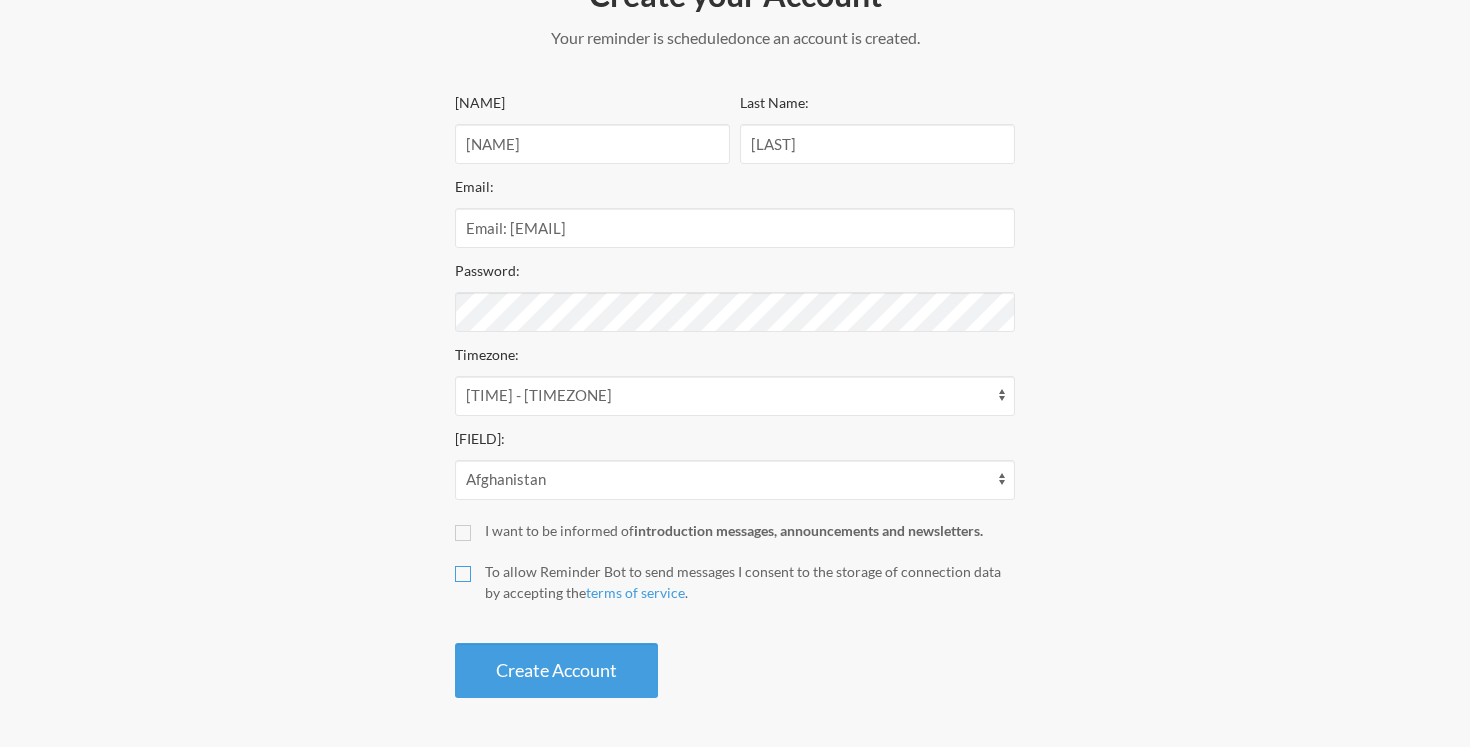 click on "To allow Reminder Bot to send messages I consent to the storage of connection data by accepting the  terms of service ." at bounding box center [463, 574] 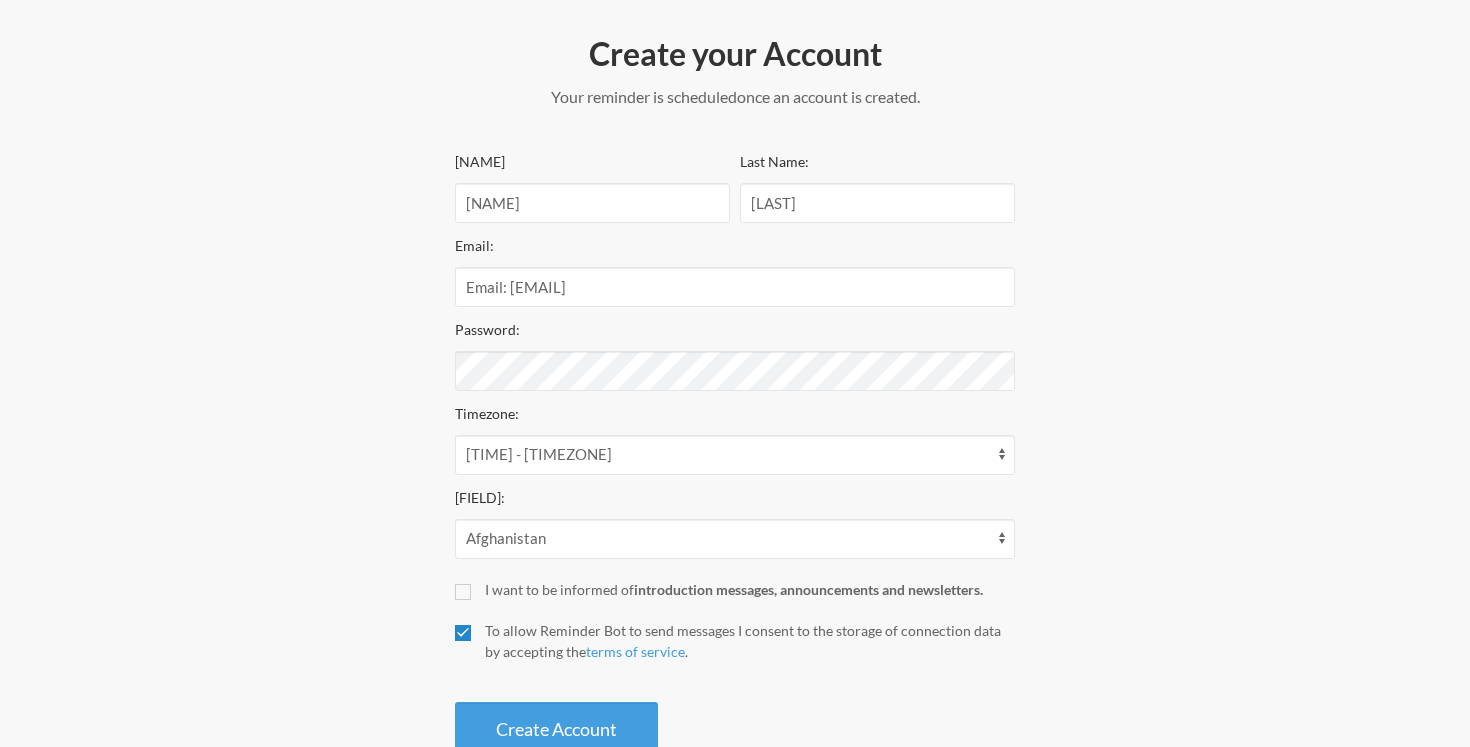 scroll, scrollTop: 223, scrollLeft: 0, axis: vertical 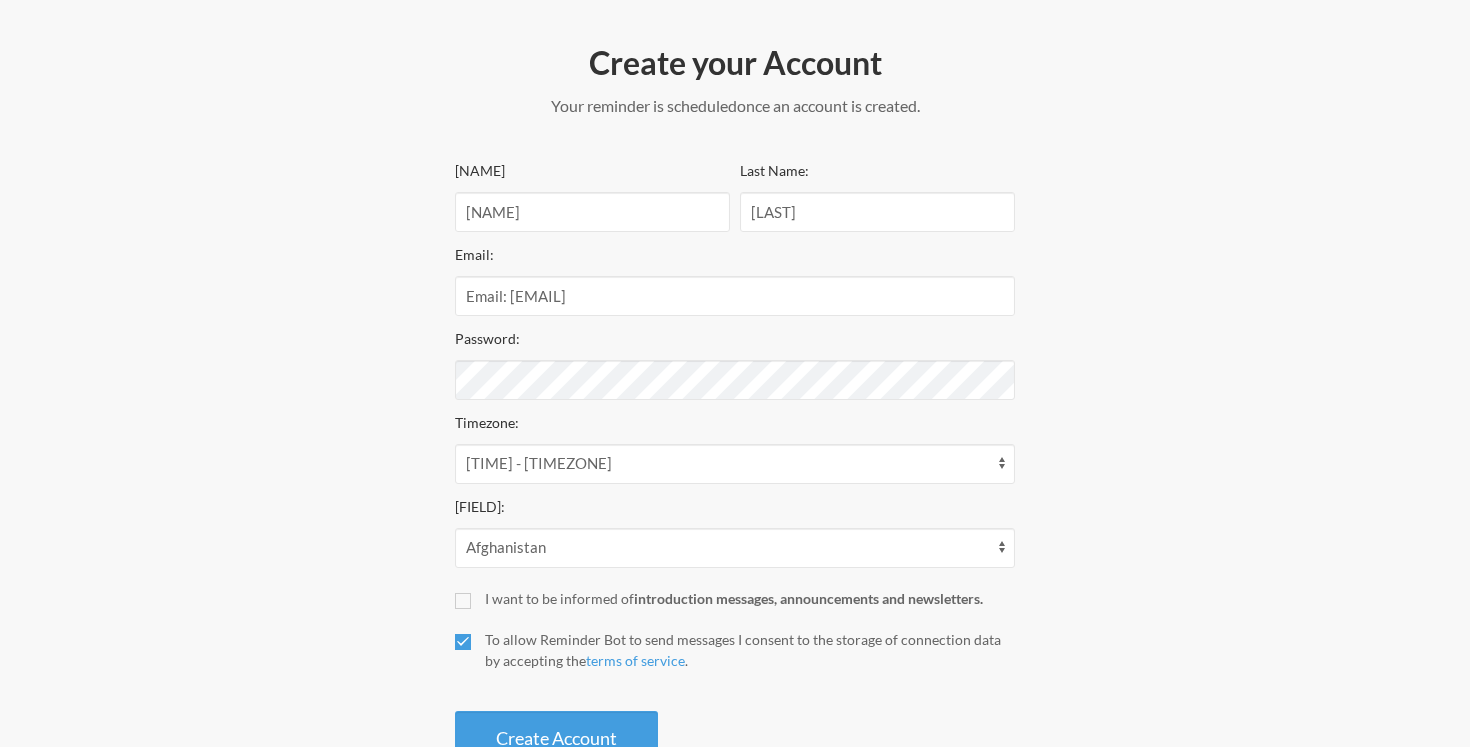 click on "To allow Reminder Bot to send messages I consent to the storage of connection data by accepting the  terms of service ." at bounding box center [735, 650] 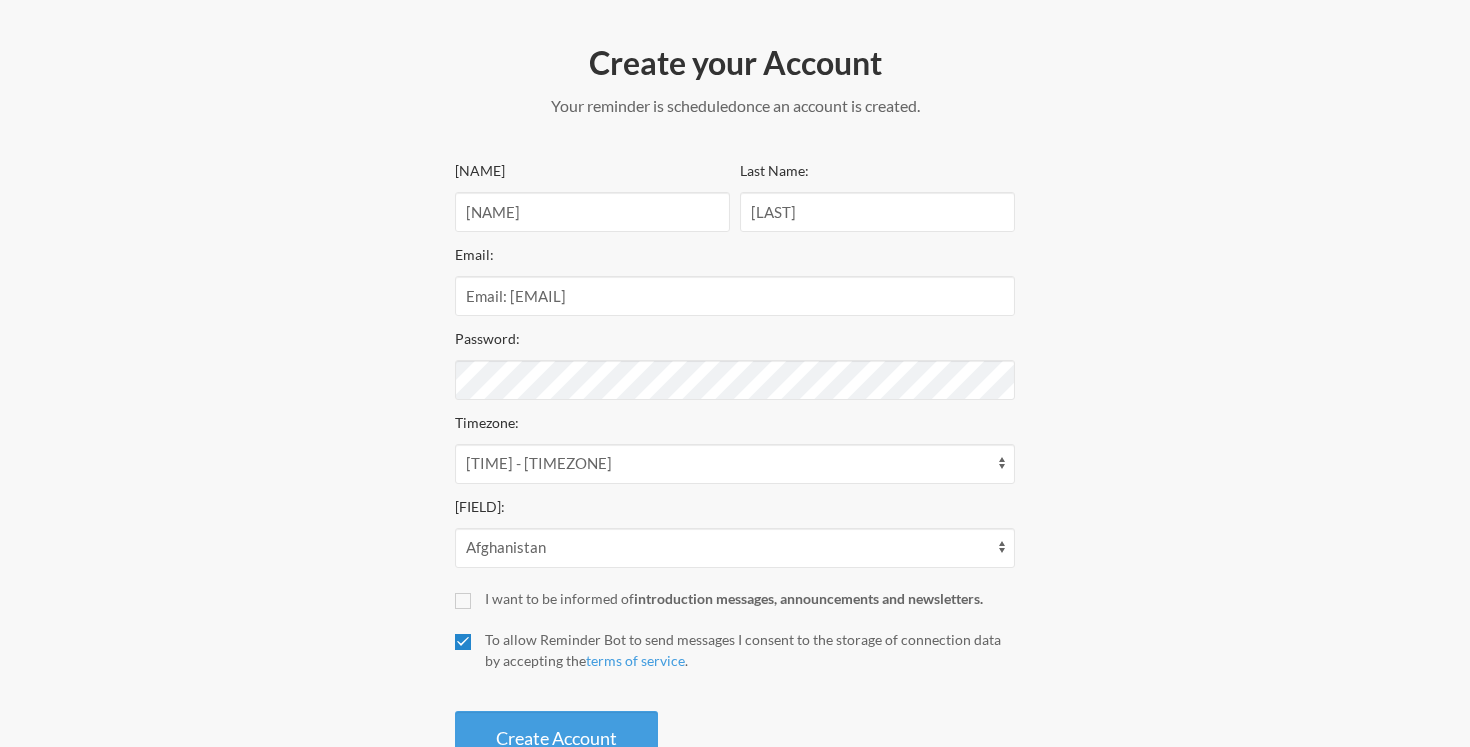 click on "To allow Reminder Bot to send messages I consent to the storage of connection data by accepting the  terms of service ." at bounding box center (463, 642) 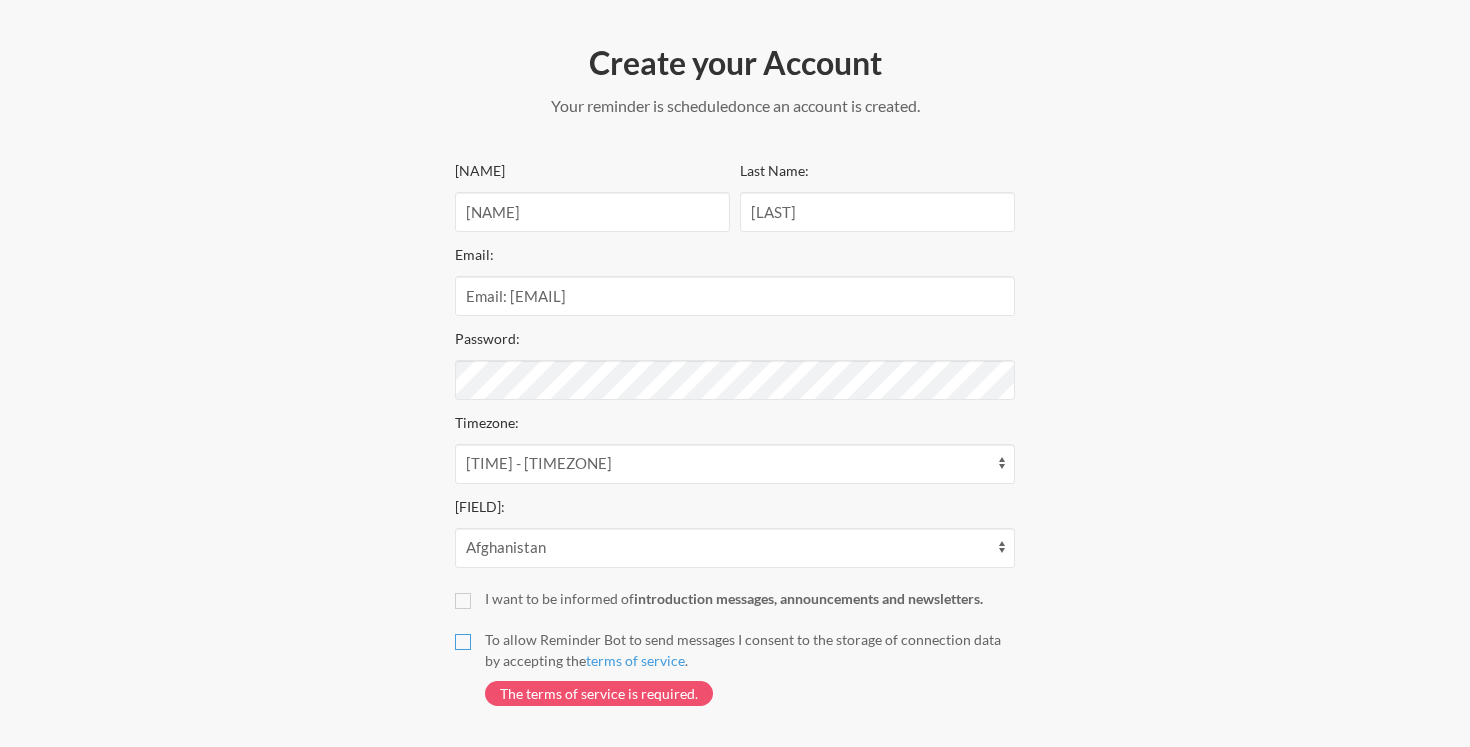 click on "To allow Reminder Bot to send messages I consent to the storage of connection data by accepting the  terms of service .
The terms of service is required." at bounding box center (463, 642) 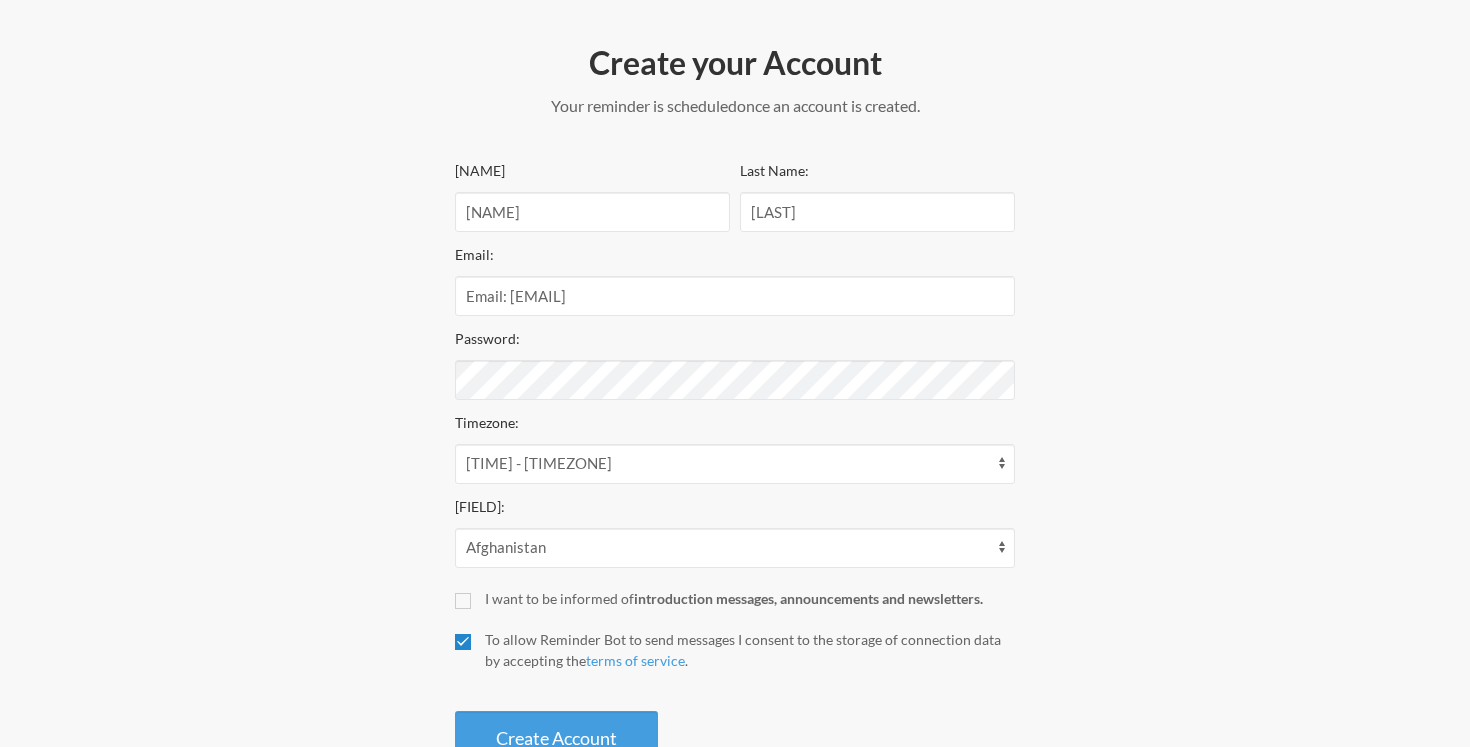scroll, scrollTop: 291, scrollLeft: 0, axis: vertical 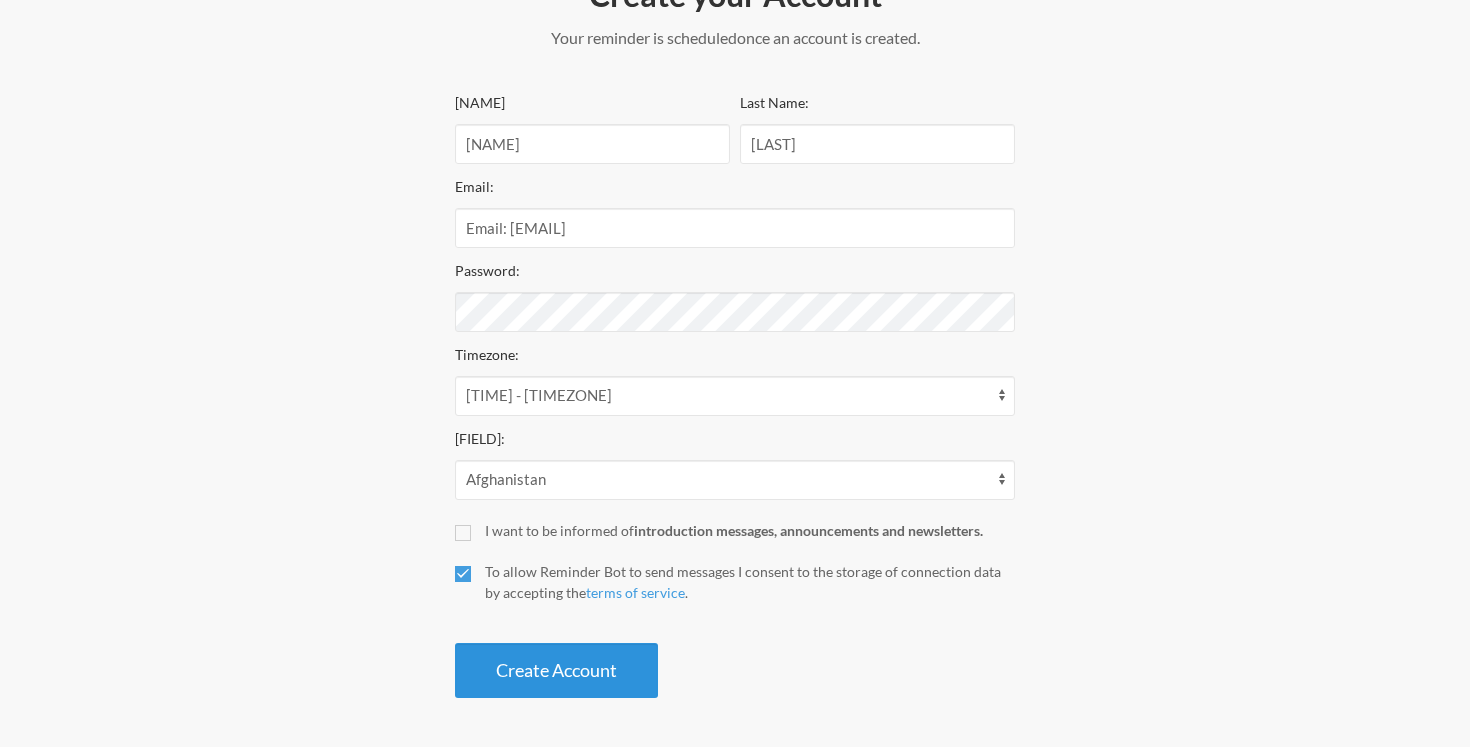 click on "Create Account" at bounding box center (556, 670) 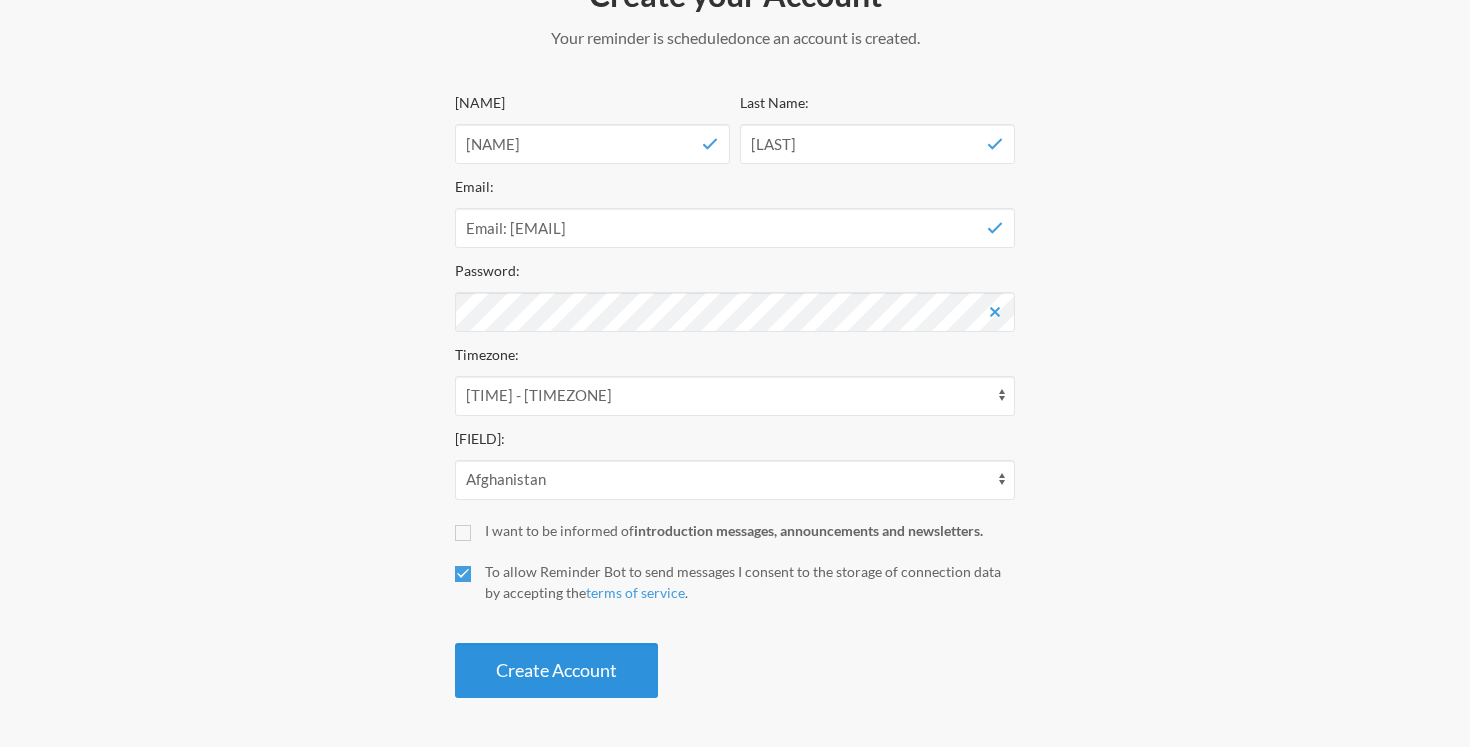 click on "Create Account" at bounding box center [556, 670] 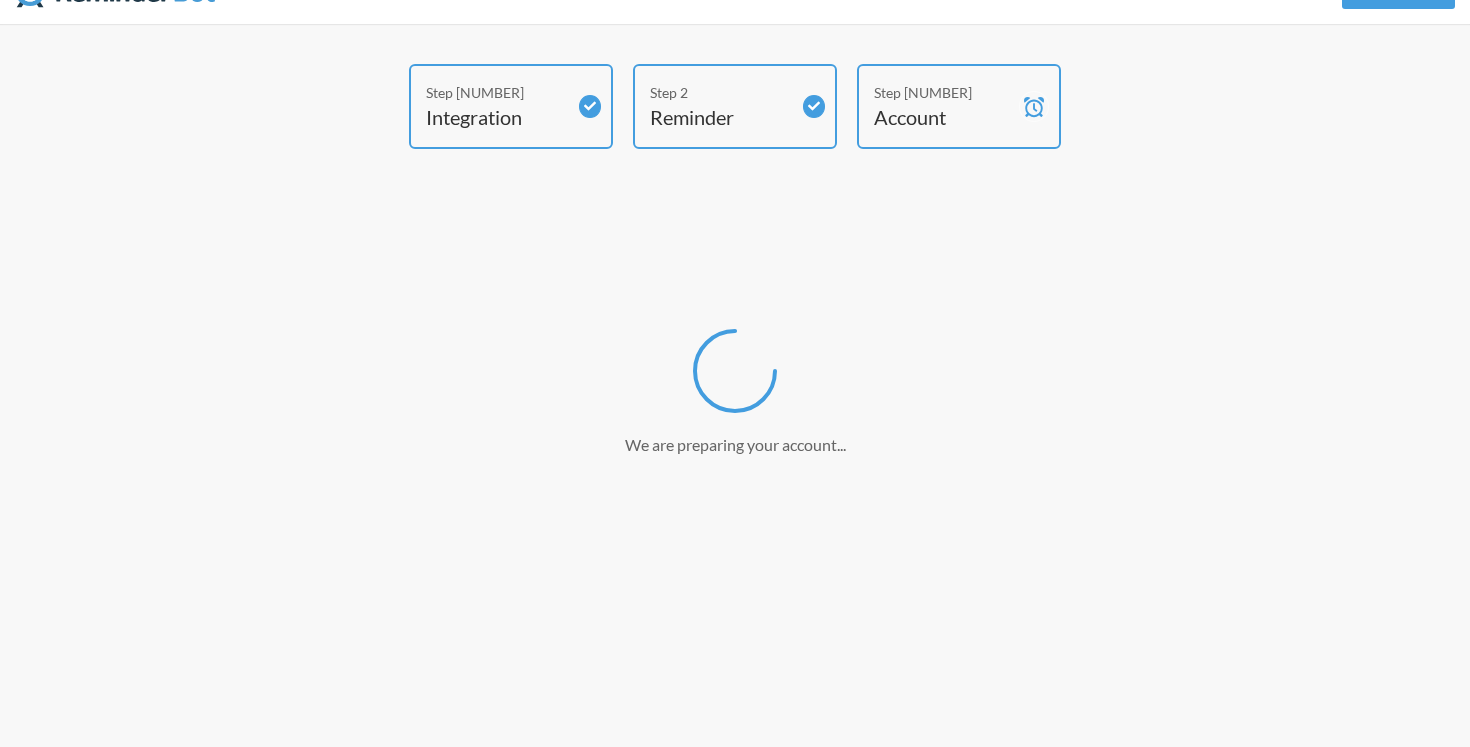 scroll, scrollTop: 0, scrollLeft: 0, axis: both 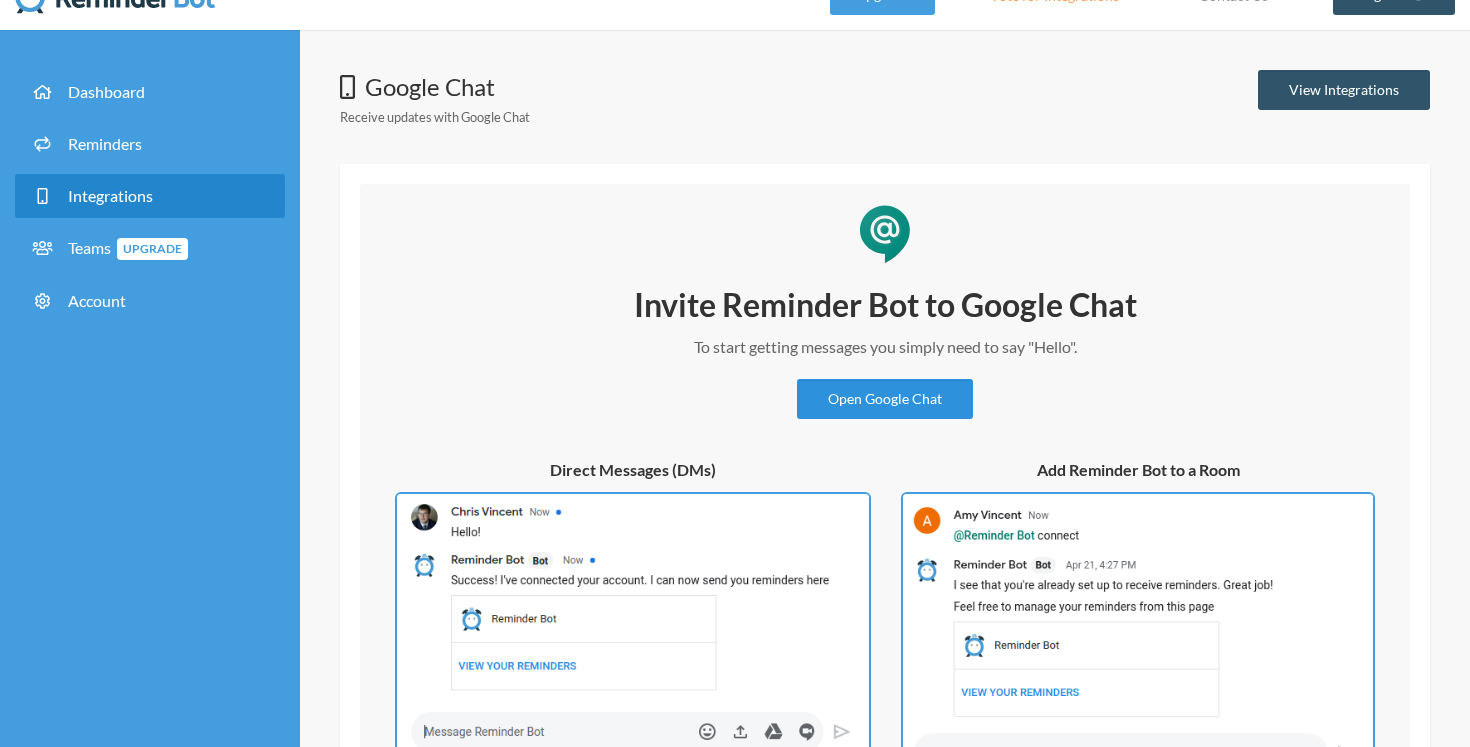 click on "Open Google Chat" at bounding box center (885, 399) 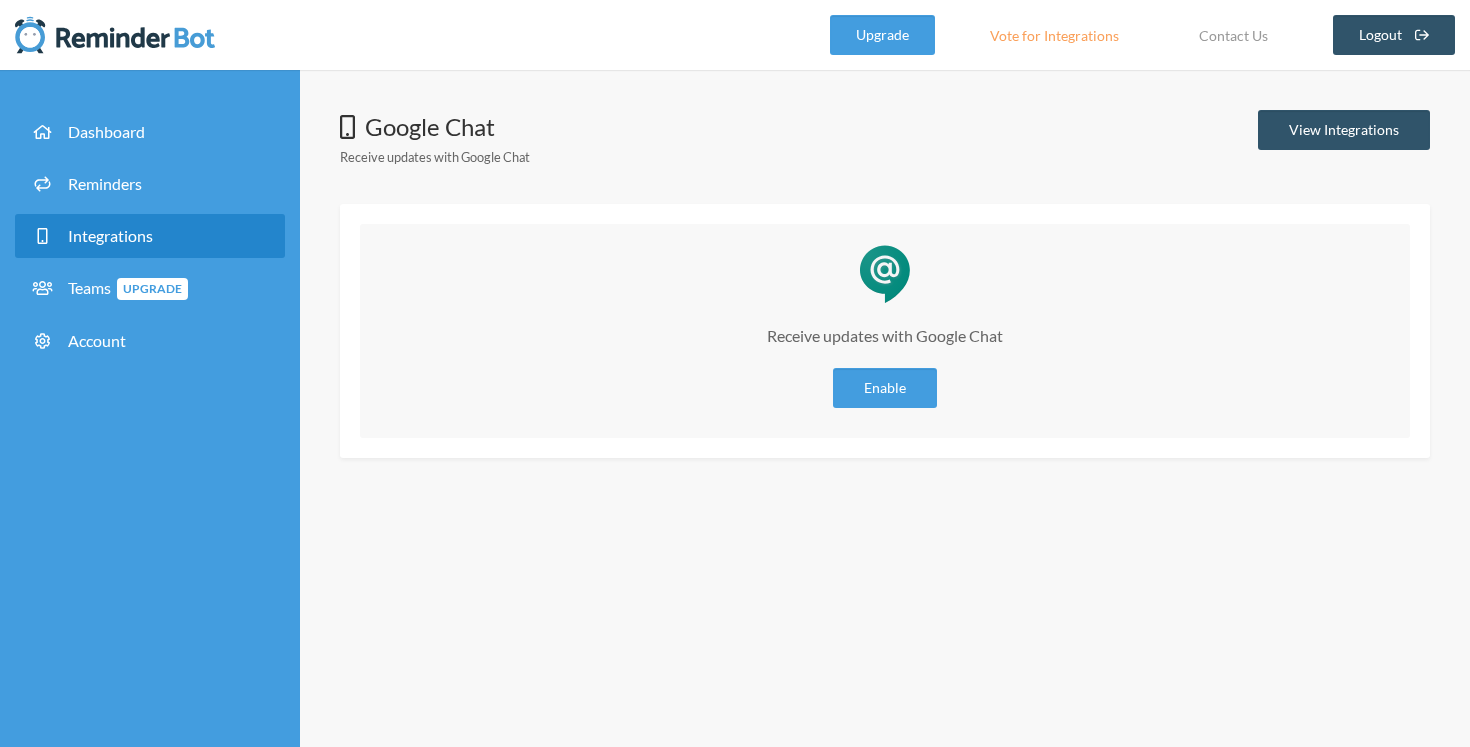 scroll, scrollTop: 0, scrollLeft: 0, axis: both 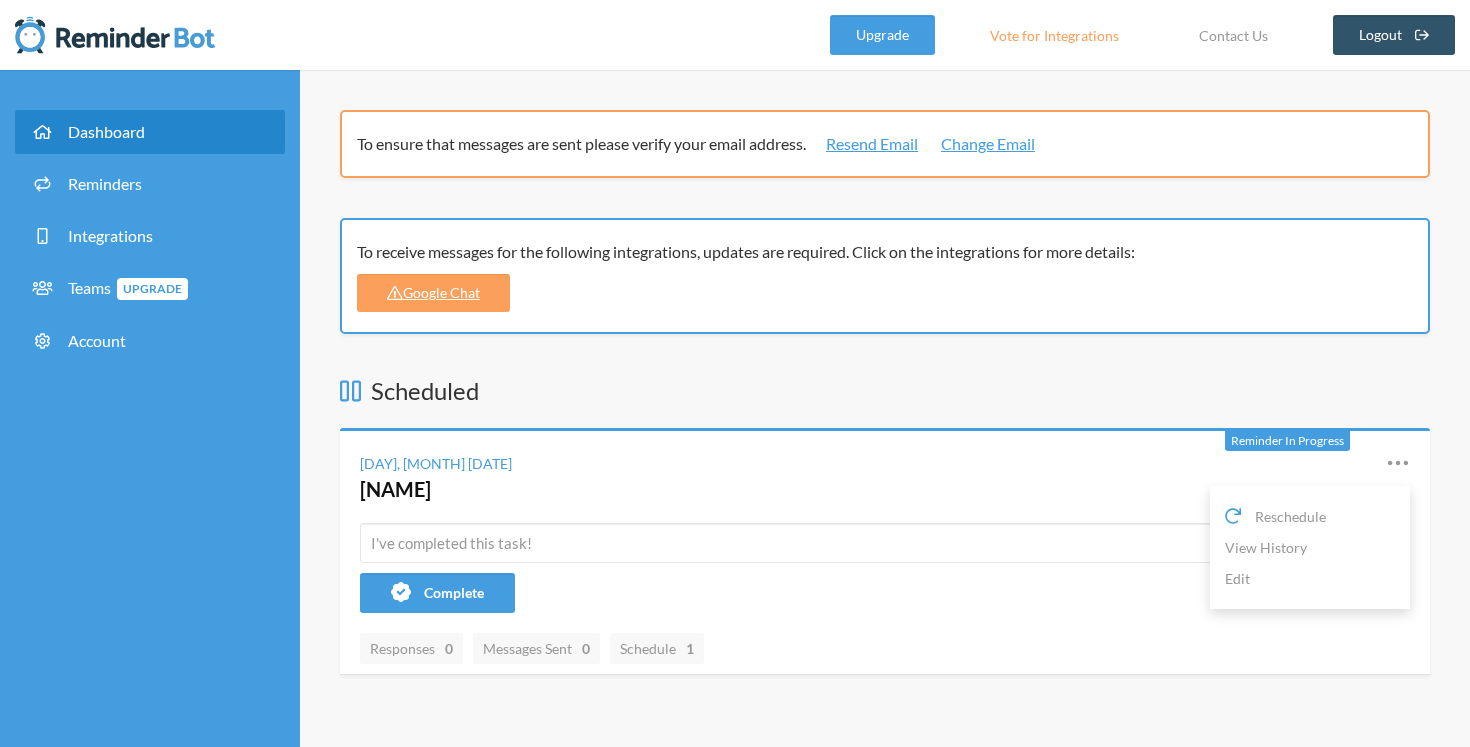 click at bounding box center [1398, 463] 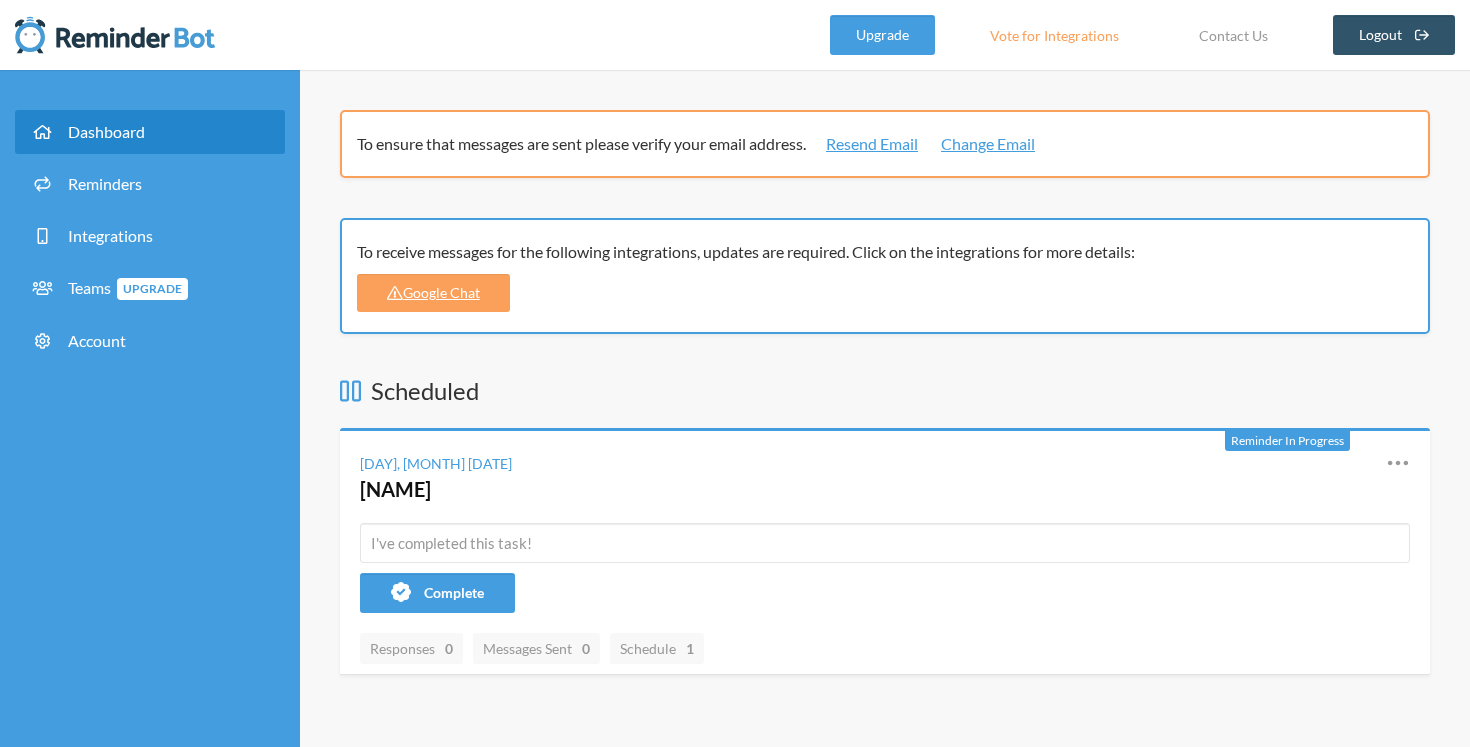 click at bounding box center (1398, 463) 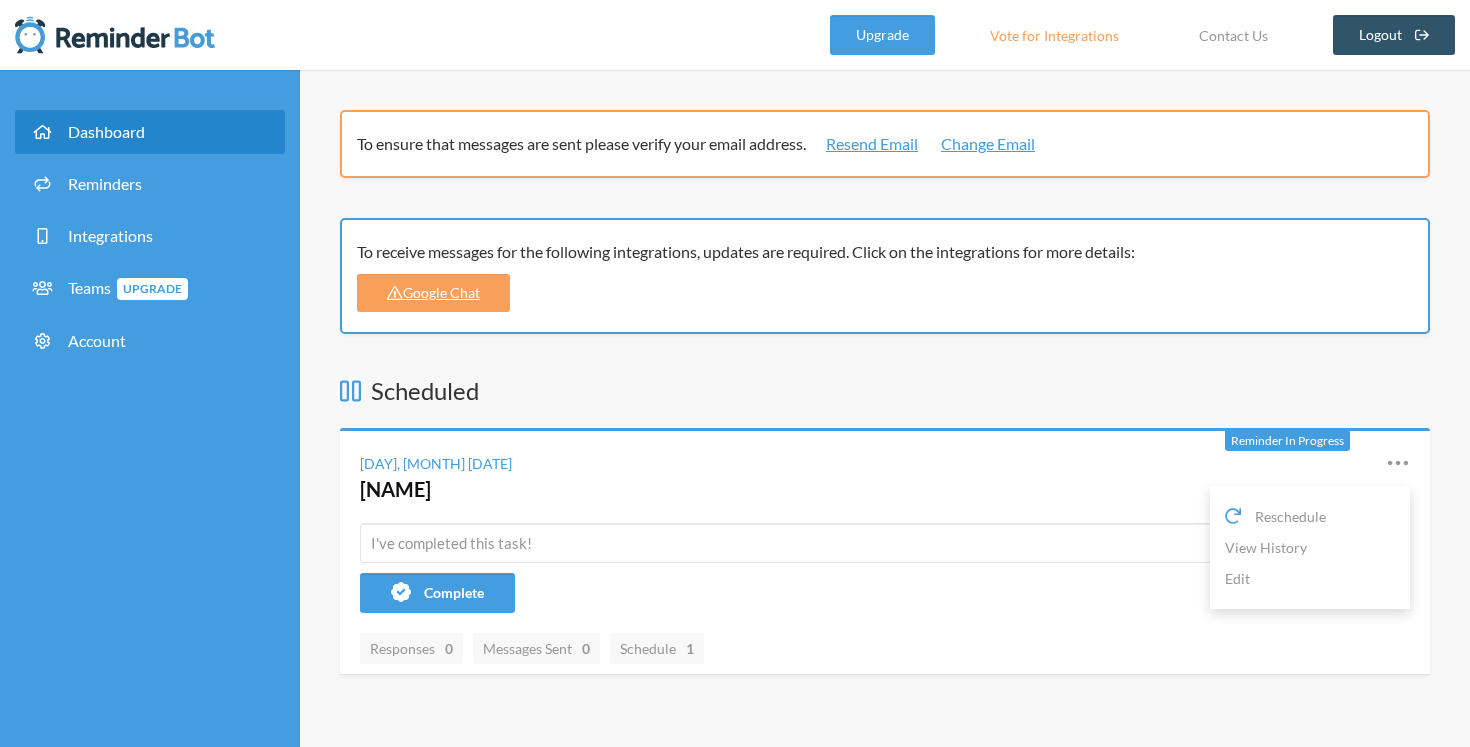 click on "Complete" at bounding box center (895, 593) 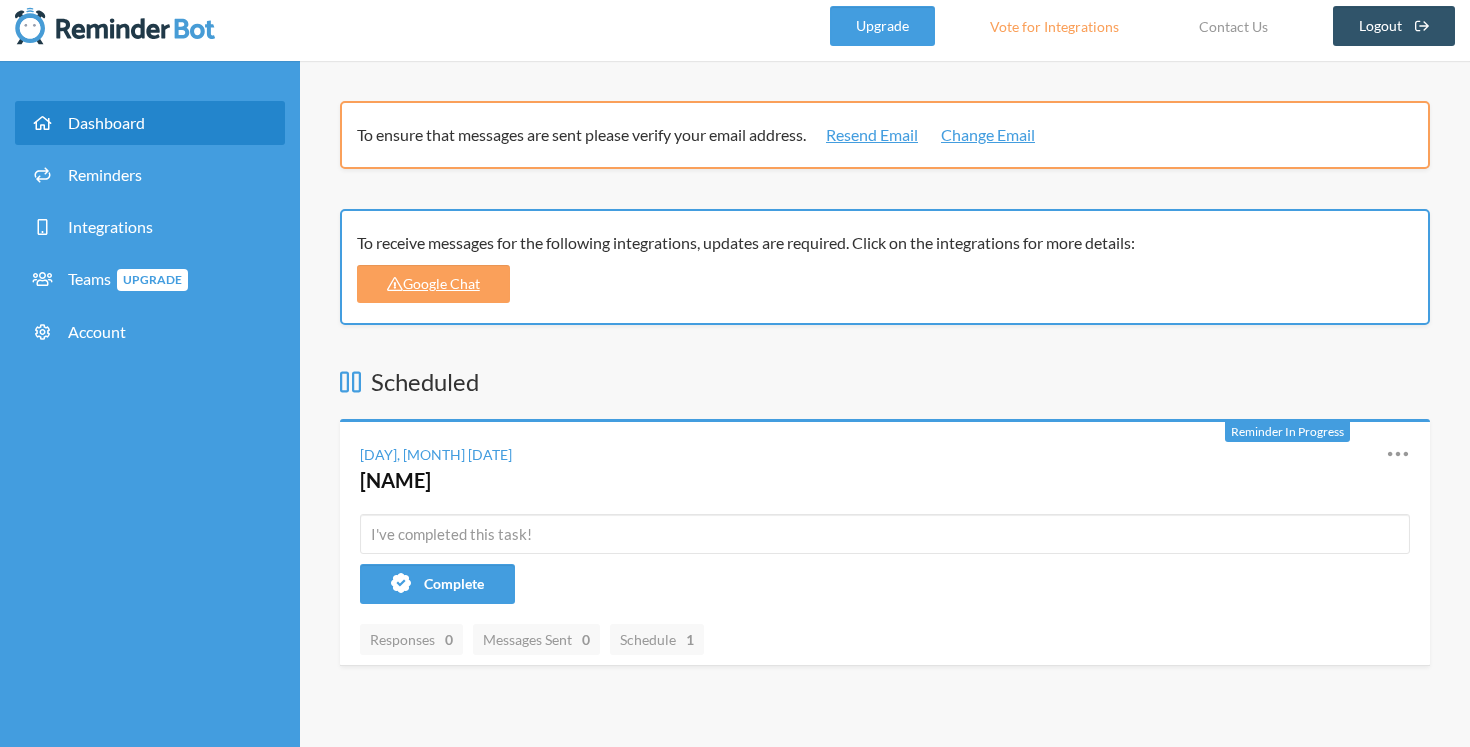 scroll, scrollTop: 0, scrollLeft: 0, axis: both 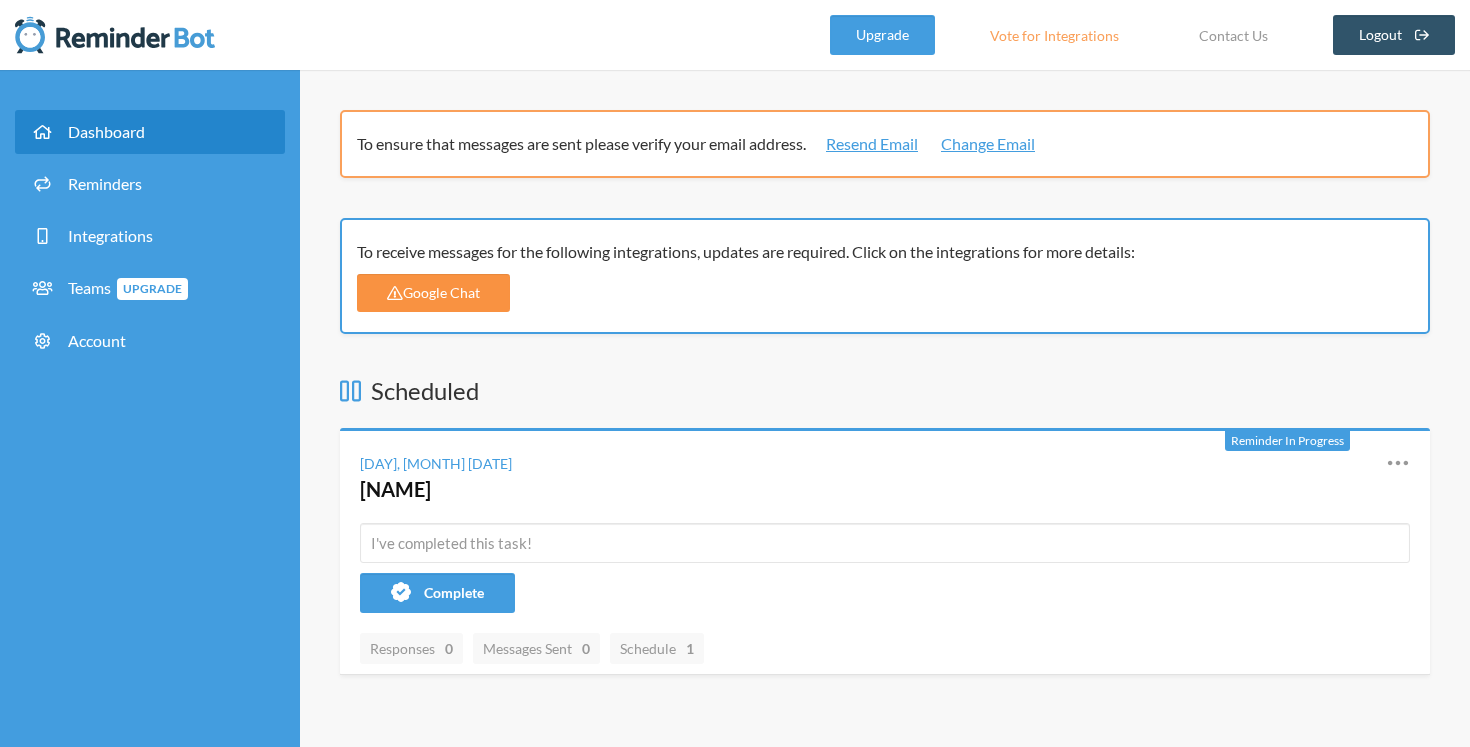 click on "Google Chat" at bounding box center [433, 293] 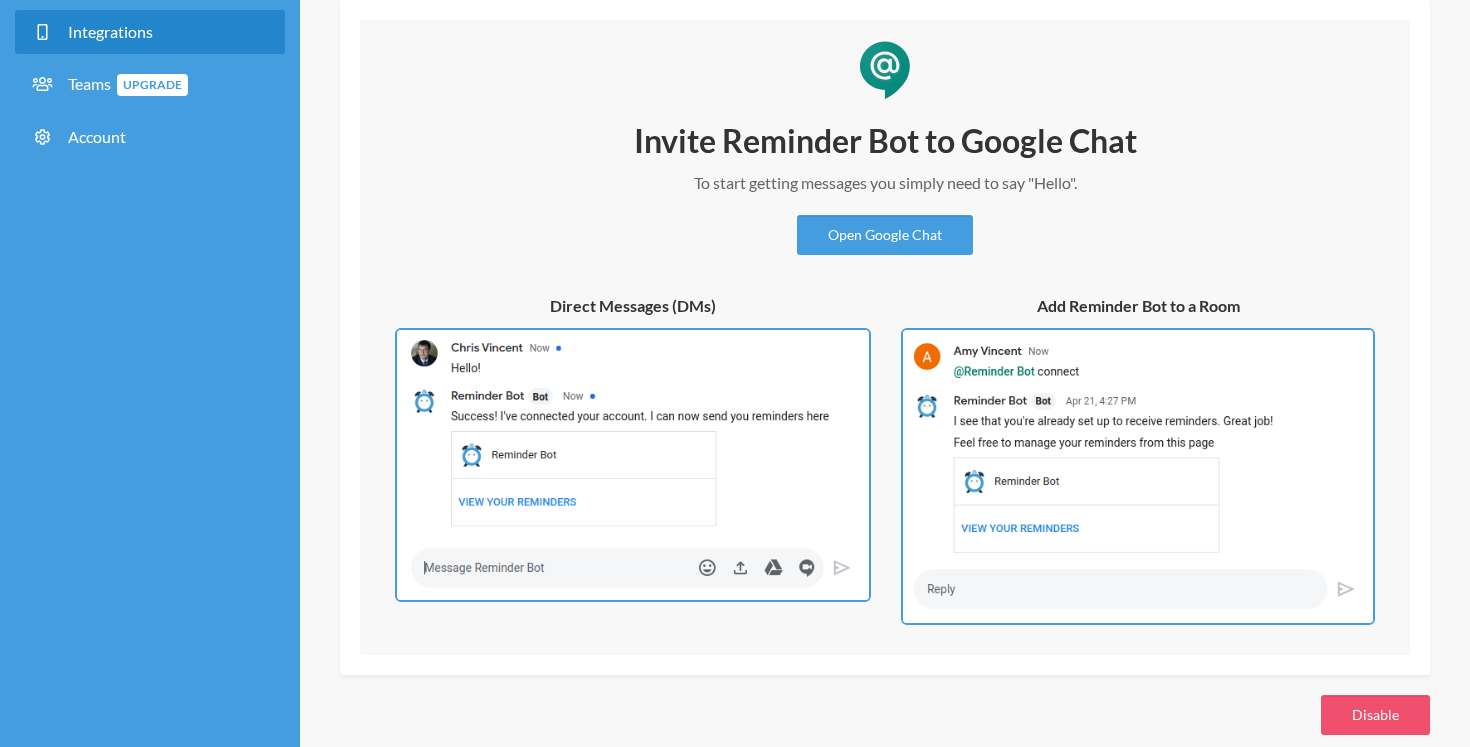 scroll, scrollTop: 232, scrollLeft: 0, axis: vertical 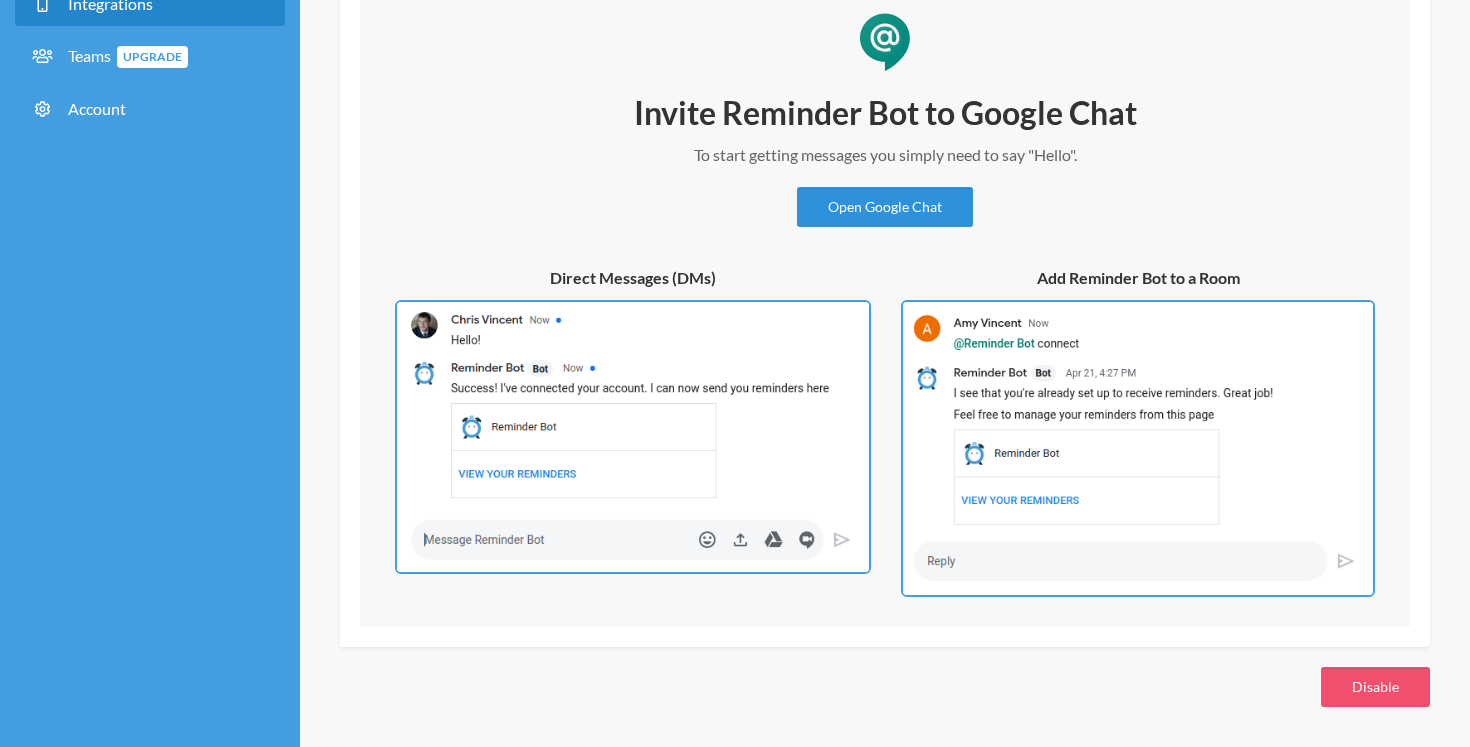 click on "Open Google Chat" at bounding box center [885, 207] 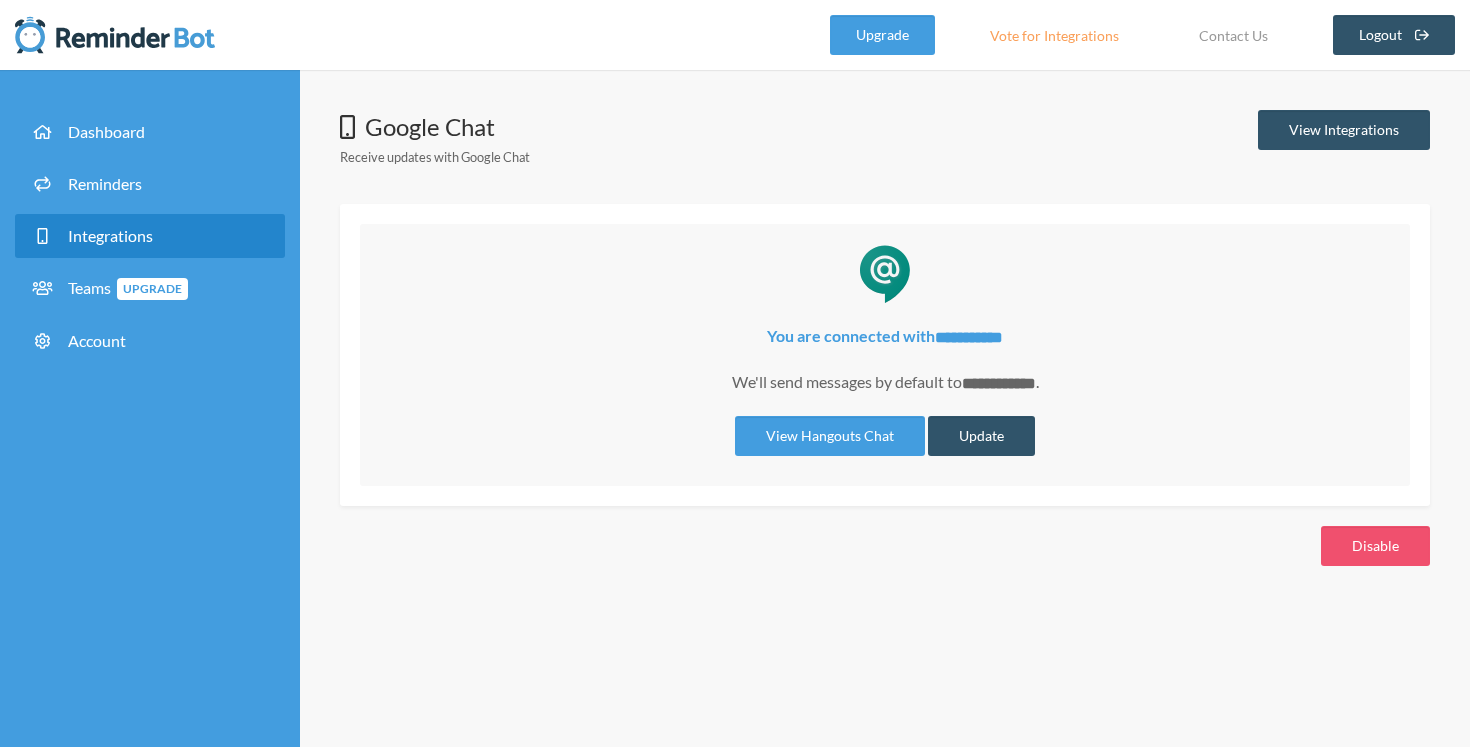 scroll, scrollTop: 0, scrollLeft: 0, axis: both 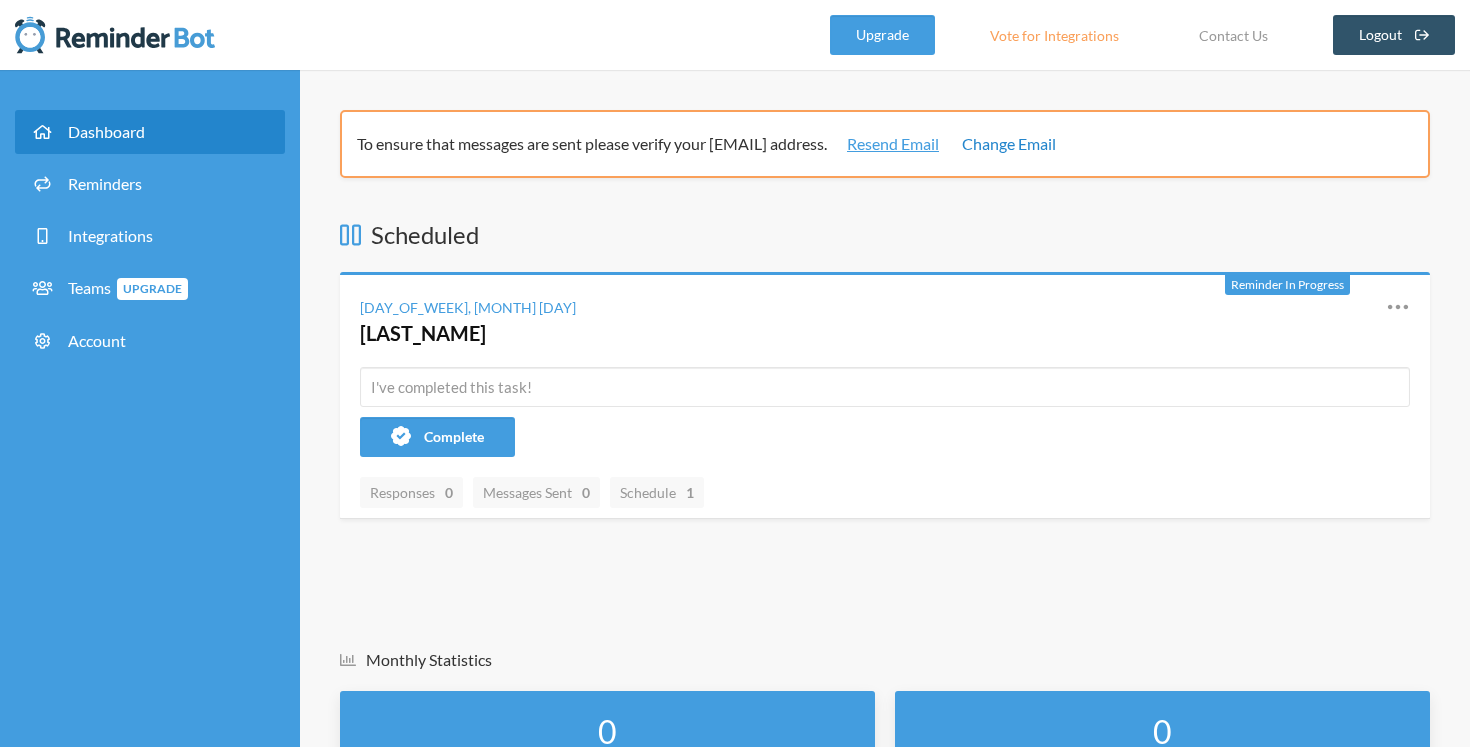 click on "Change Email" at bounding box center [1009, 144] 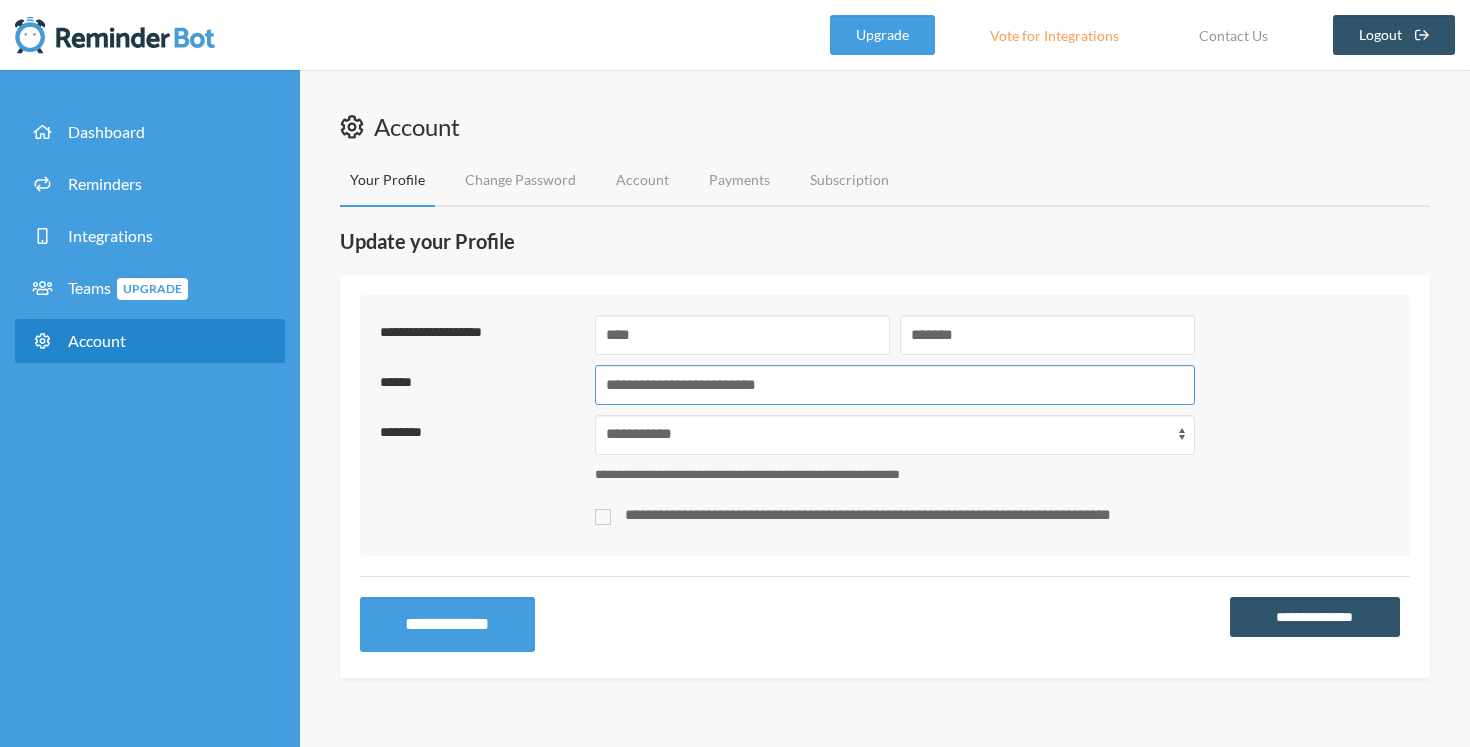 click on "**********" at bounding box center (895, 385) 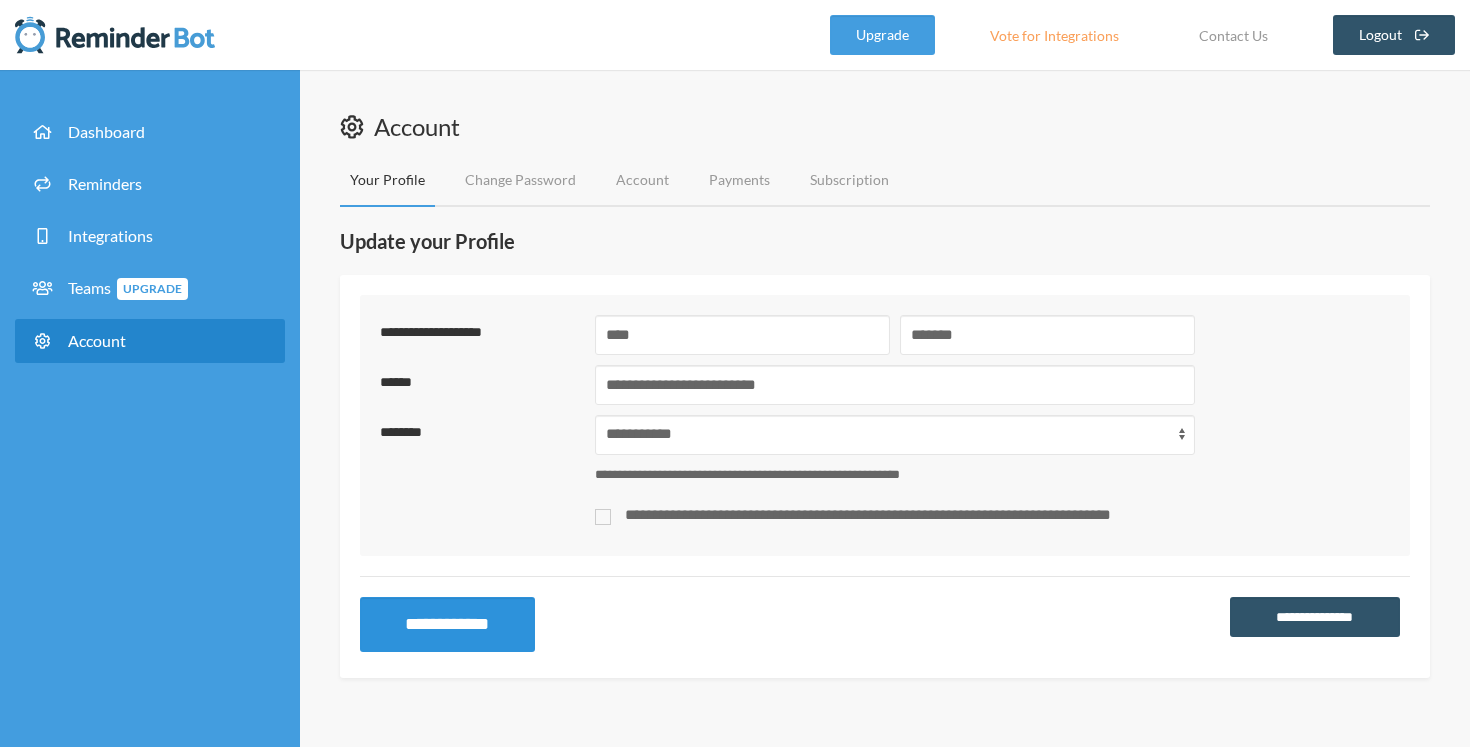 click on "**********" at bounding box center (447, 624) 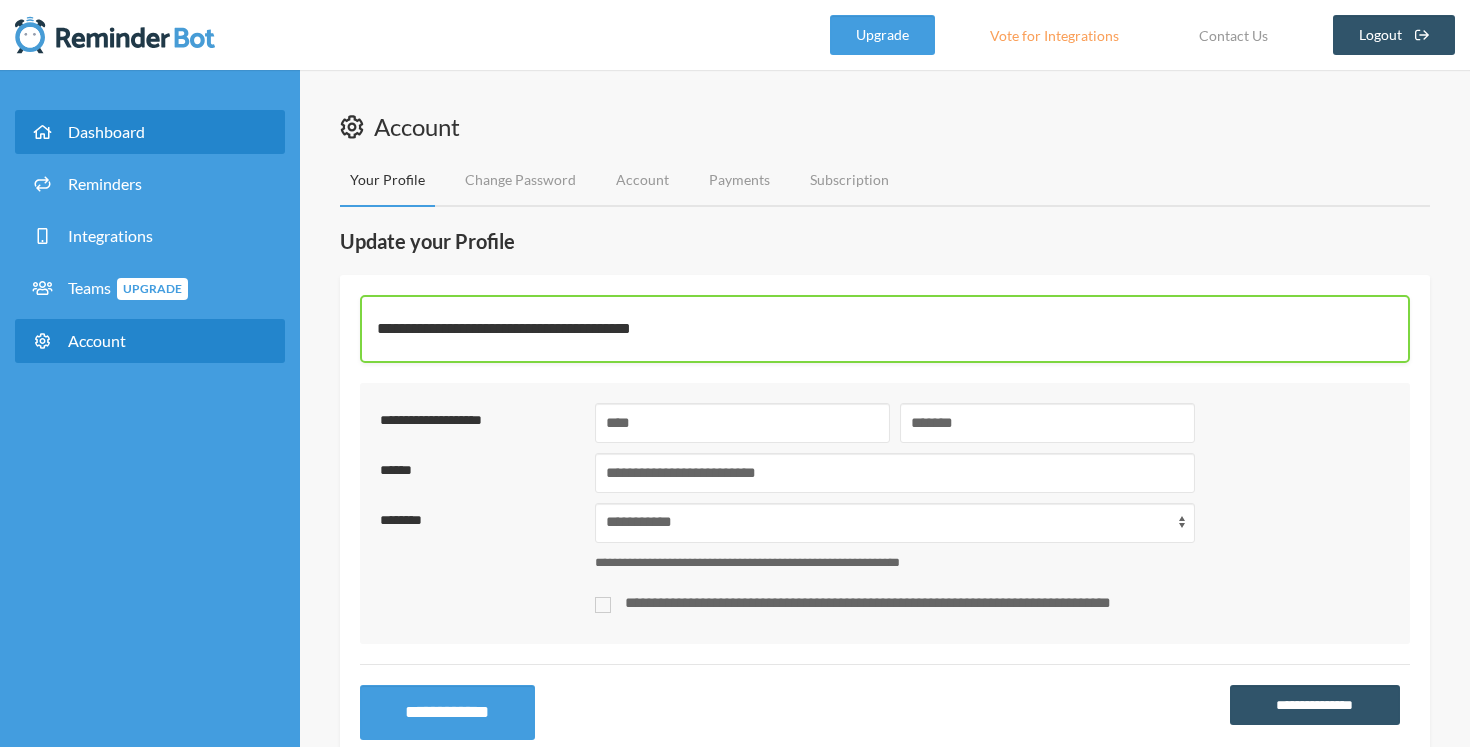 click on "Dashboard" at bounding box center [150, 132] 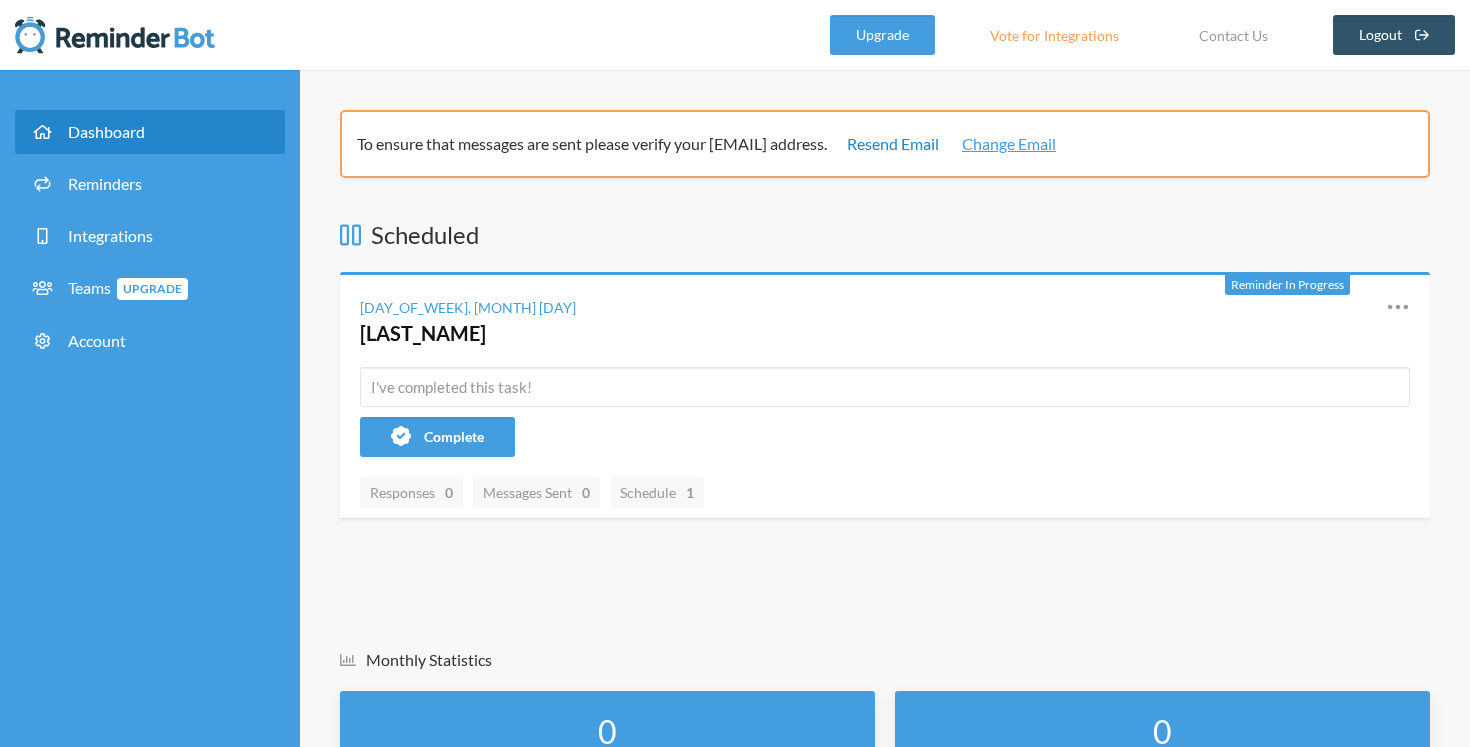 click on "Resend Email" at bounding box center [893, 144] 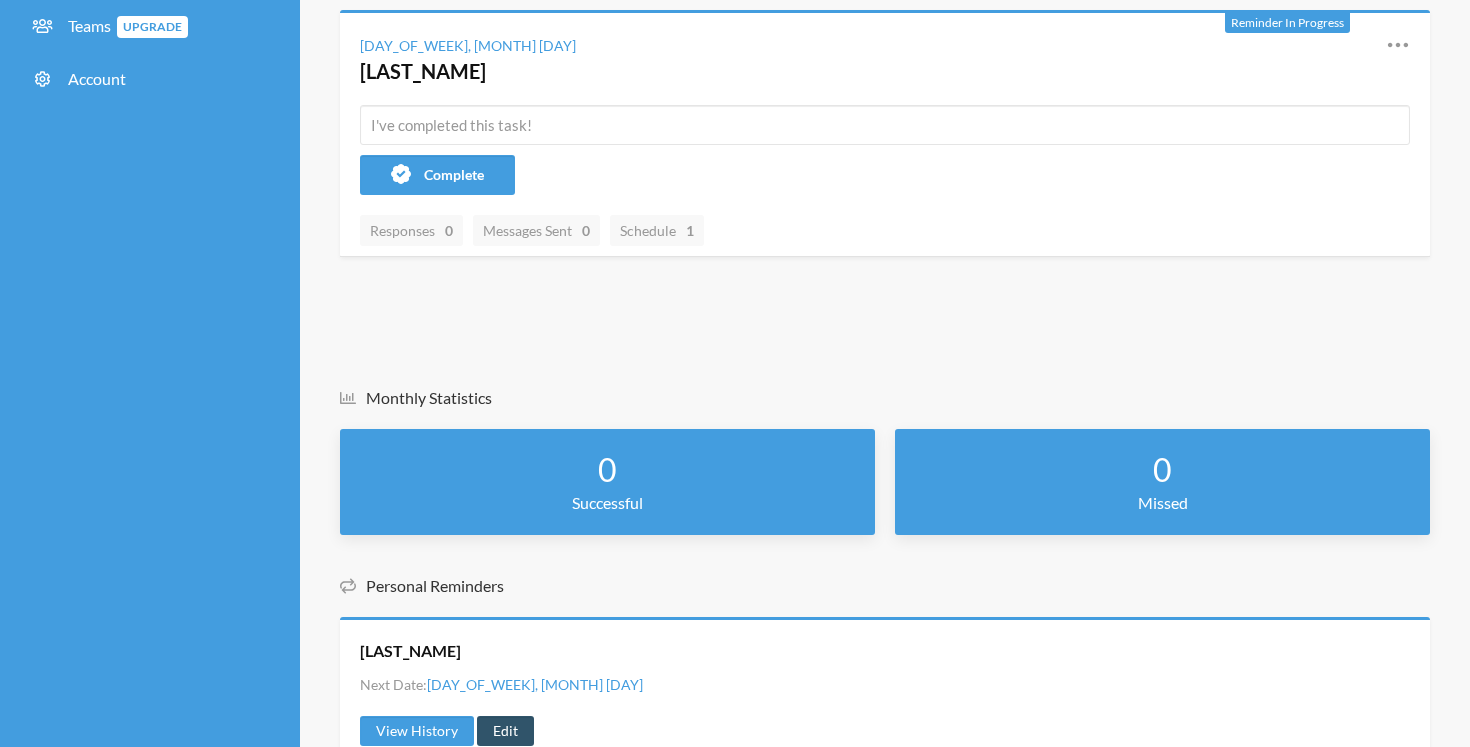 scroll, scrollTop: 341, scrollLeft: 0, axis: vertical 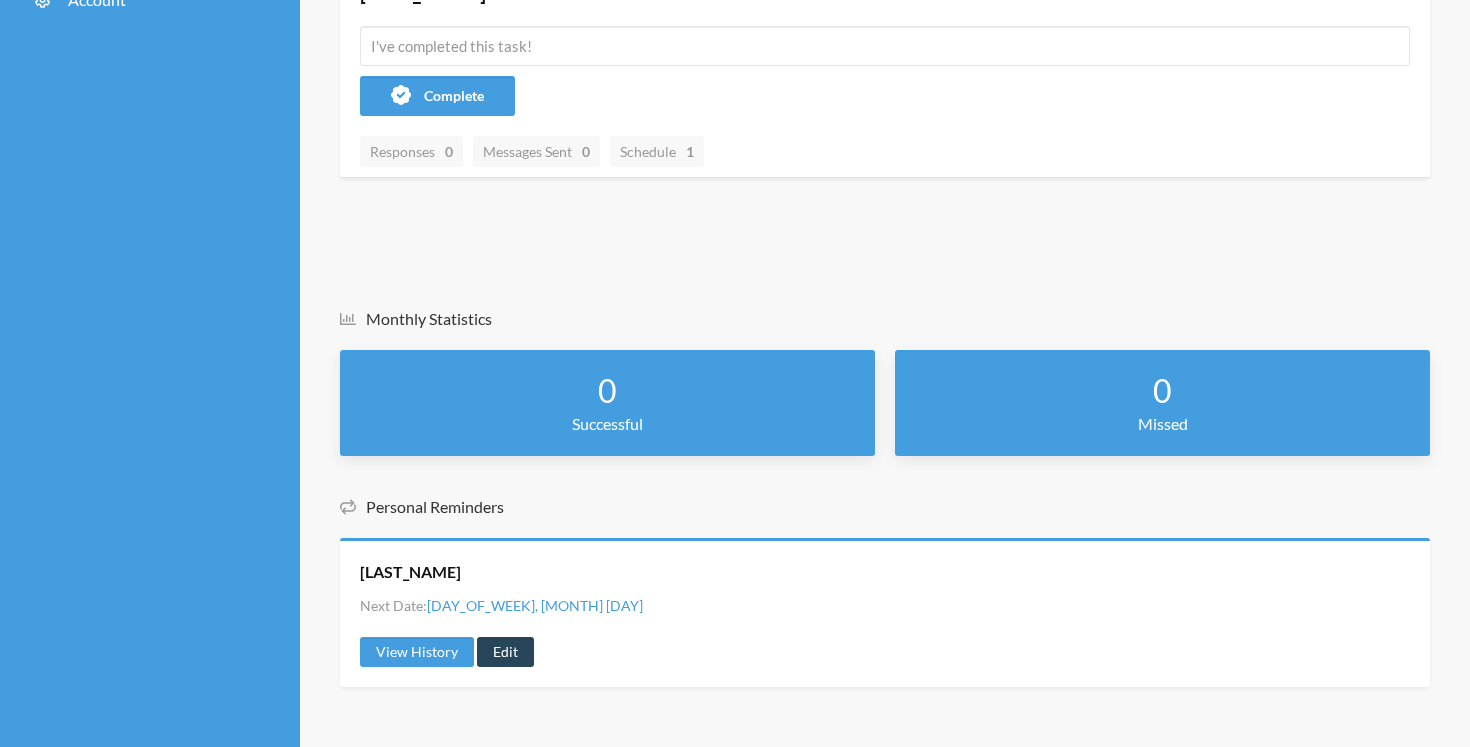 click on "Edit" at bounding box center [505, 652] 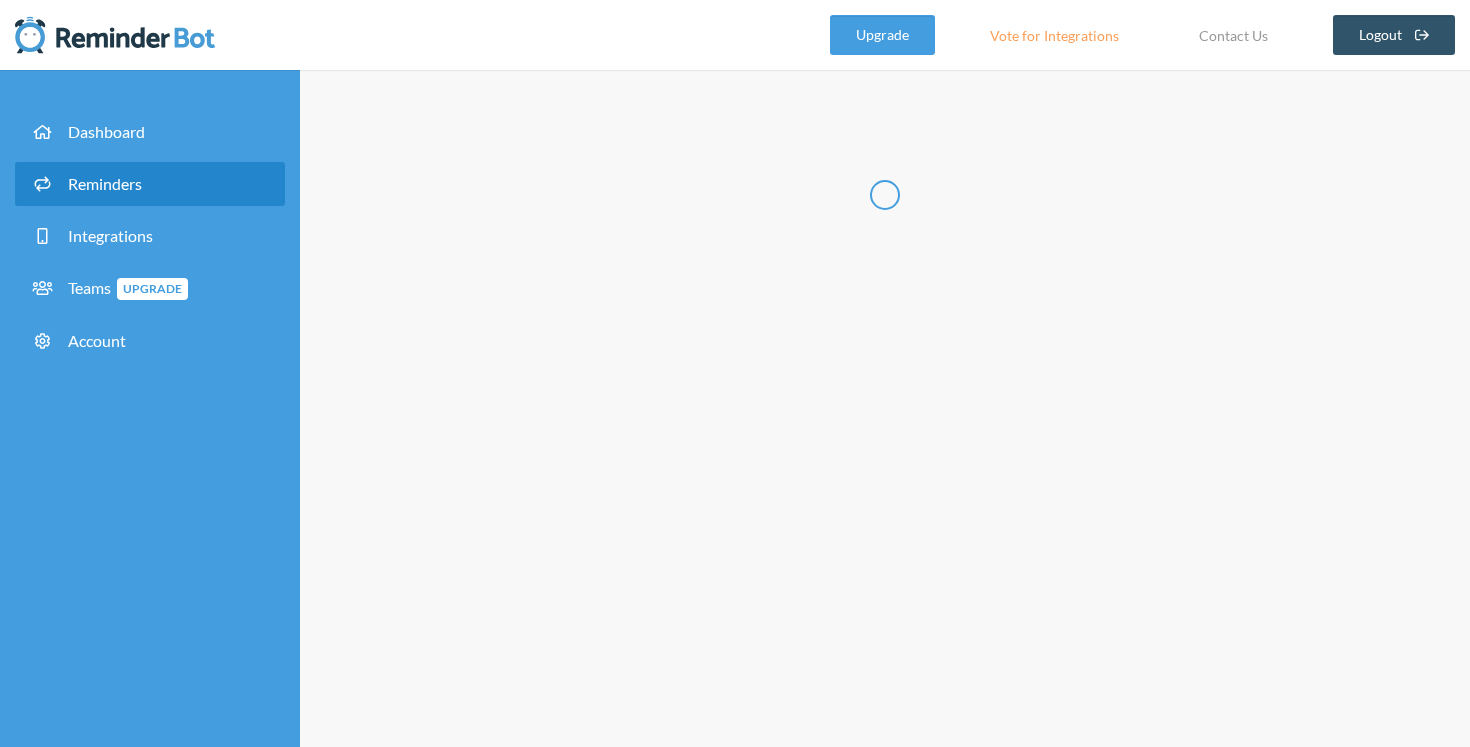 scroll, scrollTop: 0, scrollLeft: 0, axis: both 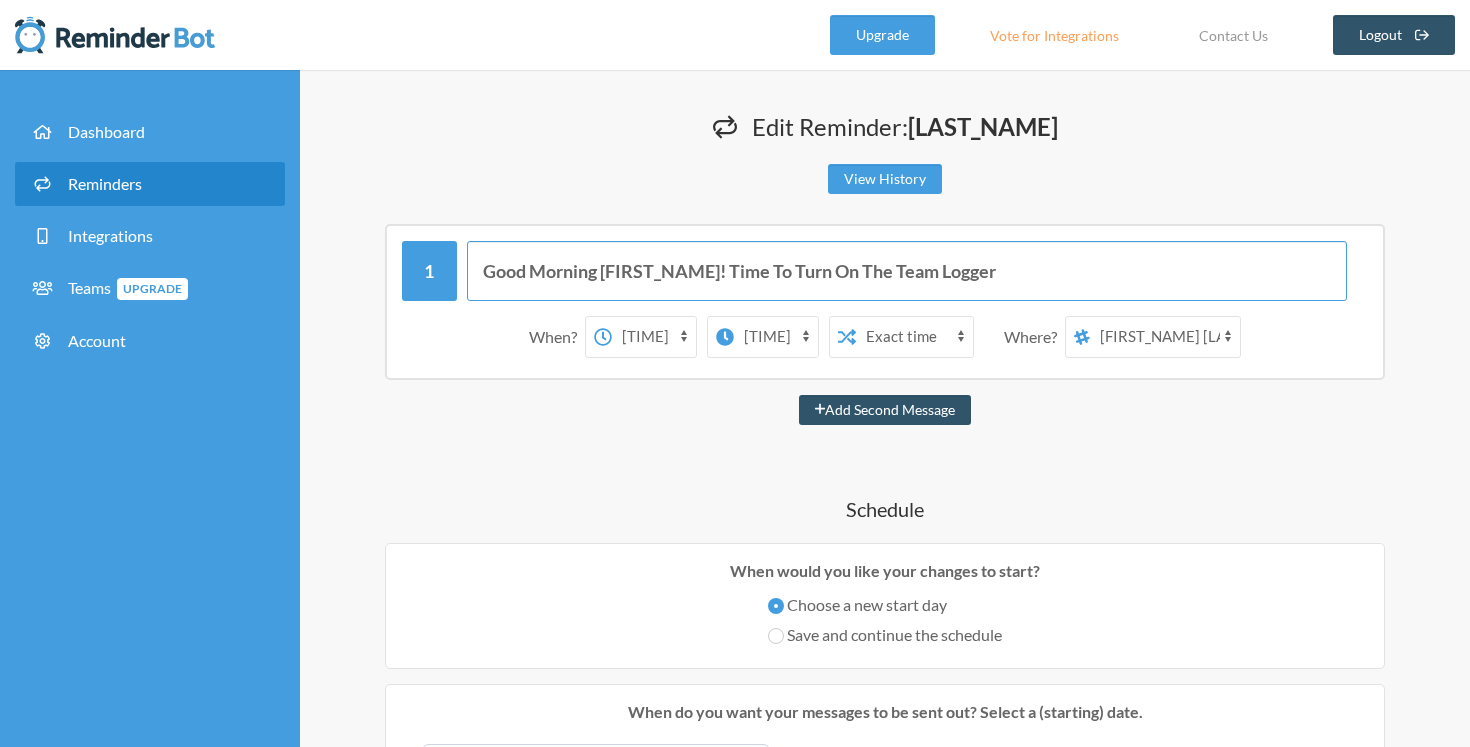 click on "Good Morning [FIRST_NAME]! Time To Turn On The Team Logger" at bounding box center [907, 271] 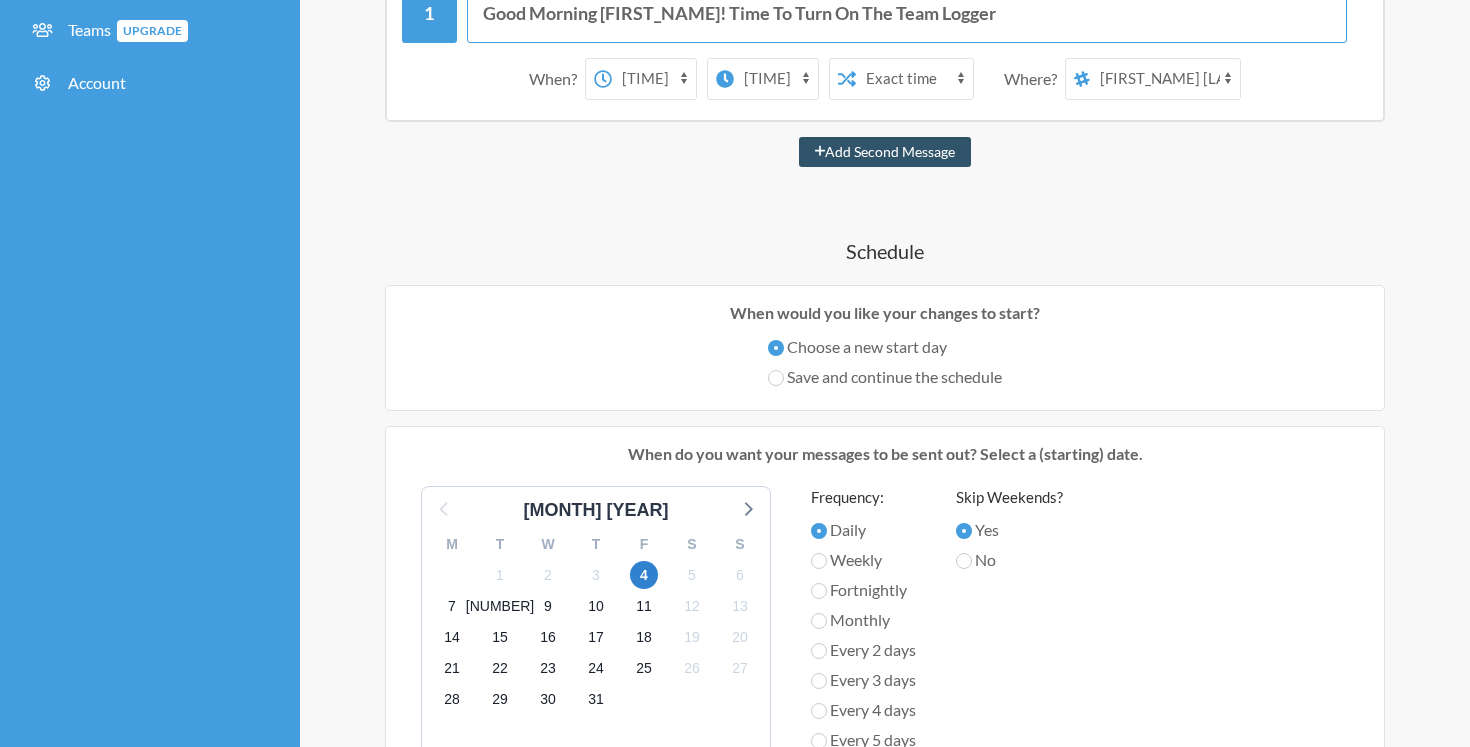 scroll, scrollTop: 0, scrollLeft: 0, axis: both 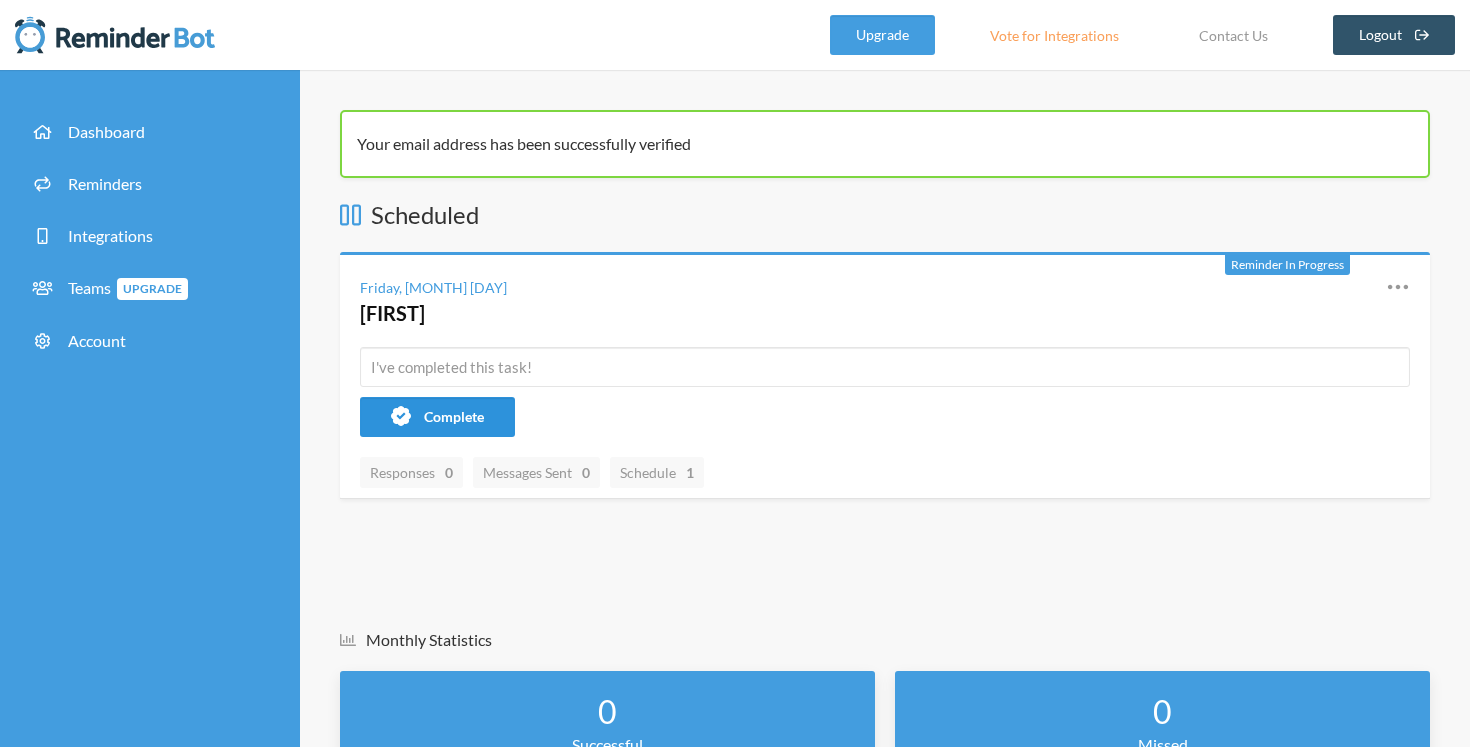 click on "Complete" at bounding box center (454, 416) 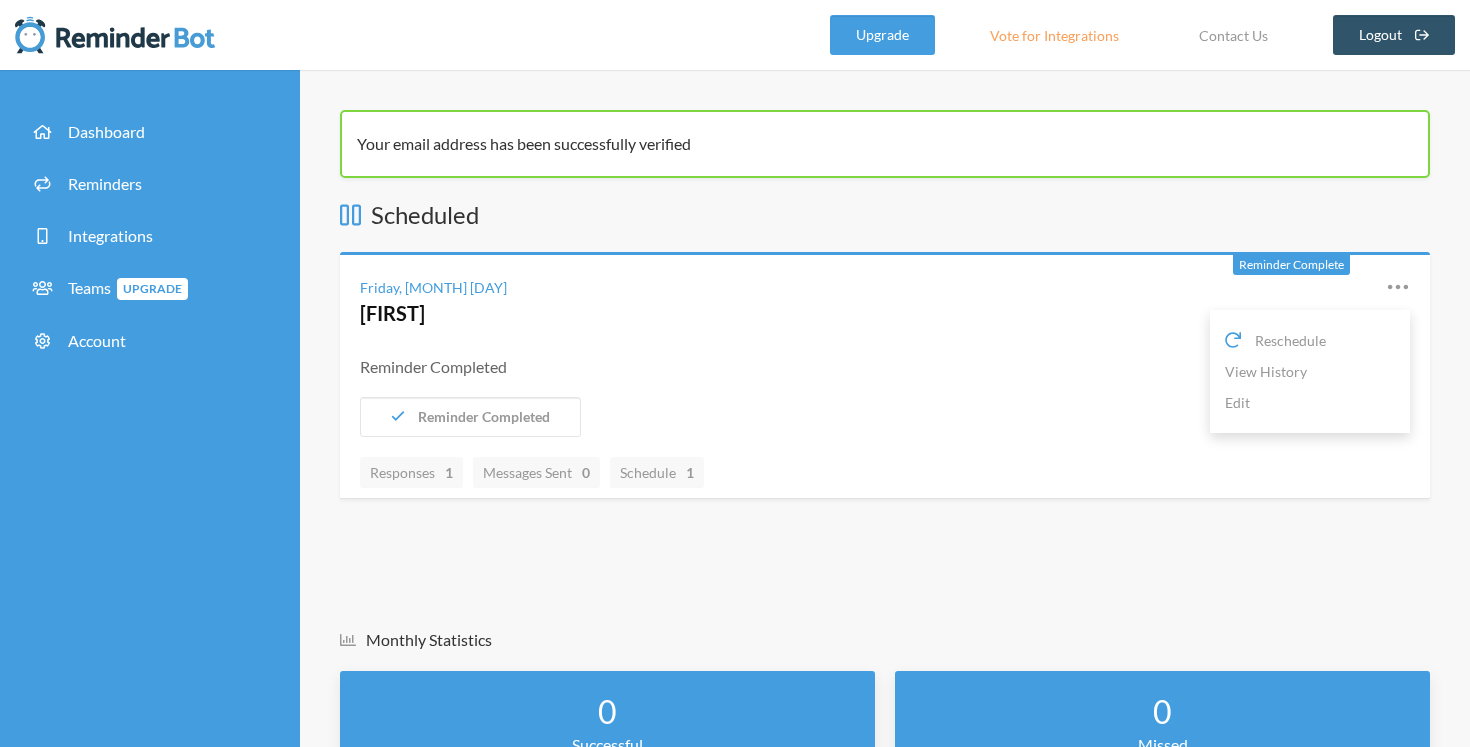 click on "Reschedule   View History   Edit" at bounding box center (1383, 301) 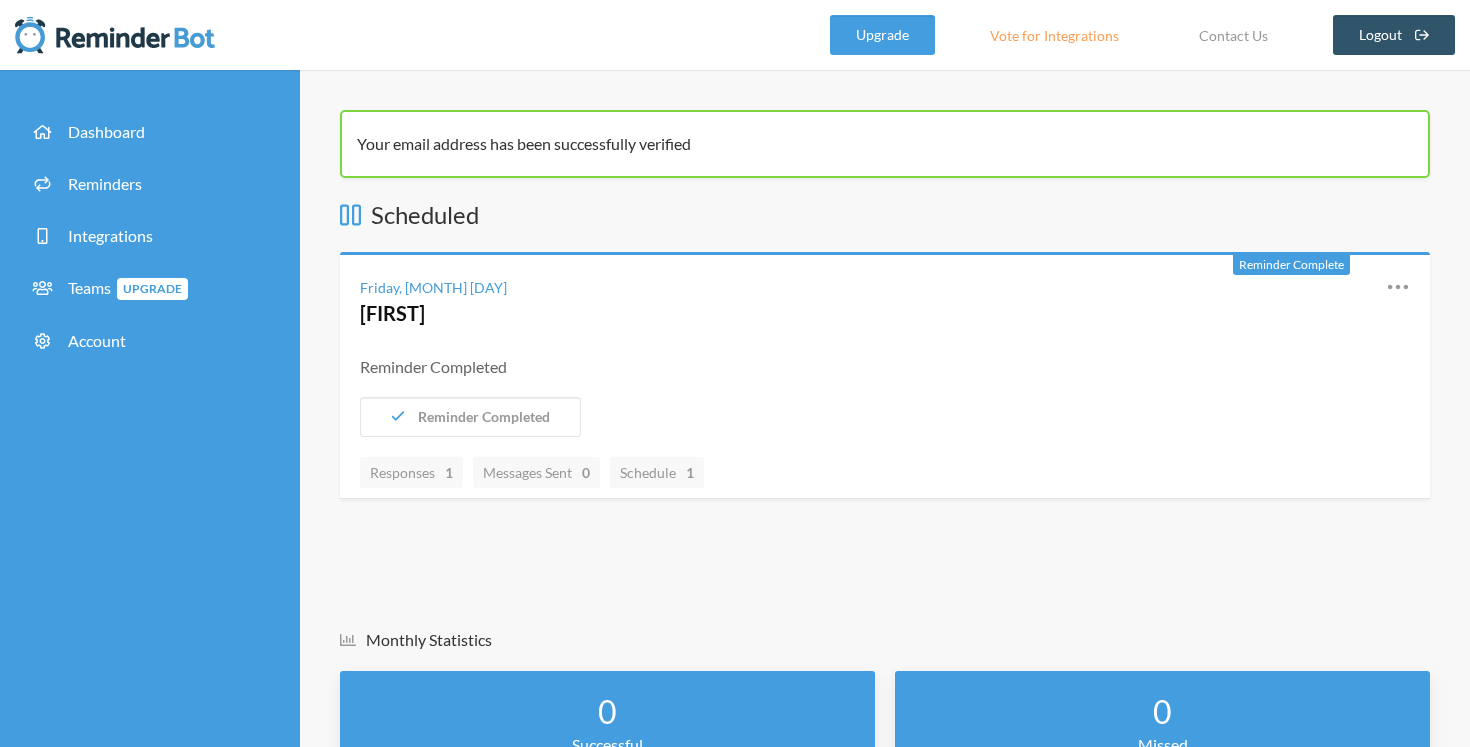 click on "Reschedule   View History   Edit" at bounding box center [1383, 301] 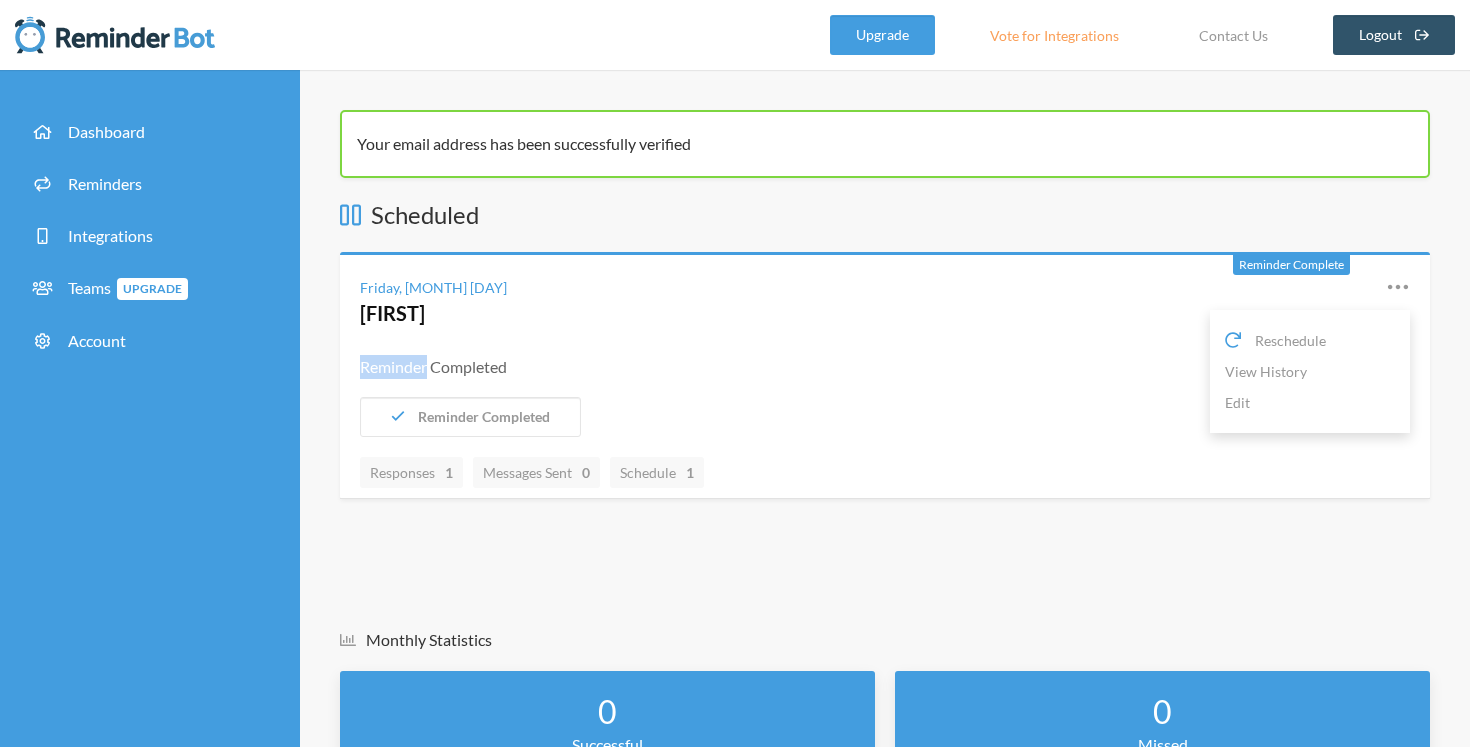 click at bounding box center (1398, 287) 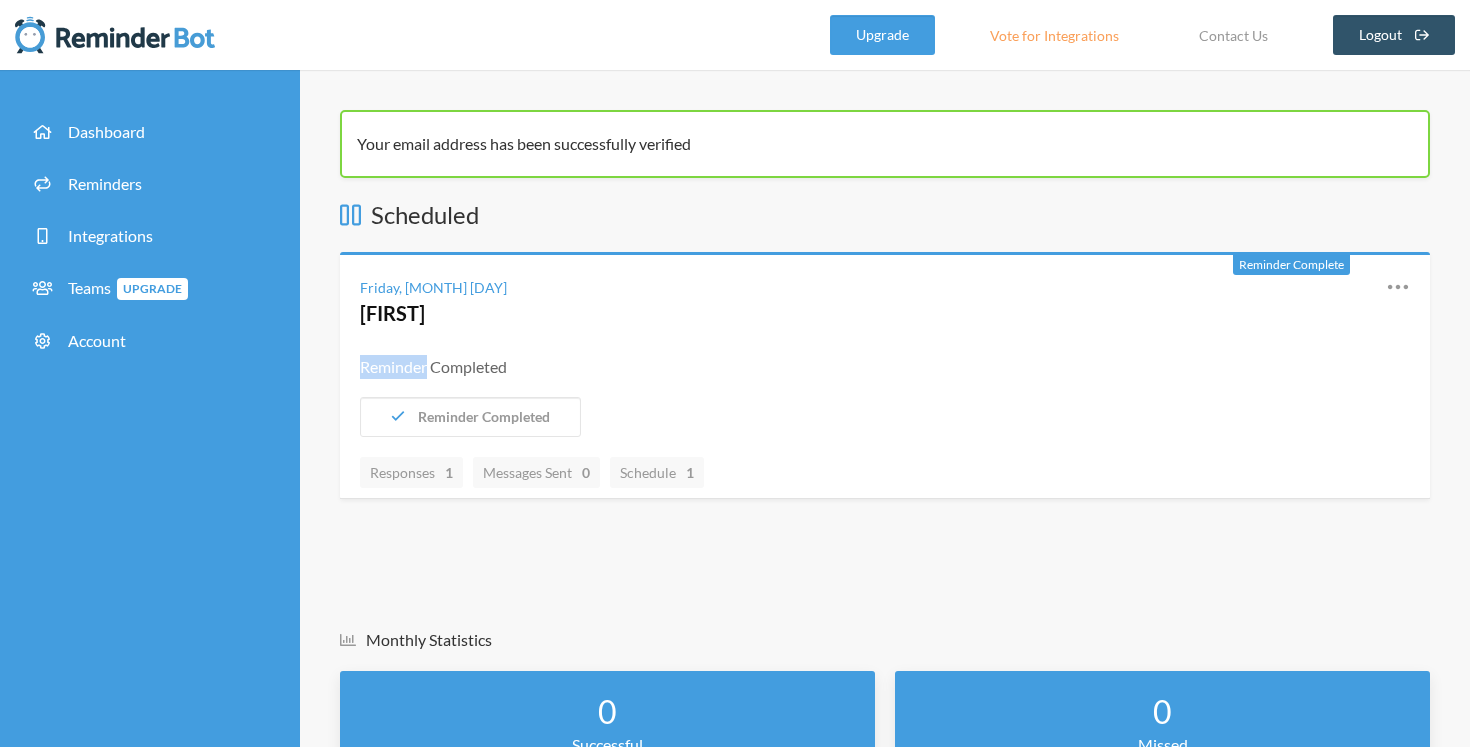 click at bounding box center [1398, 287] 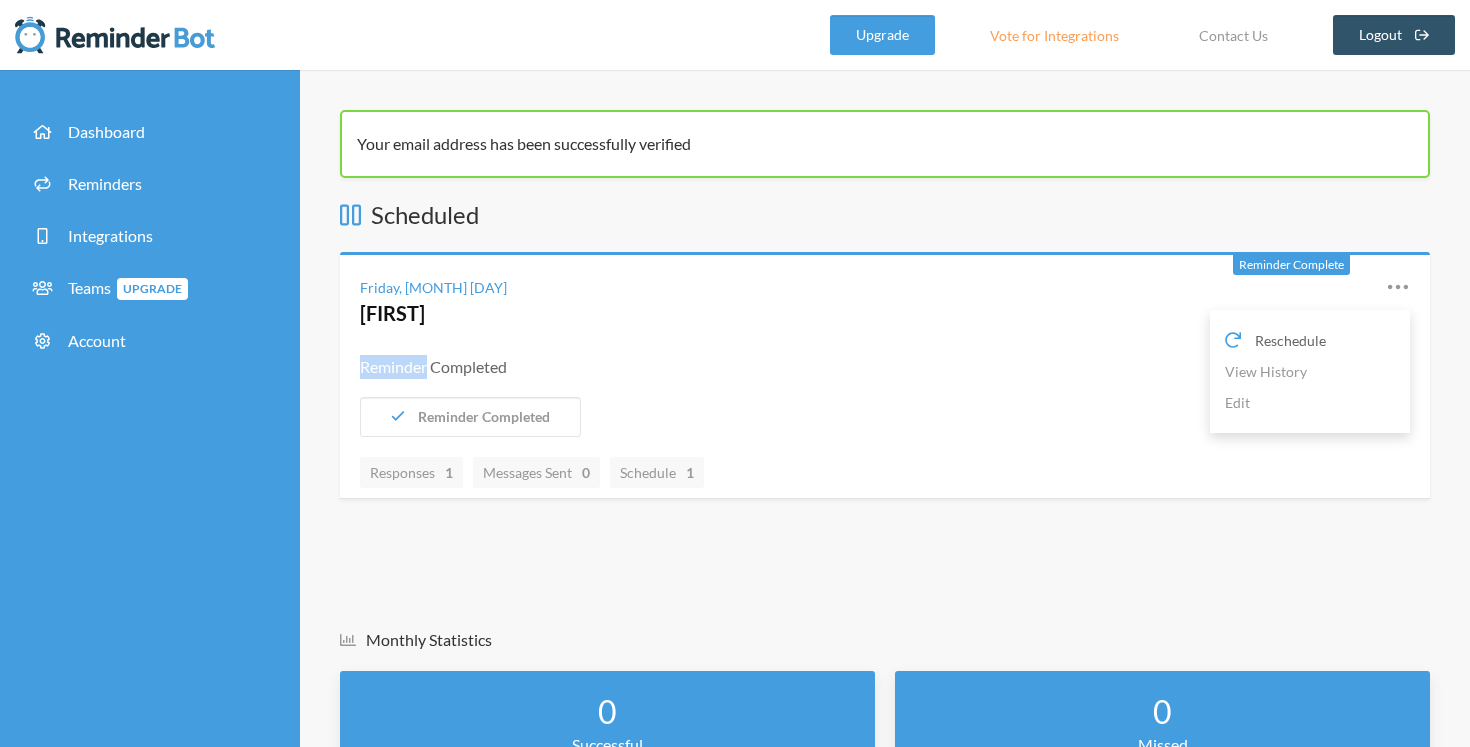 click on "Reschedule" at bounding box center (1290, 340) 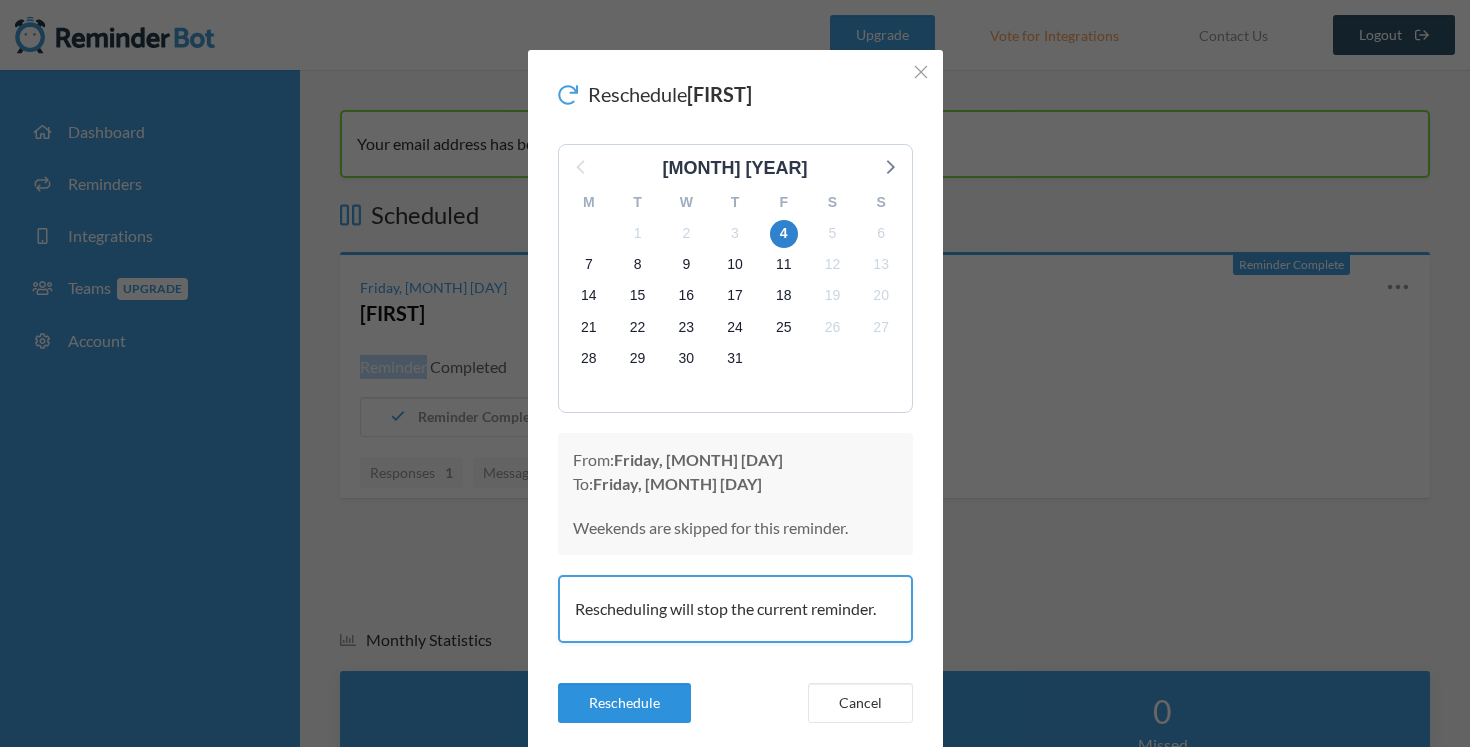 click on "Reschedule" at bounding box center [624, 703] 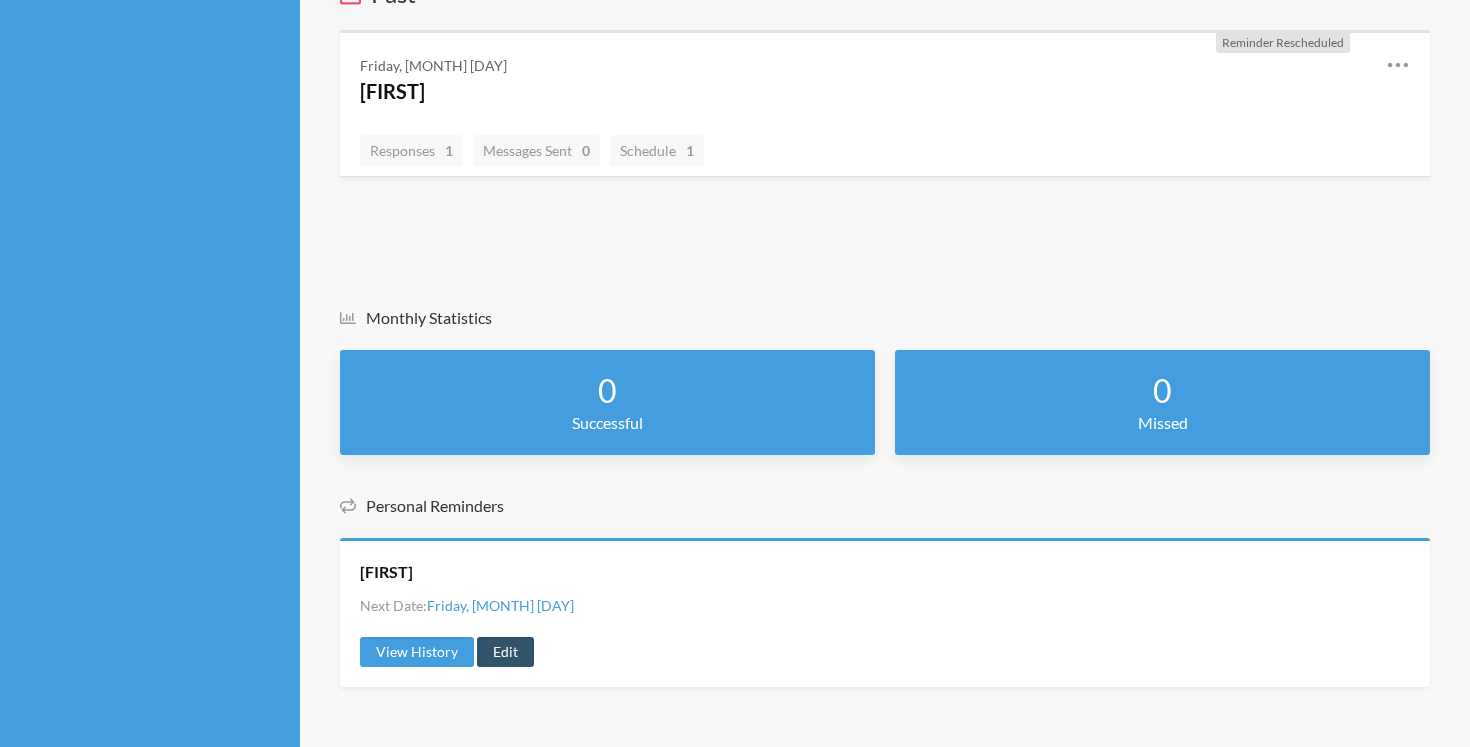scroll, scrollTop: 0, scrollLeft: 0, axis: both 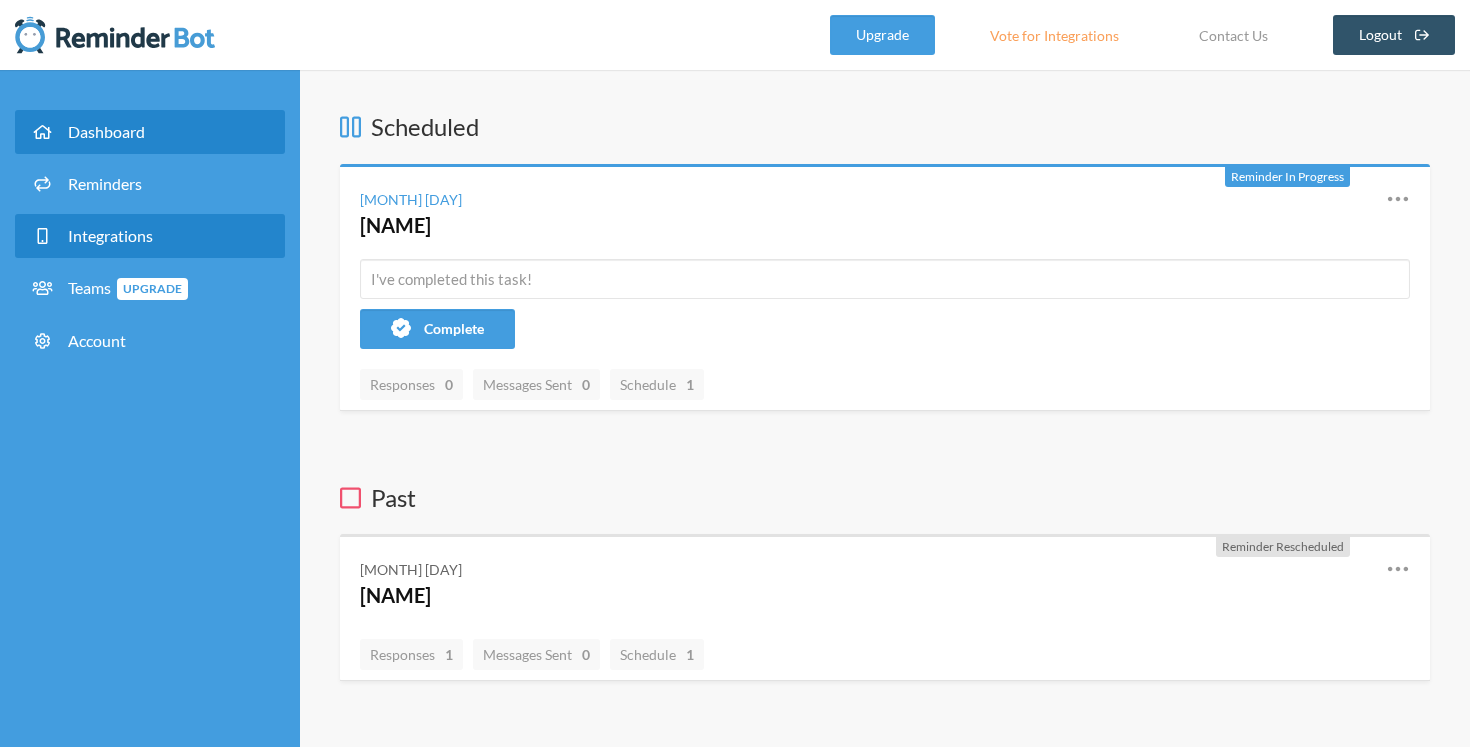 click on "Integrations" at bounding box center [150, 236] 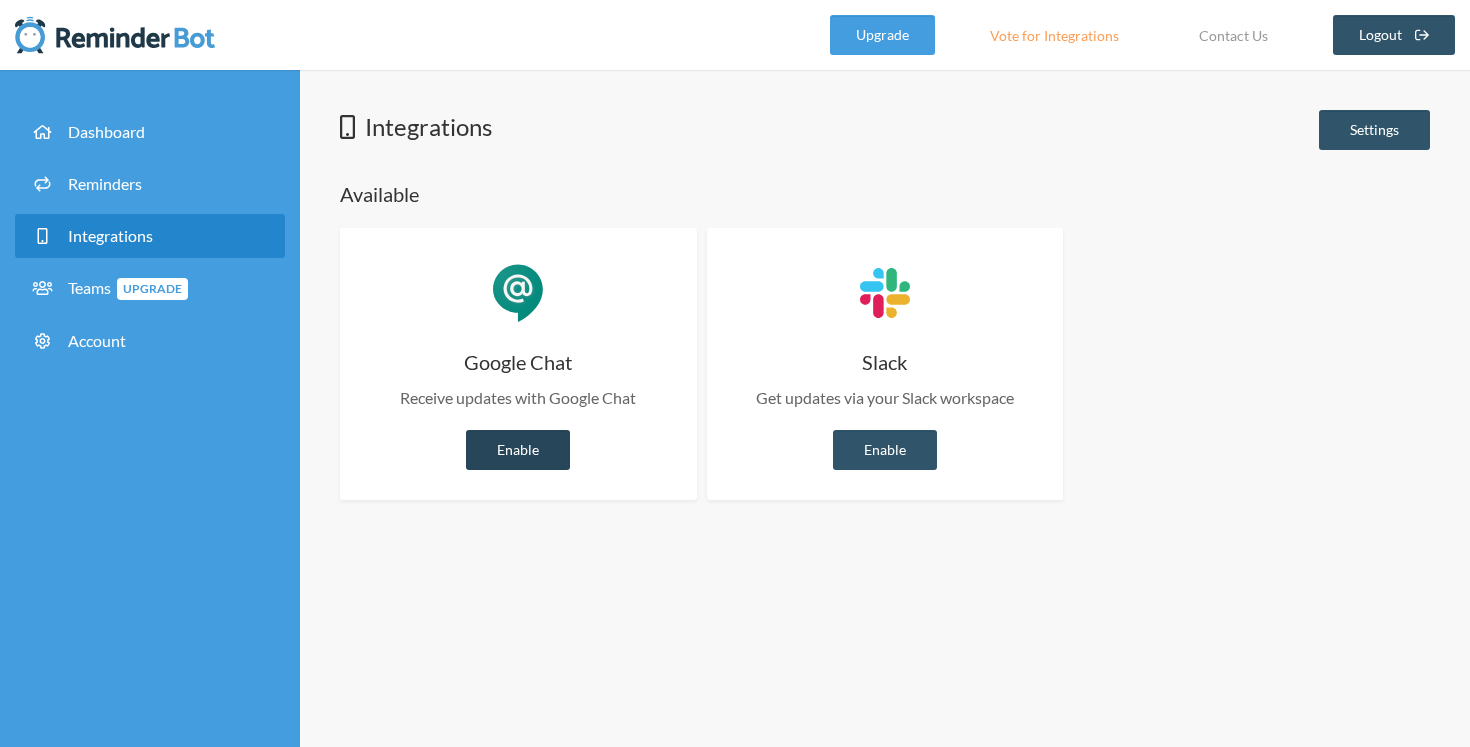 click on "Enable" at bounding box center (518, 450) 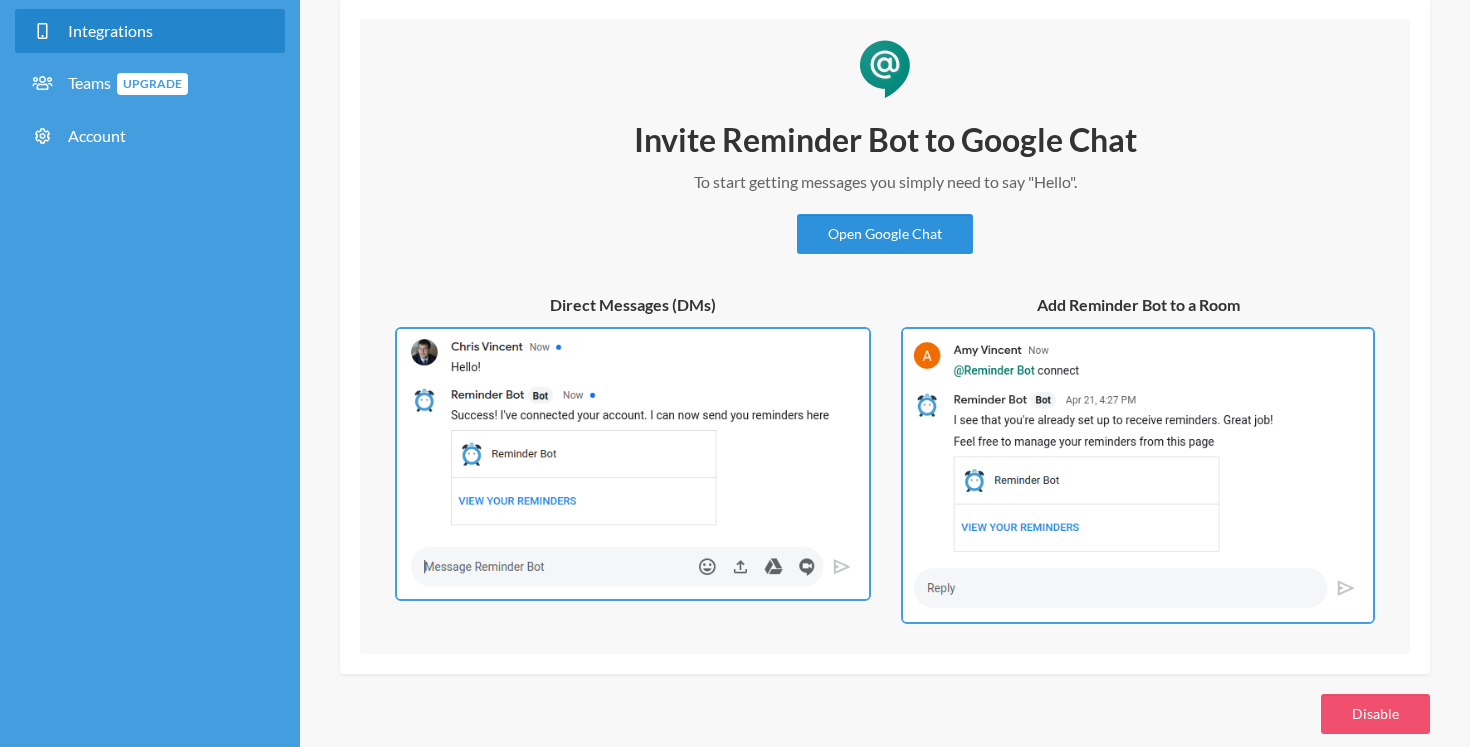 scroll, scrollTop: 232, scrollLeft: 0, axis: vertical 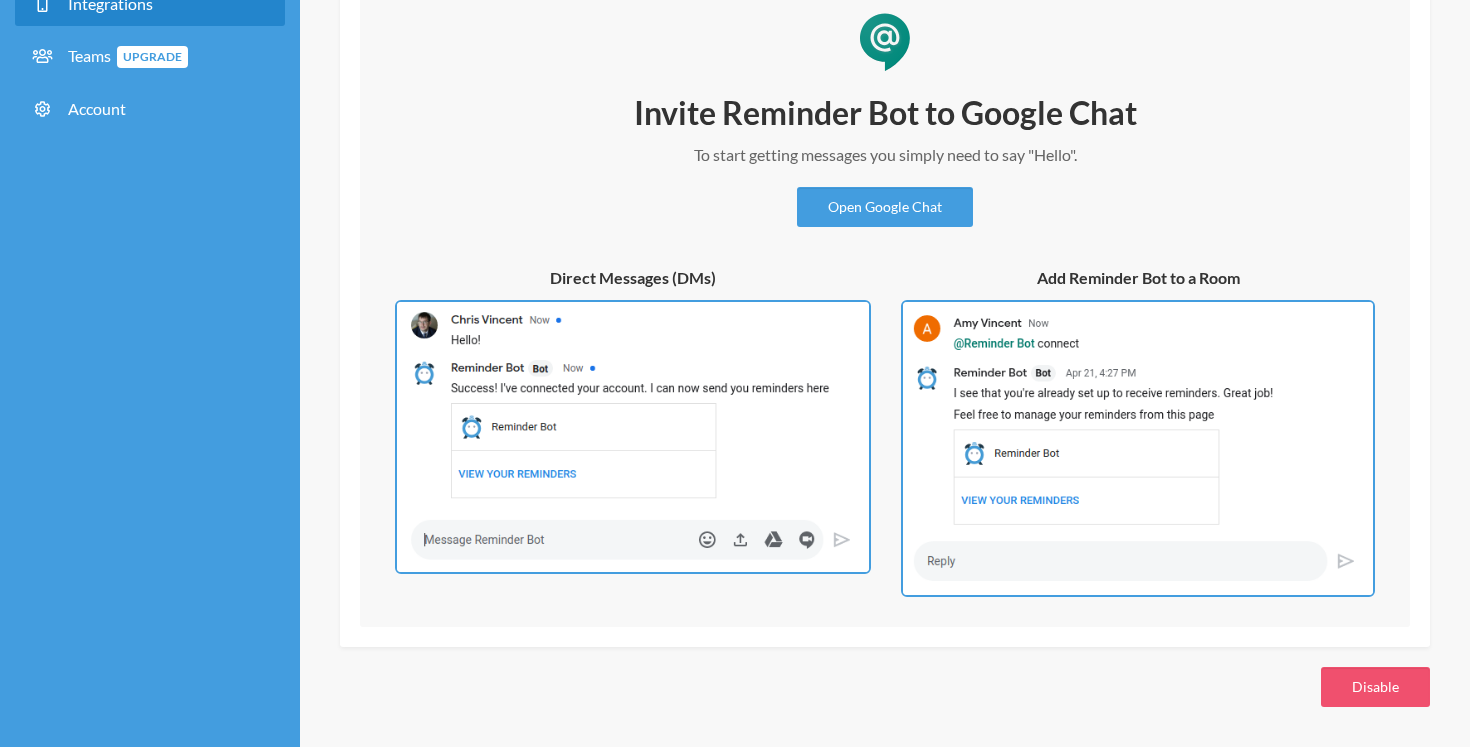 click on "Direct Messages (DMs)" at bounding box center (633, 278) 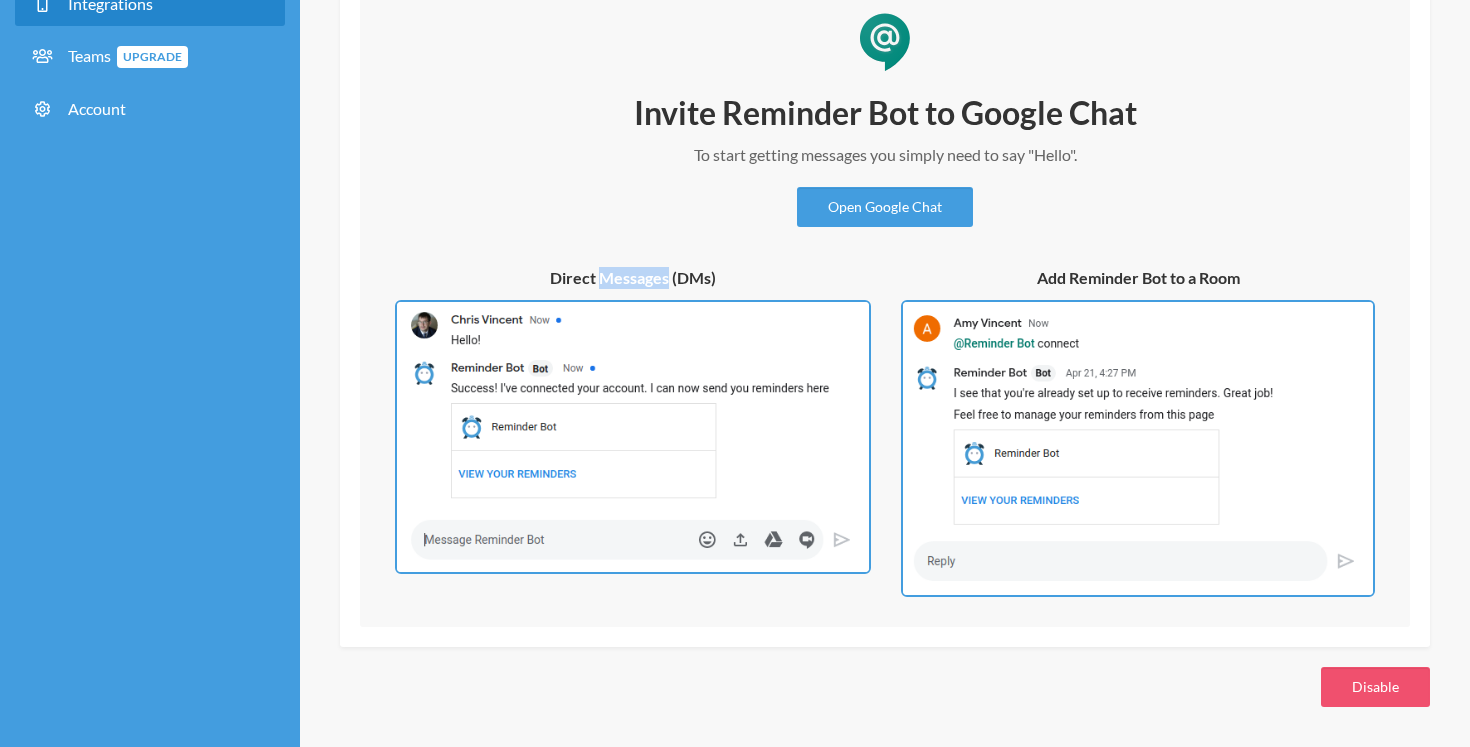 click on "Direct Messages (DMs)" at bounding box center (633, 278) 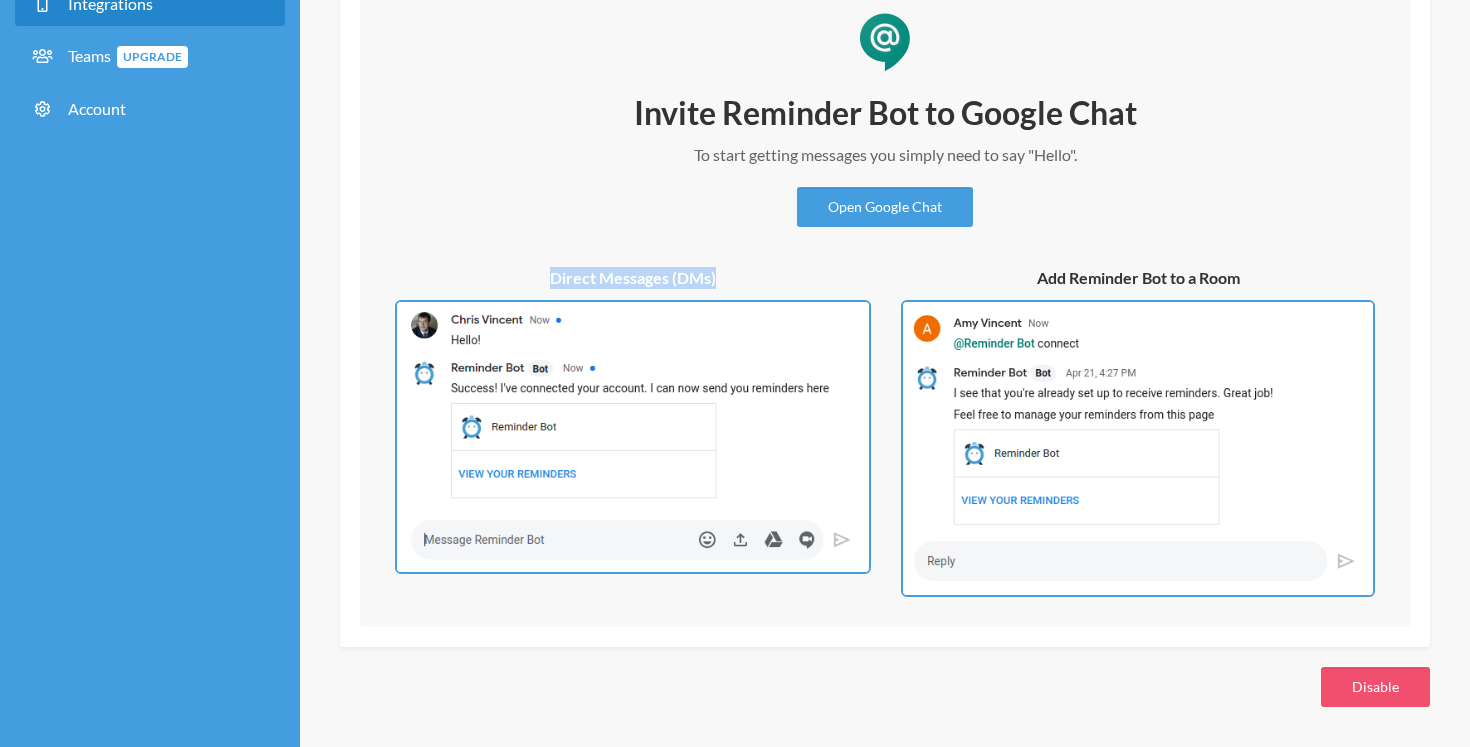 click on "Direct Messages (DMs)" at bounding box center [633, 278] 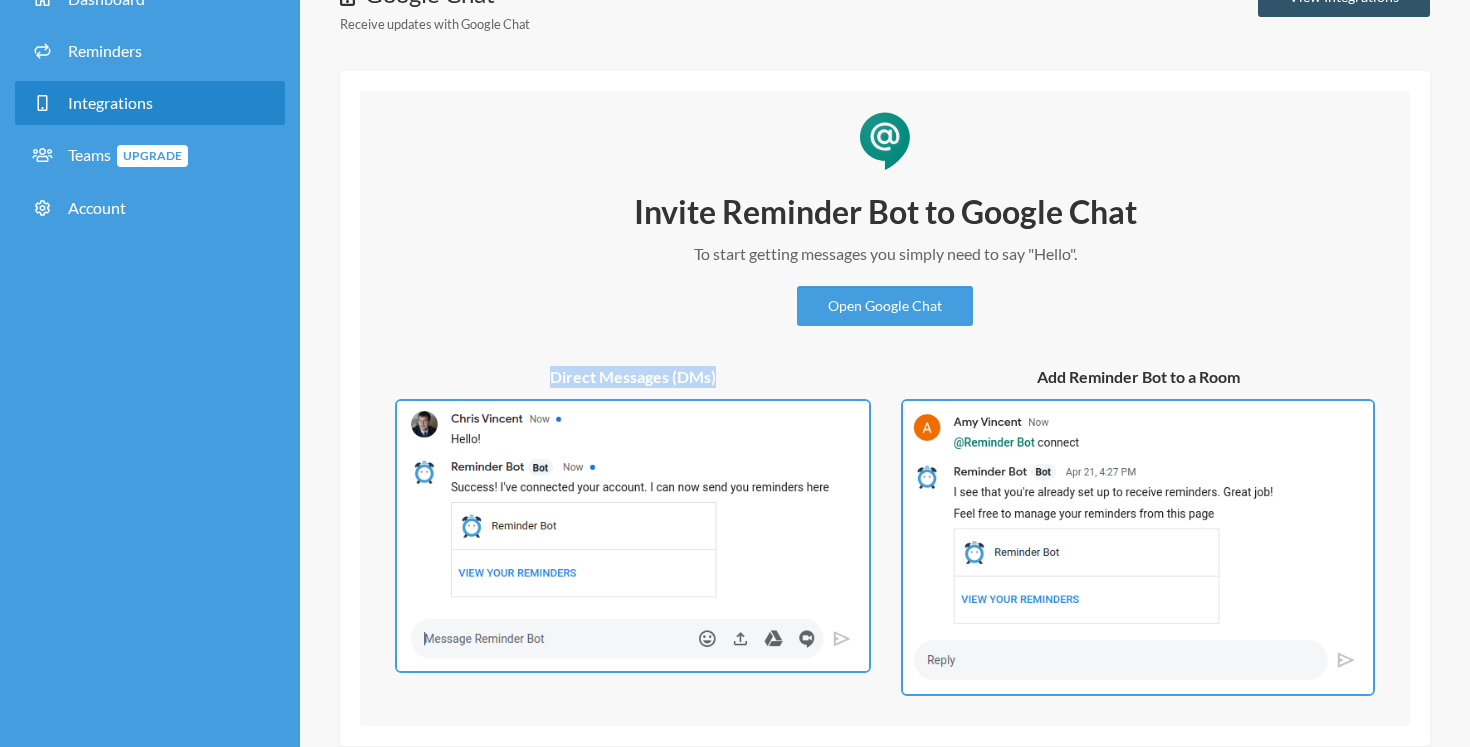 scroll, scrollTop: 0, scrollLeft: 0, axis: both 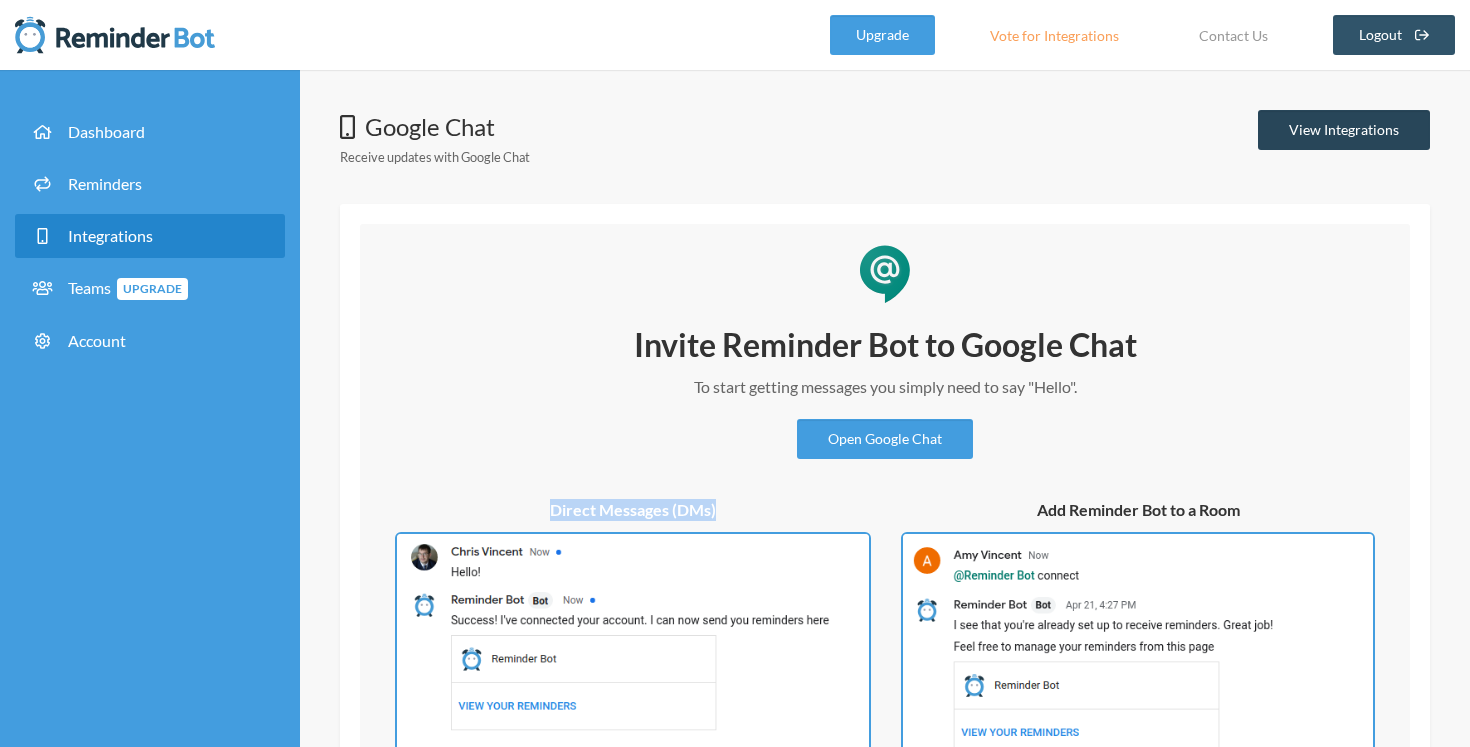 click on "View Integrations" at bounding box center [1344, 130] 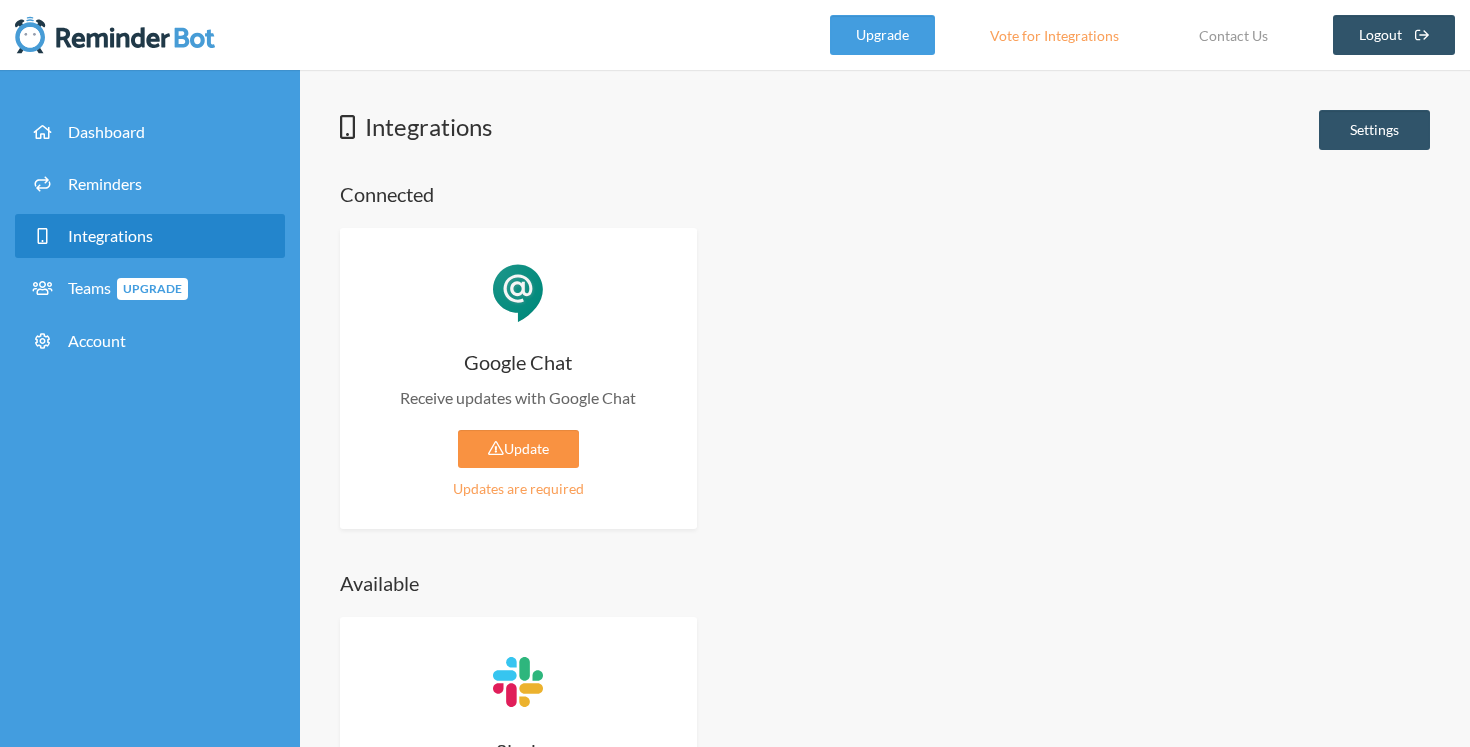 click at bounding box center (496, 448) 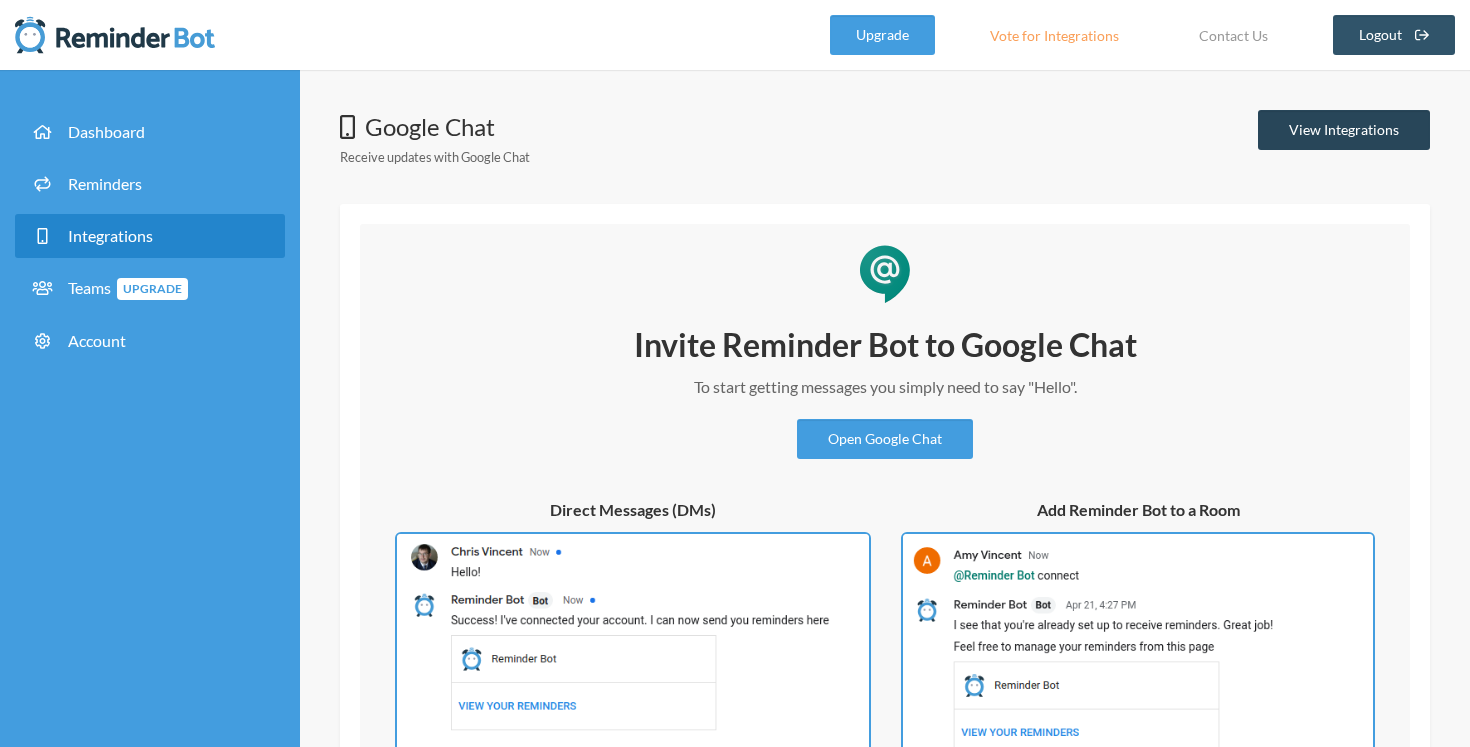 click on "View Integrations" at bounding box center (1344, 130) 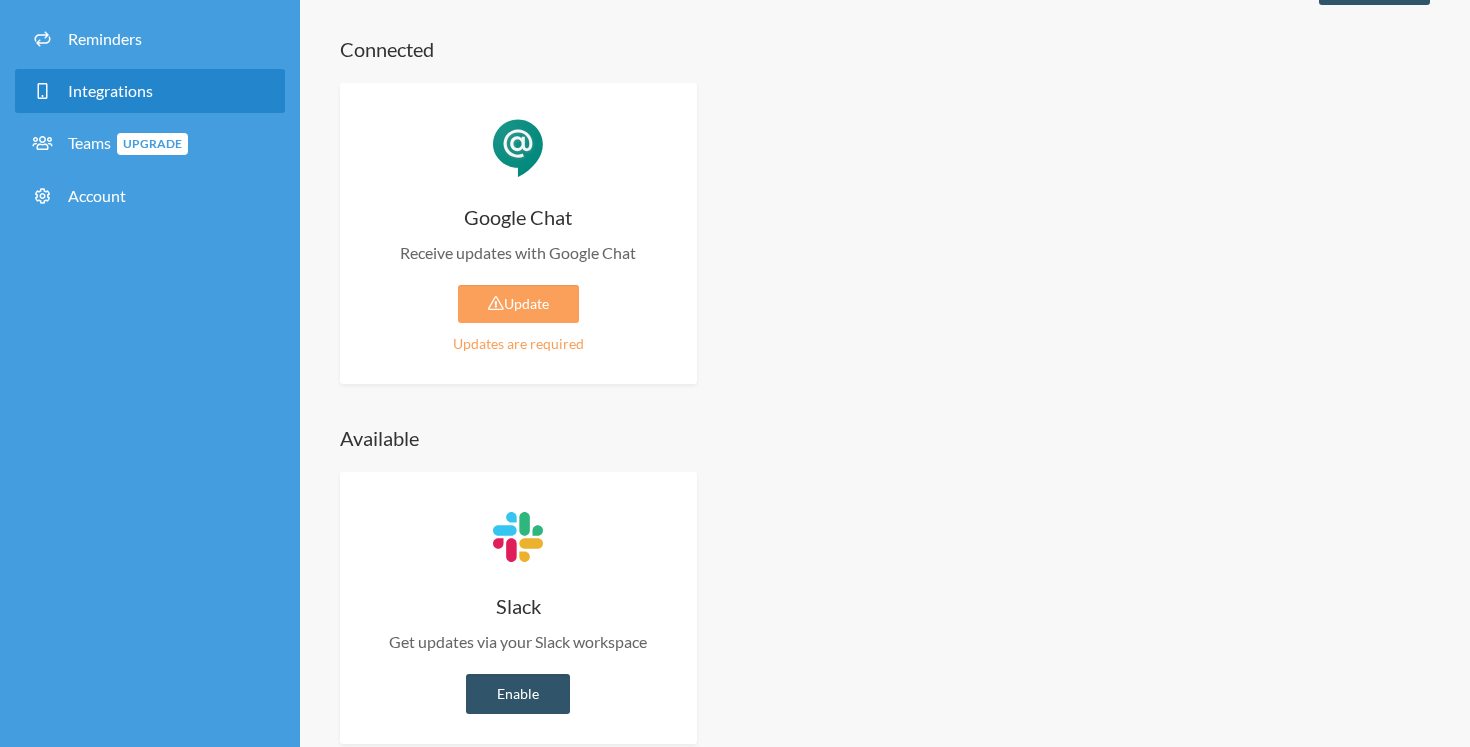 scroll, scrollTop: 181, scrollLeft: 0, axis: vertical 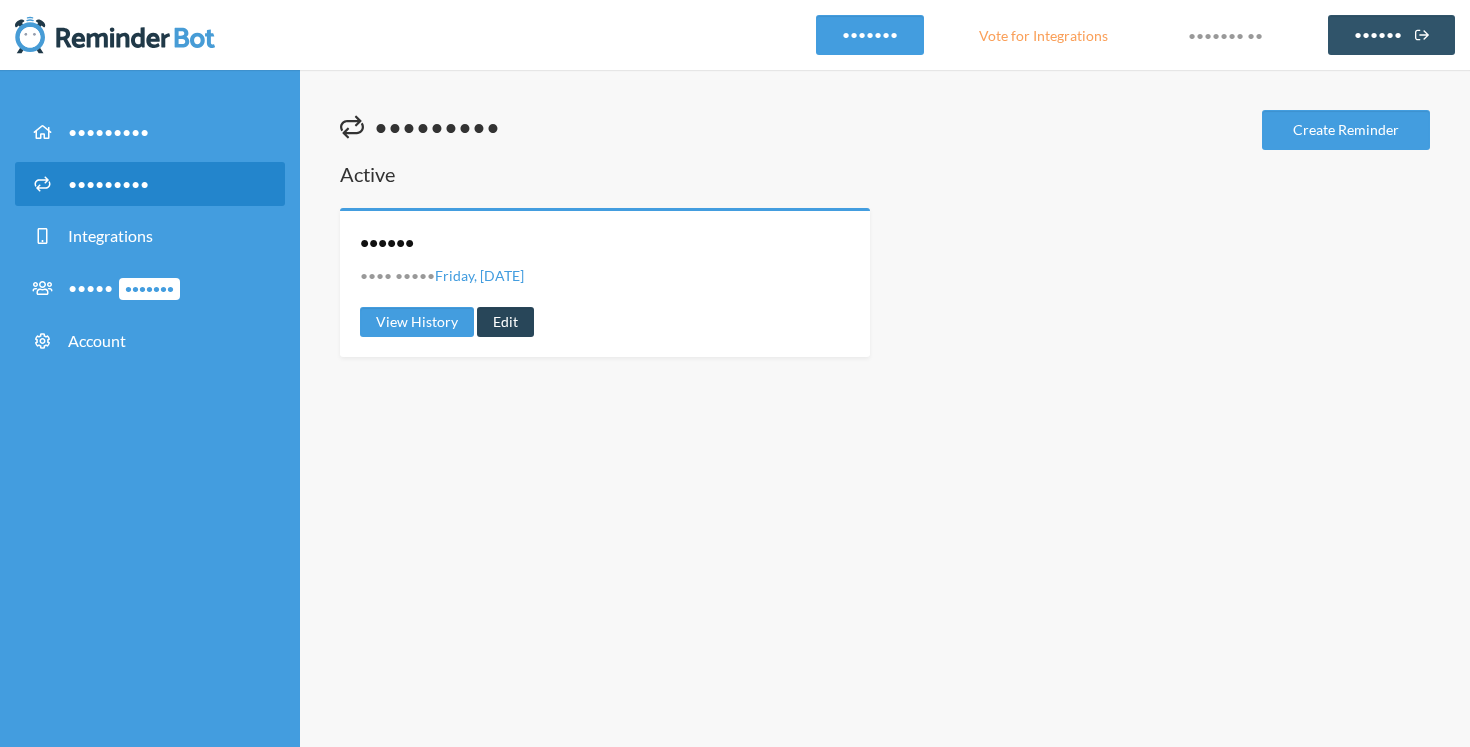 click on "Edit" at bounding box center (505, 322) 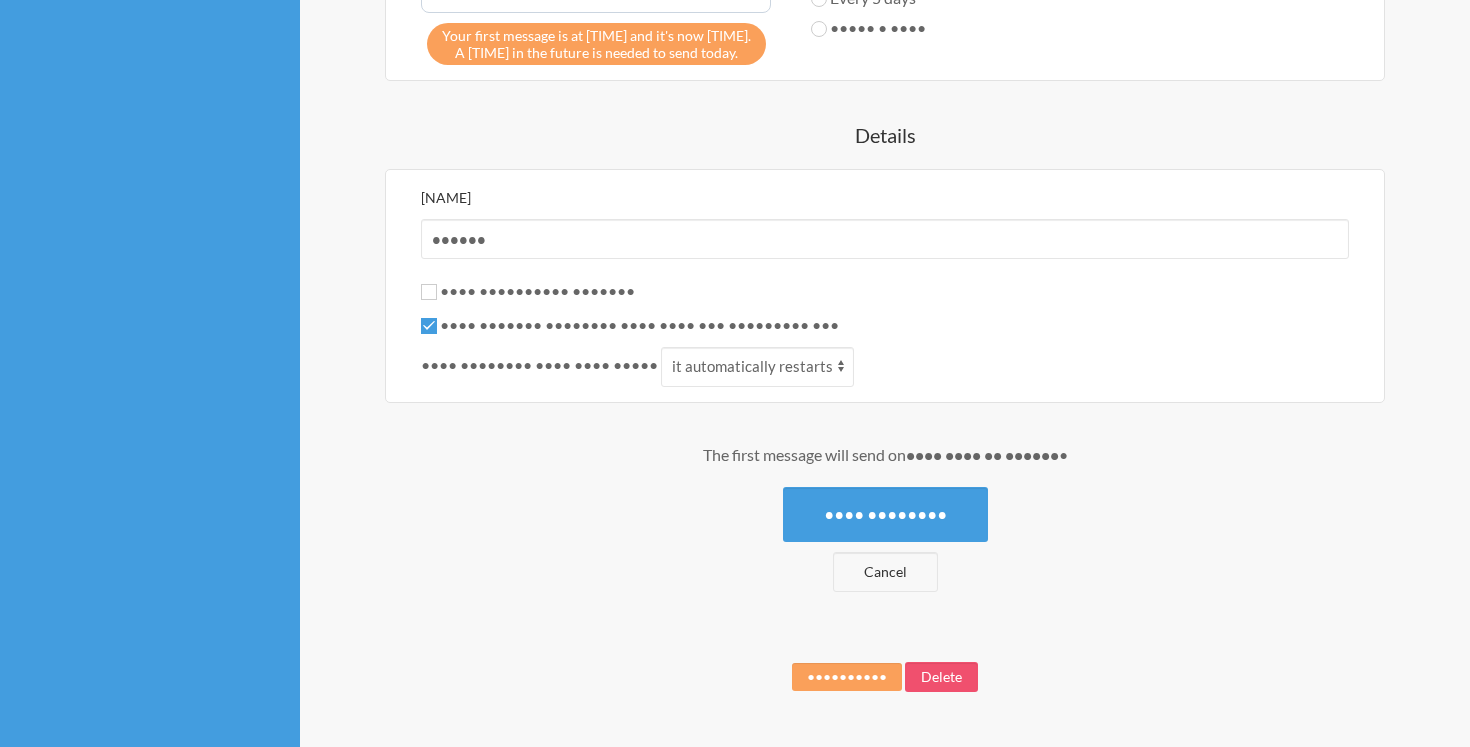 scroll, scrollTop: 837, scrollLeft: 0, axis: vertical 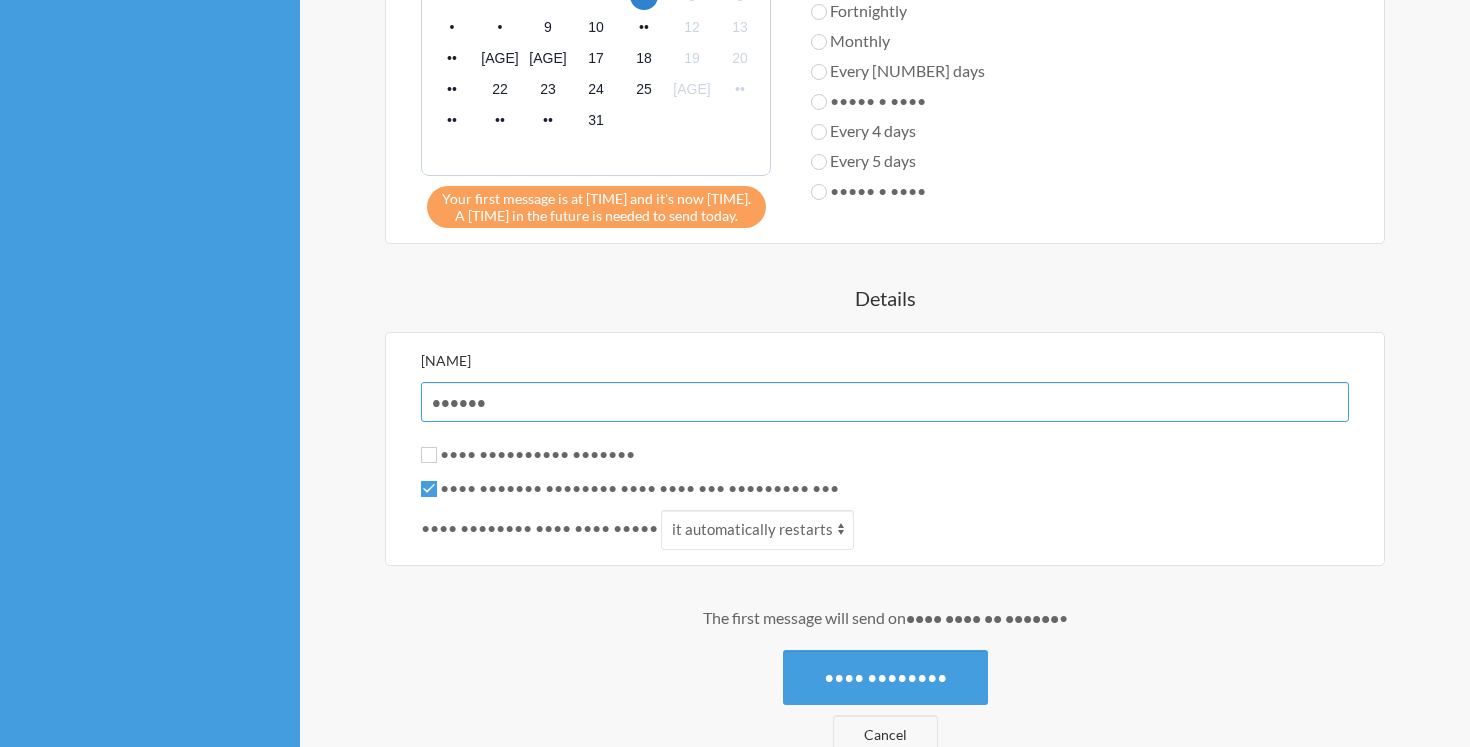click on "••••••" at bounding box center (885, 402) 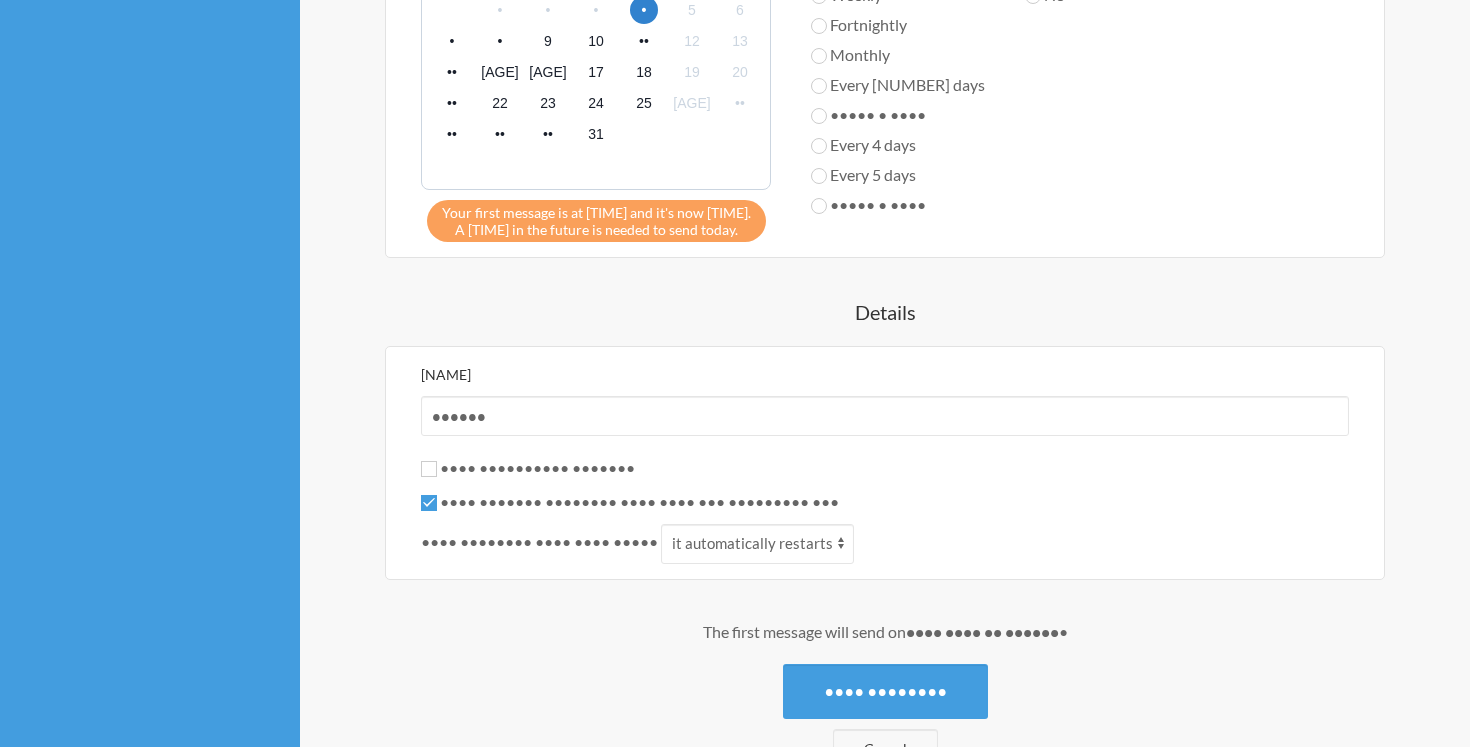 click on "•••• ••••••• ••••• •••• •• •••• •• ••• •••• ••••••     •••••     ••••• •• ••••• •• ••••• •• ••••• •• •••• •• •••• •• •••• •• •••• •• •••• •• •••• •• •••• •• •••• •• •••• •• •••• •• •••• •• •••• •• •••• •• •••• •• •••• •• •••• •• •••• •• •••• •• •••• •• •••• •• •••• •• •••• •• •••• •• •••• •• •••• •• •••• •• •••• •• •••• •• •••• •• •••• •• •••• •• •••• •• •••• •• •••• •• •••• •• •••• •• ••••• •• ••••• •• ••••• •• ••••• •• ••••• •• ••••• •• ••••• •• ••••• •• ••••• •• ••••• •• ••••• •• ••••• •• •••• •• •••• •• •••• •• •••• •• •••• •• •••• •• •••• •• •••• •• •••• •• •••• •• •••• •• •••• •• •••• •• •••• •• •••• •• •••• •• •••• •• •••• •• •••• •• •••• •• •••• •• •••• •• •••• •• •••• •• •••• •• •••• •• •••• •• •••• •• •••• •• •••• •• •••• •• •••• •• •••• •• •••• •• •••• •• •••• •• ••••• •• ••••• •• ••••• •• ••••• •• ••••• •• ••••• •• ••••• •• ••••• ••   ••  ••• •     ••••• •• ••••• •• ••••• •• ••••• •• •••• •• •••• •• •••• •• •••• •• •••• •• •••• •• •••• •• •••• •• •••• •• •••• •• •••• •• •••• •• •••• •• •••• ••" at bounding box center (885, 85) 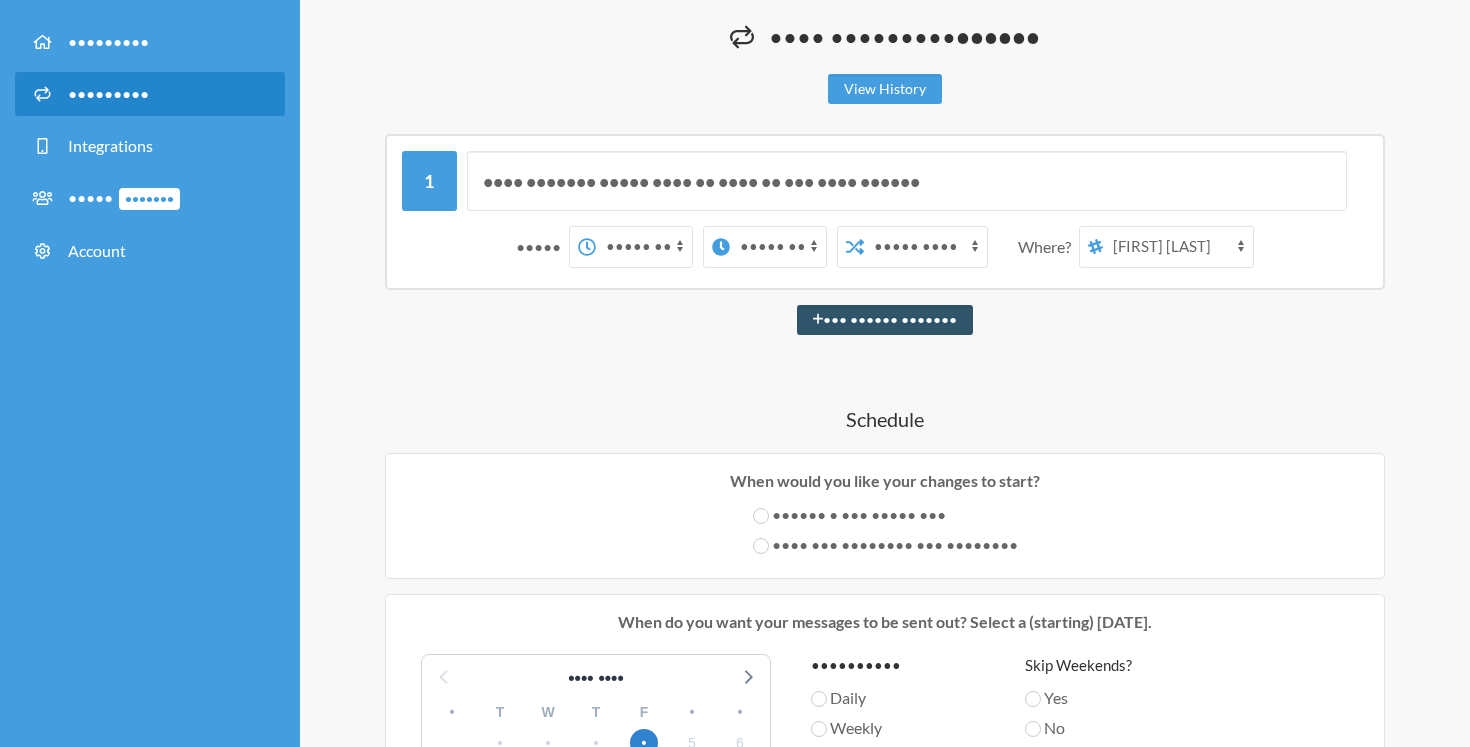 scroll, scrollTop: 0, scrollLeft: 0, axis: both 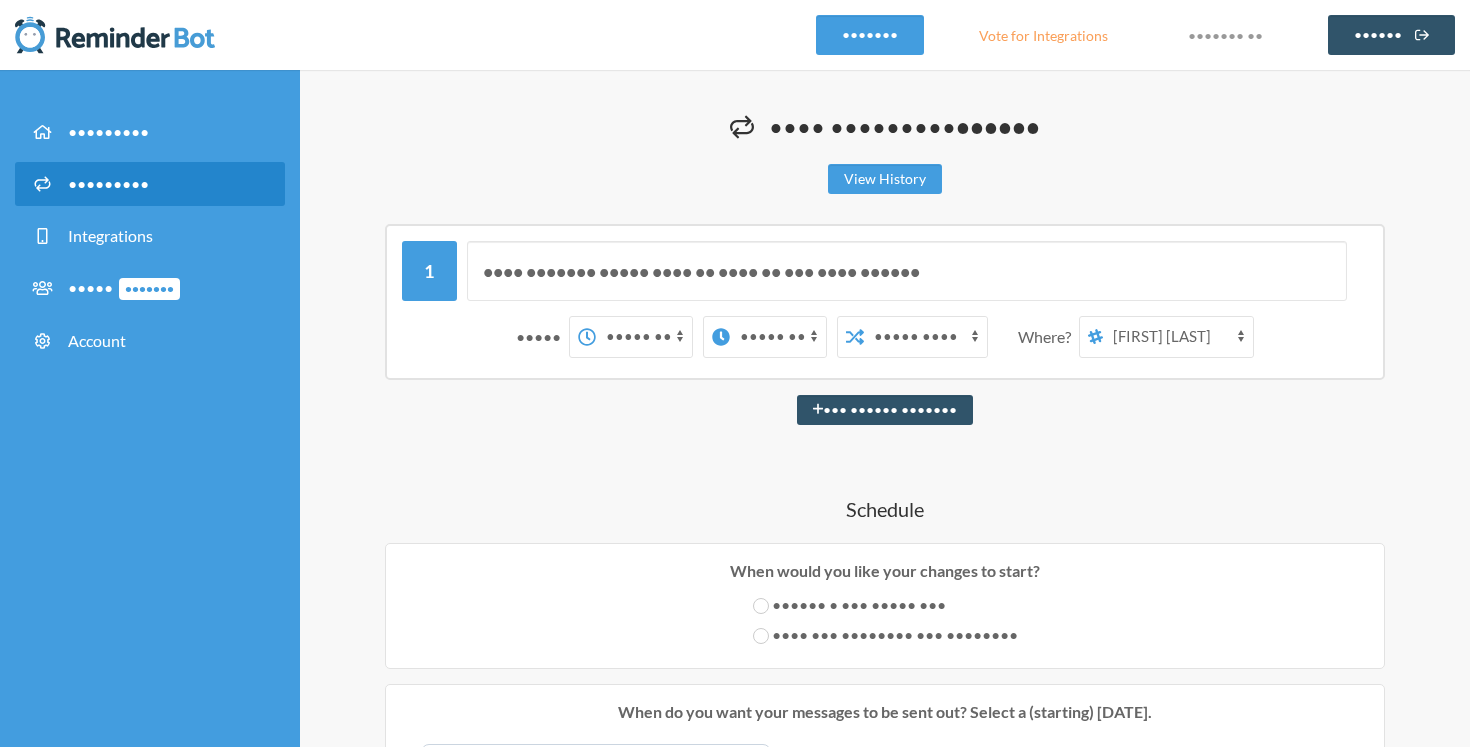 click on "•••• •••••••   •••• •••••" at bounding box center (1178, 337) 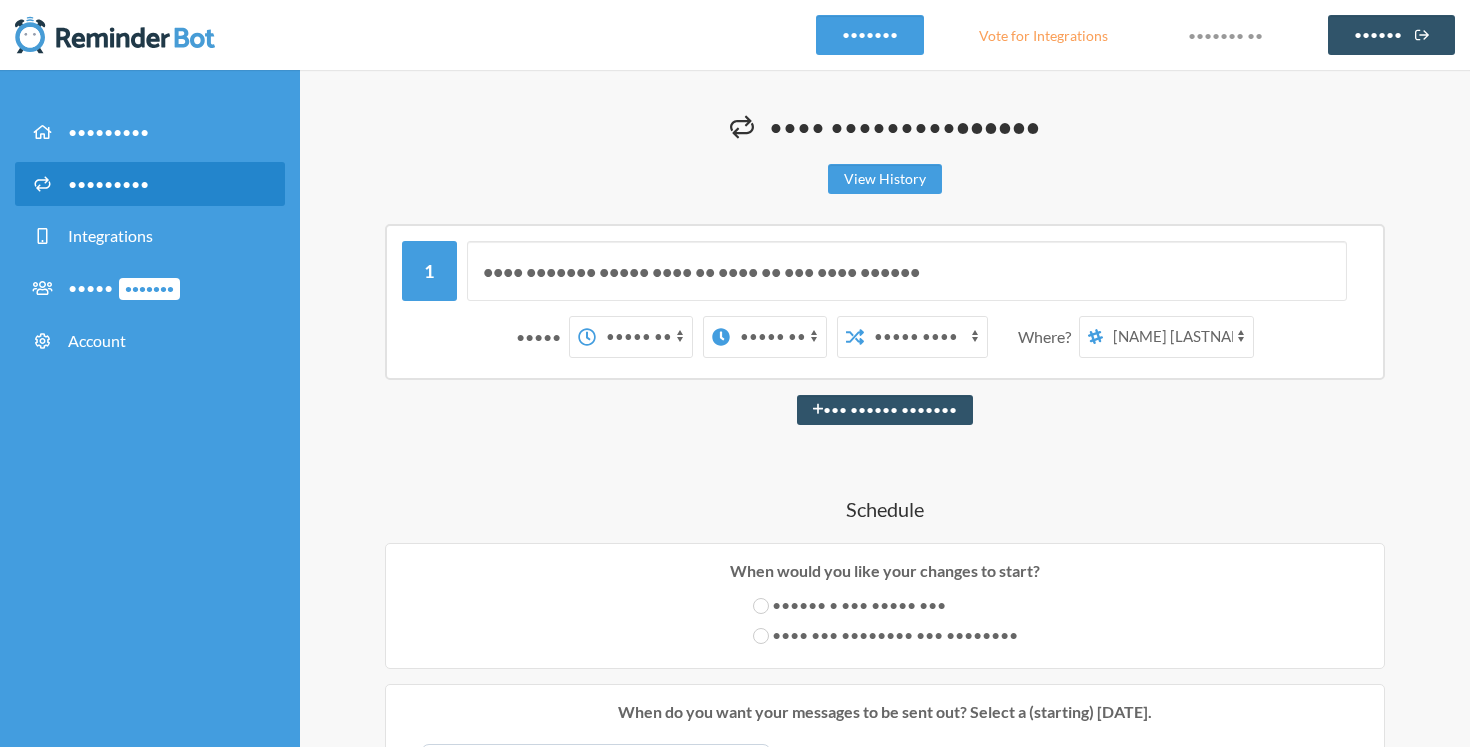 click on "•••• •••••••   •••• •••••" at bounding box center (1178, 337) 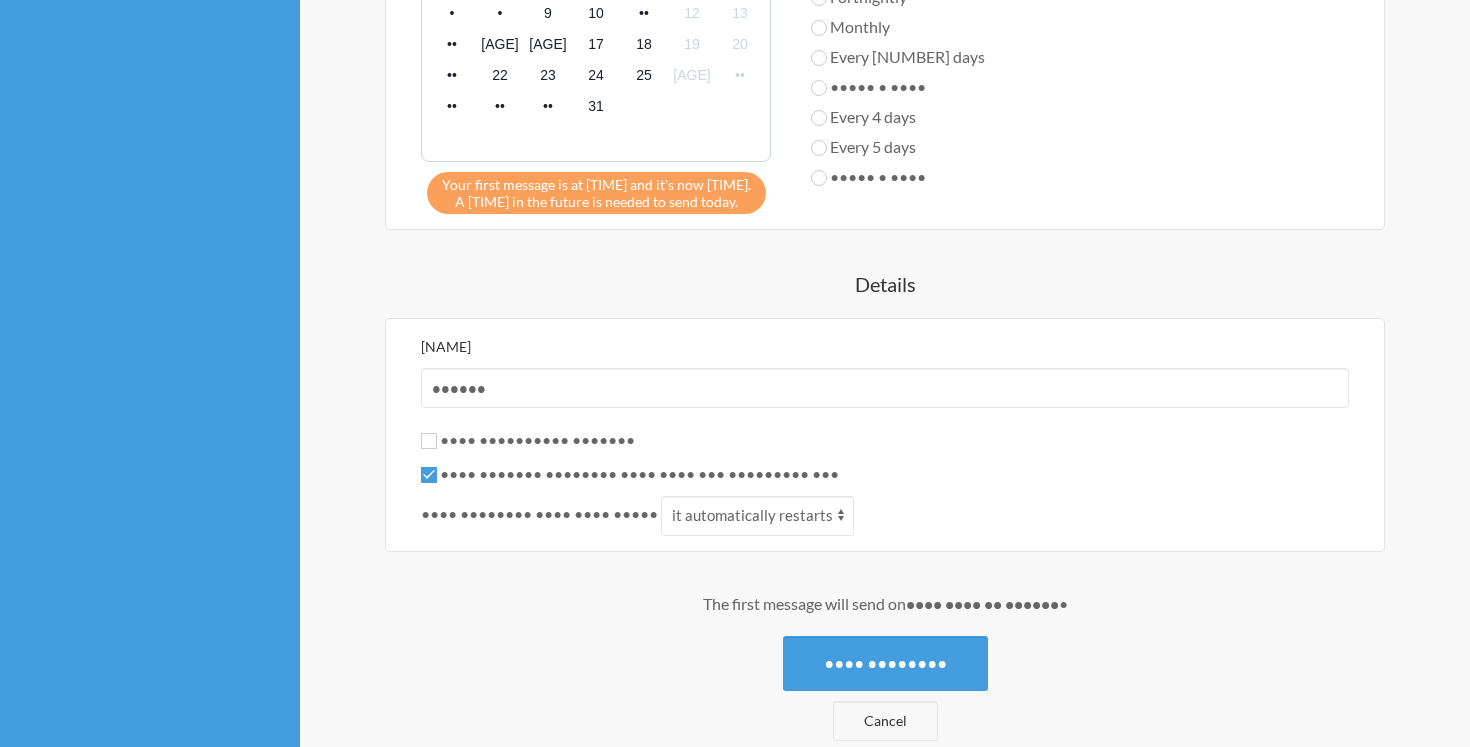 scroll, scrollTop: 946, scrollLeft: 0, axis: vertical 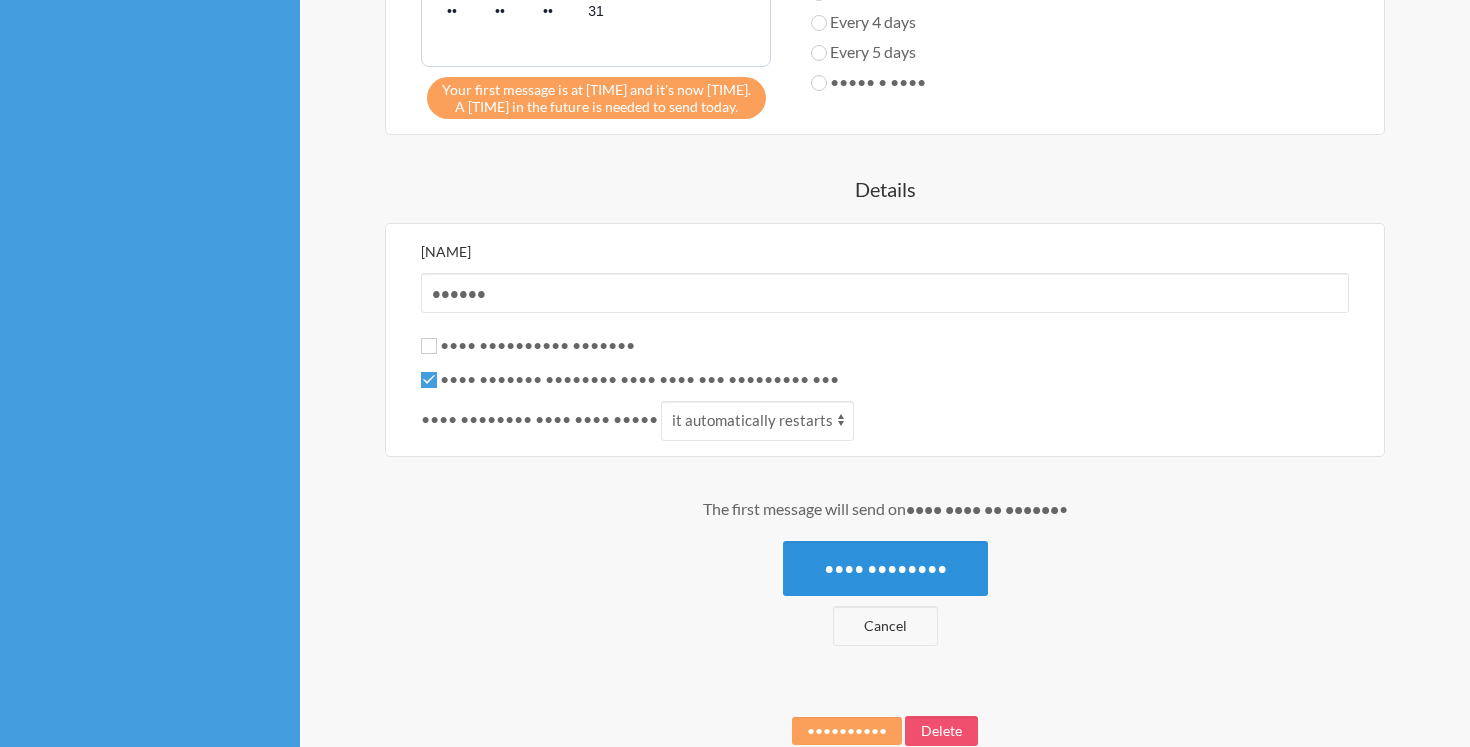 click on "•••• ••••••••" at bounding box center [885, 568] 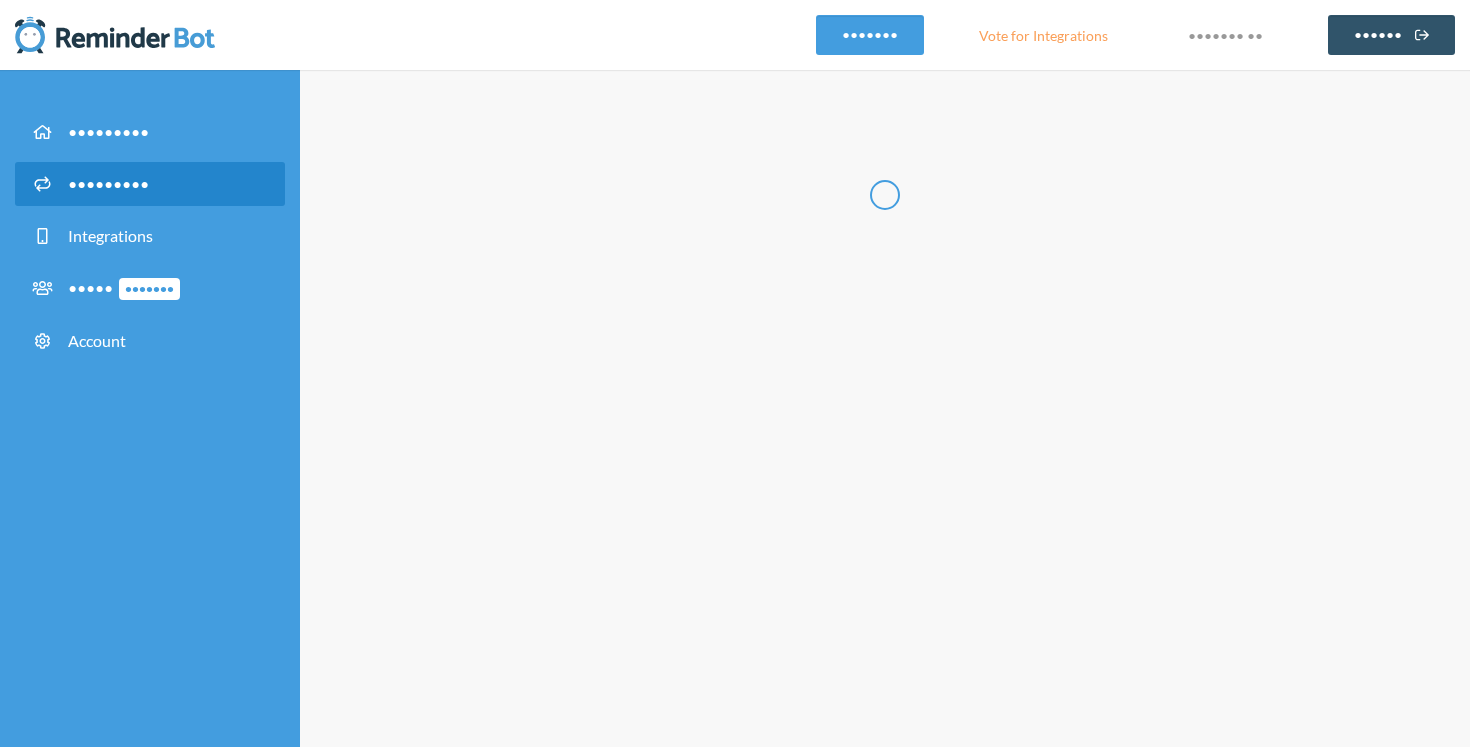 scroll, scrollTop: 0, scrollLeft: 0, axis: both 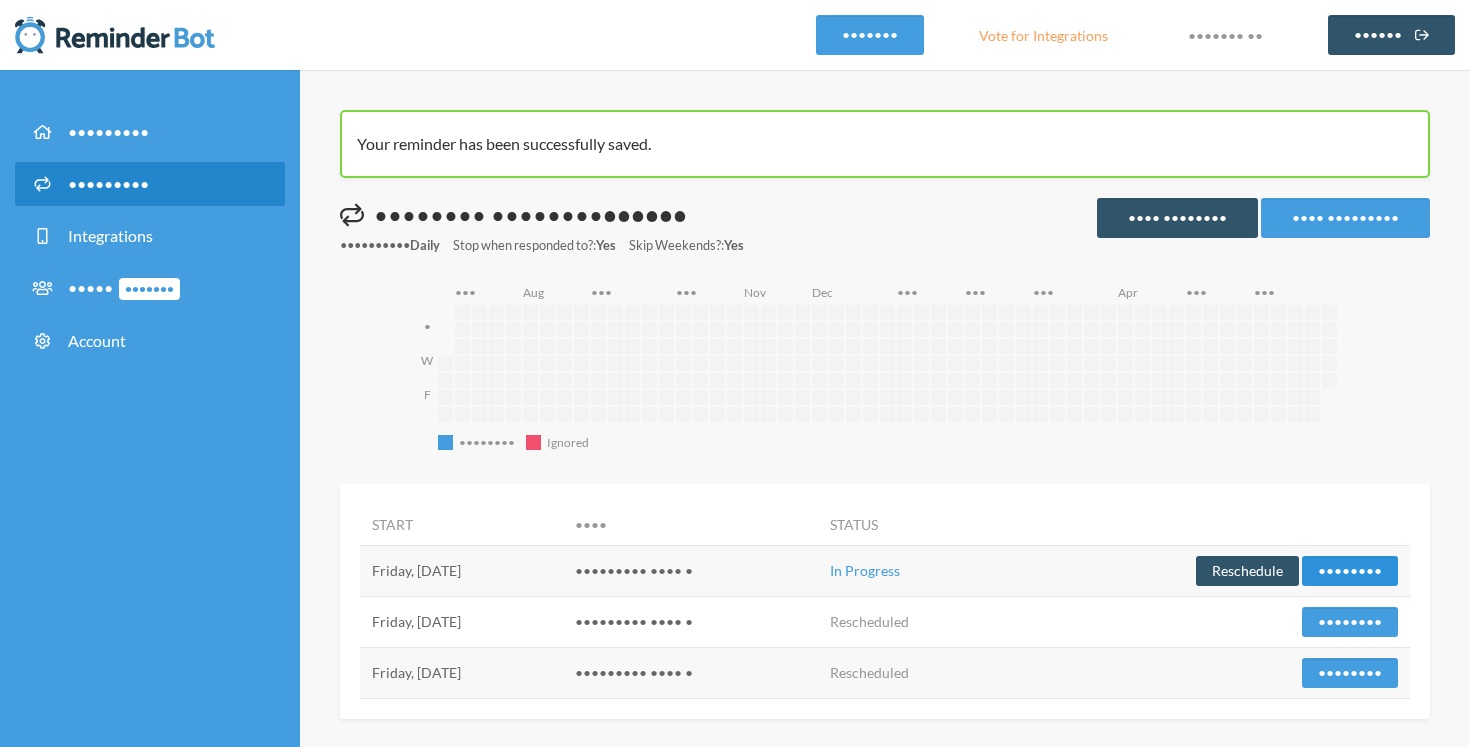 click on "••••••••" at bounding box center (1350, 571) 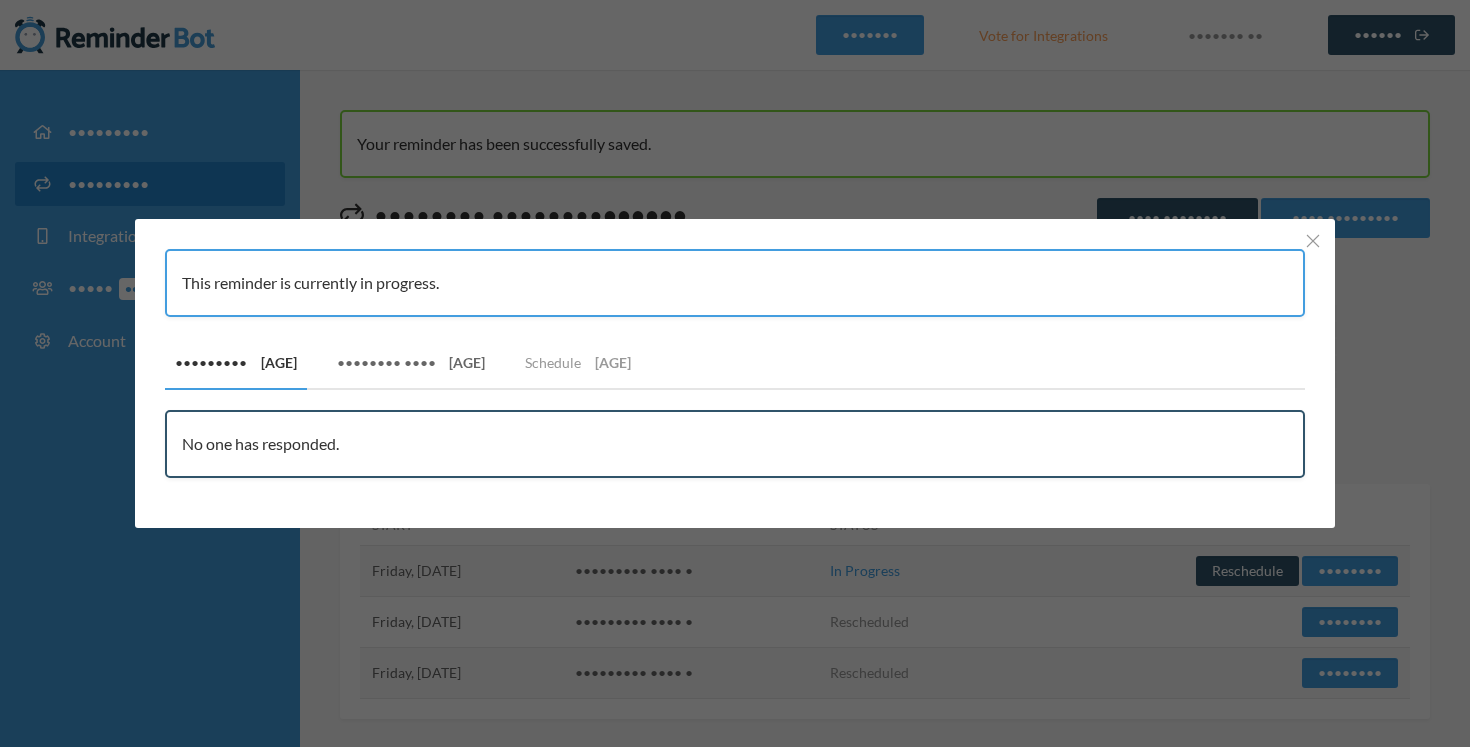 click on "•••••••• ••••  •" at bounding box center (411, 363) 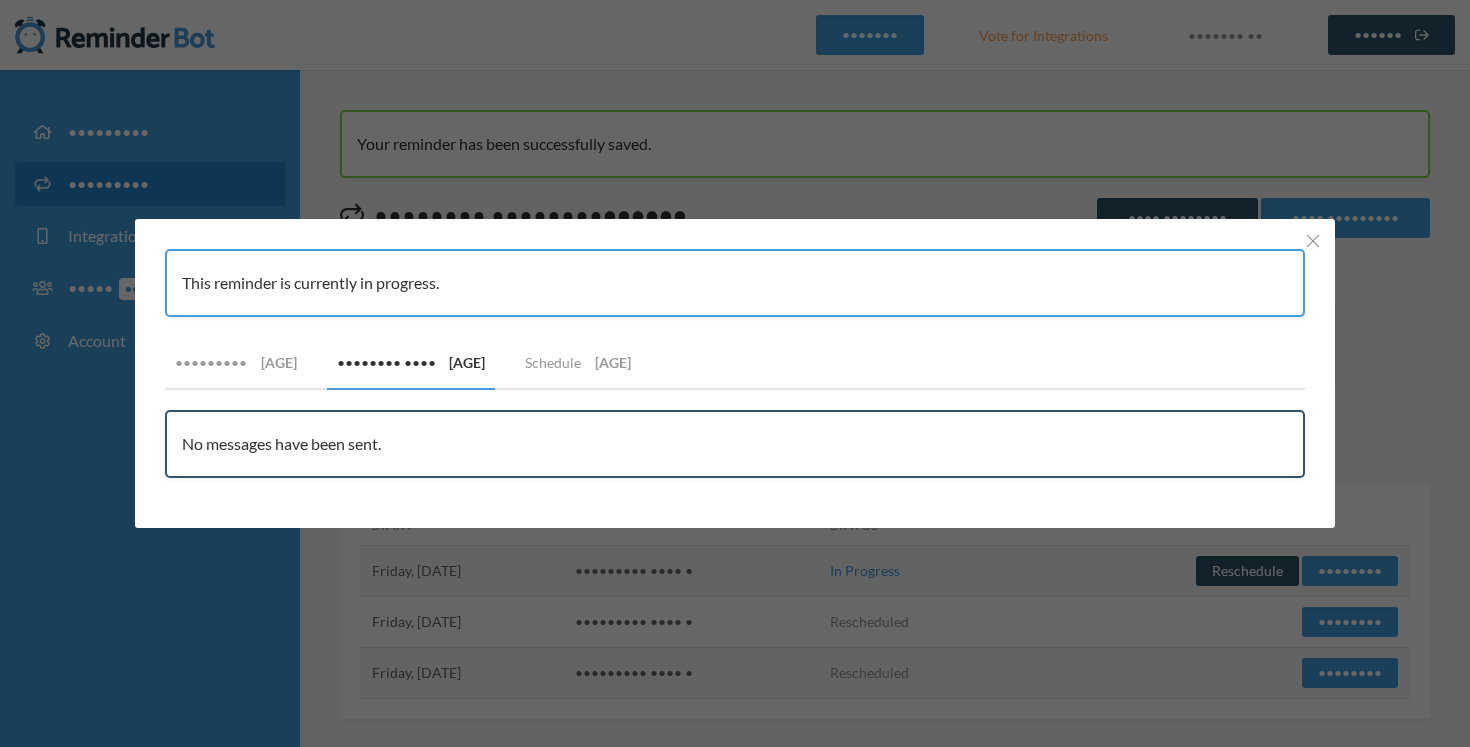 click on "Schedule [NUMBER]" at bounding box center [568, 363] 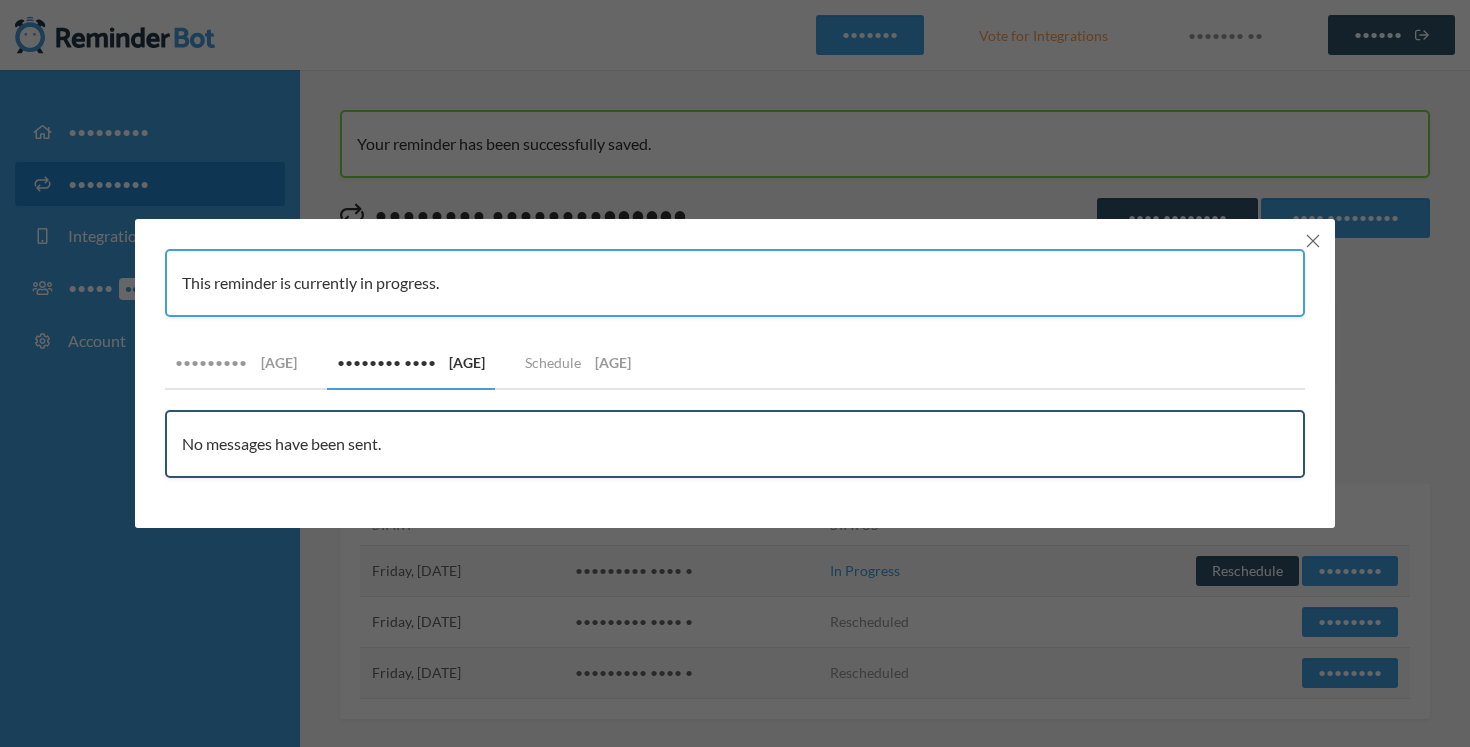 click at bounding box center (1313, 241) 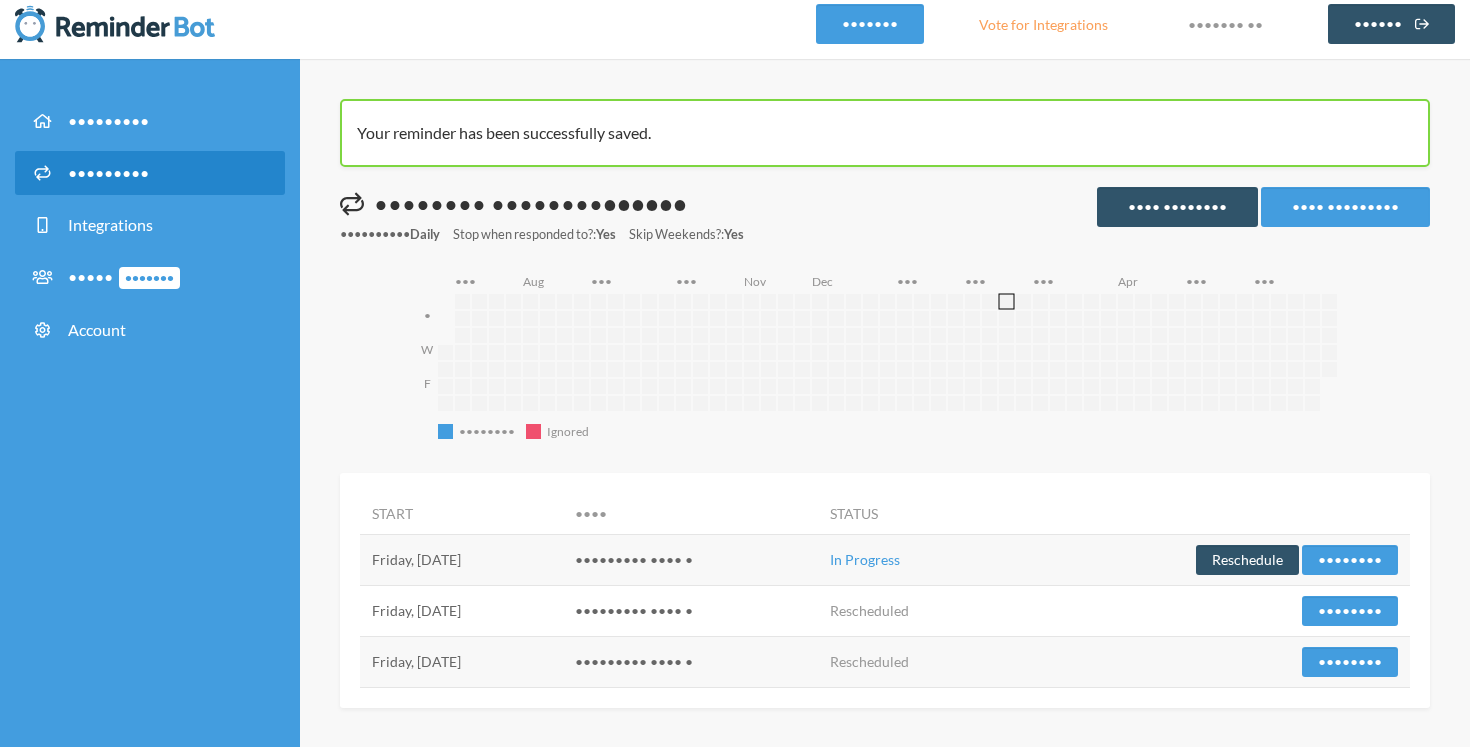 scroll, scrollTop: 0, scrollLeft: 0, axis: both 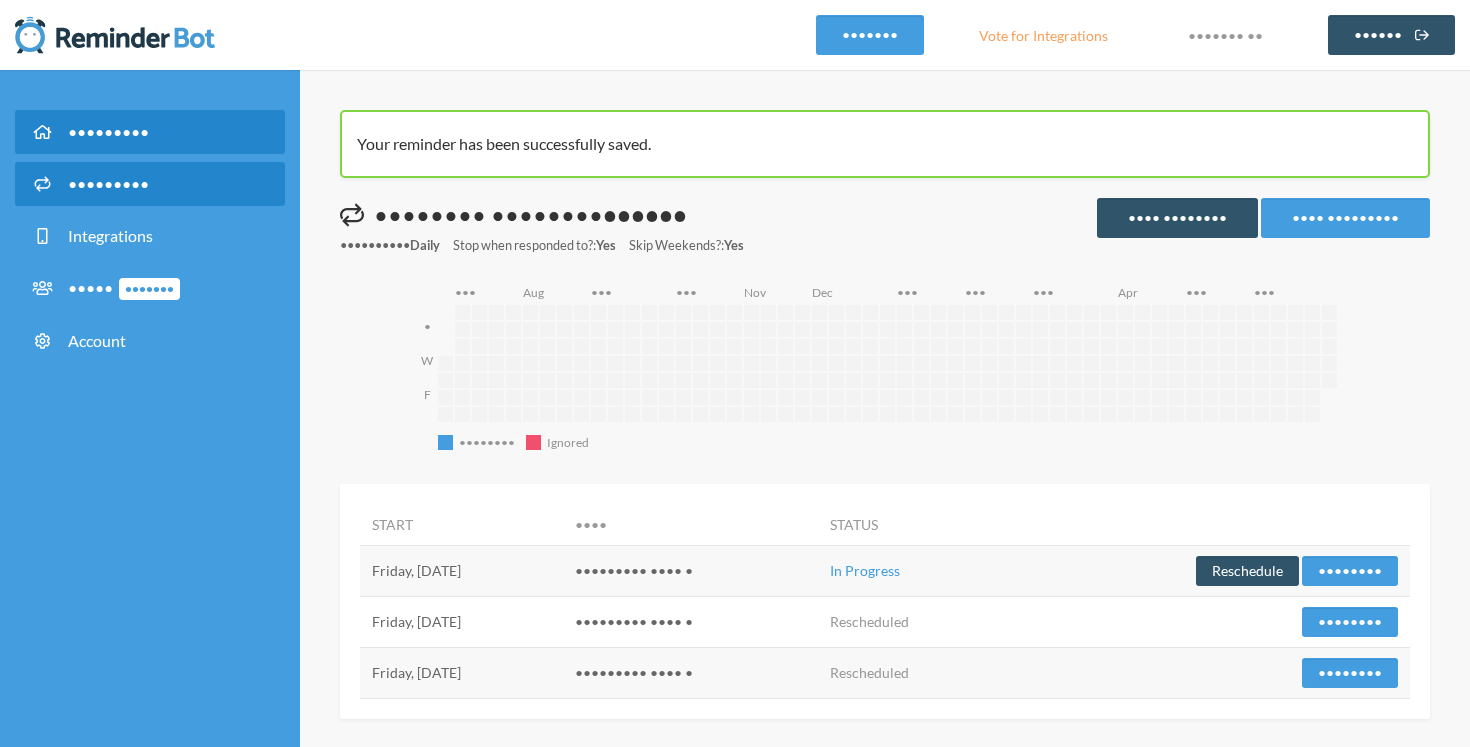 click on "•••••••••" at bounding box center [150, 132] 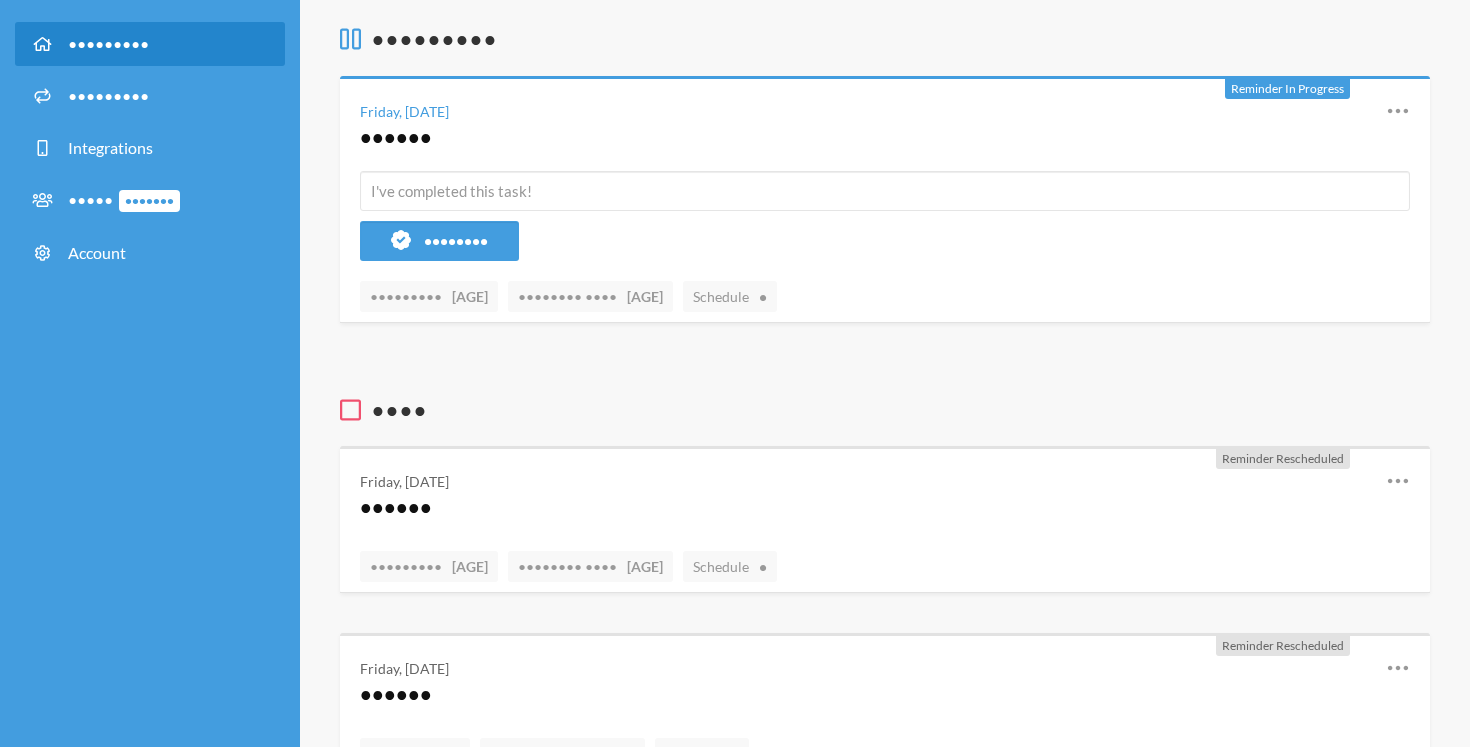 scroll, scrollTop: 90, scrollLeft: 0, axis: vertical 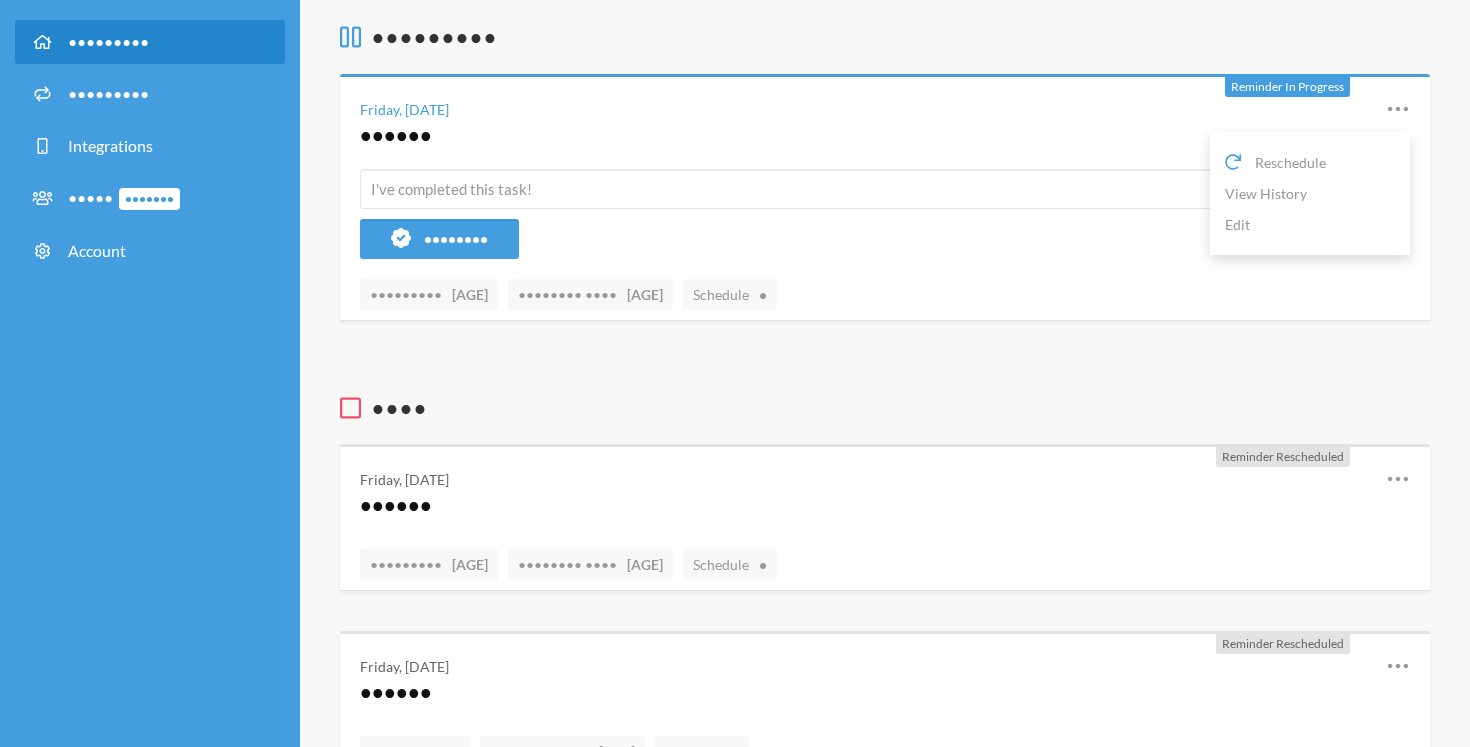 click at bounding box center (1398, 109) 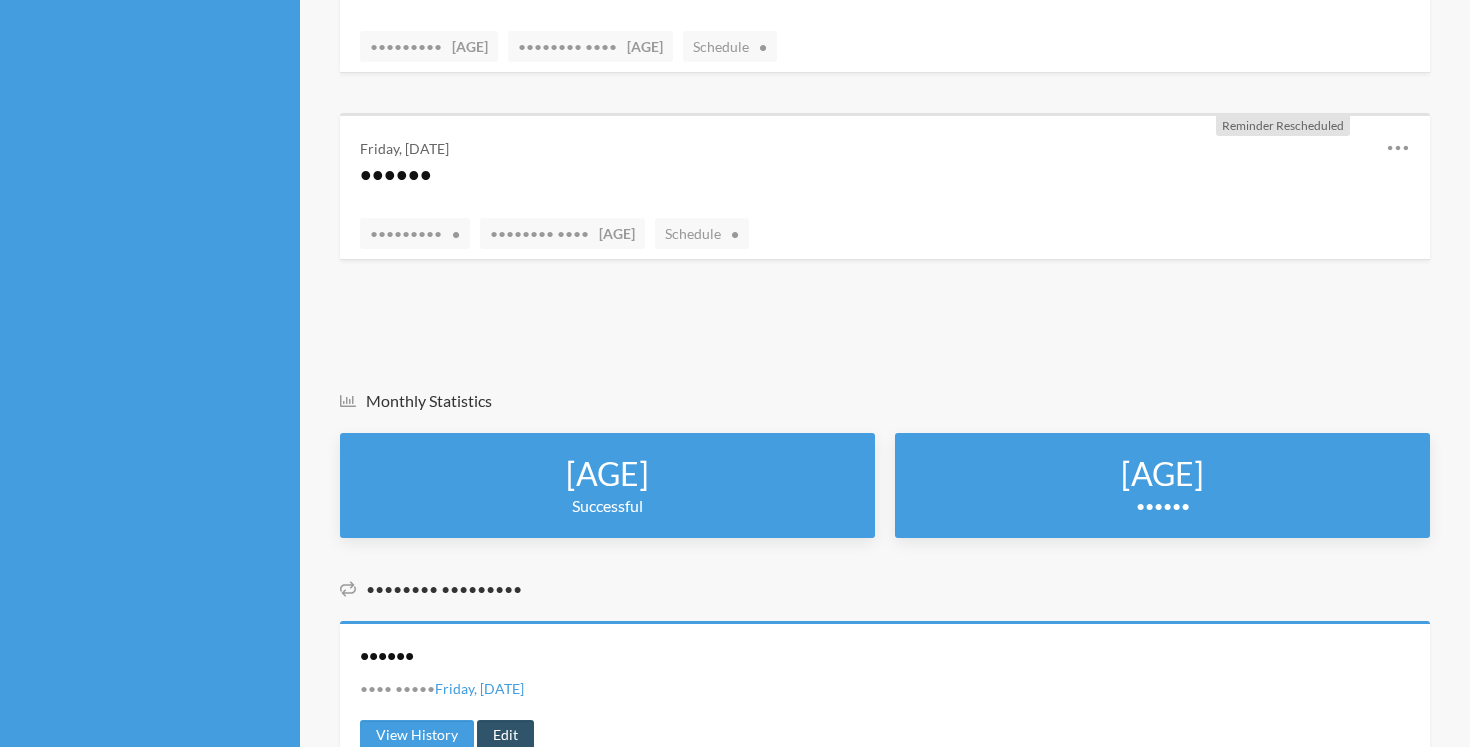scroll, scrollTop: 691, scrollLeft: 0, axis: vertical 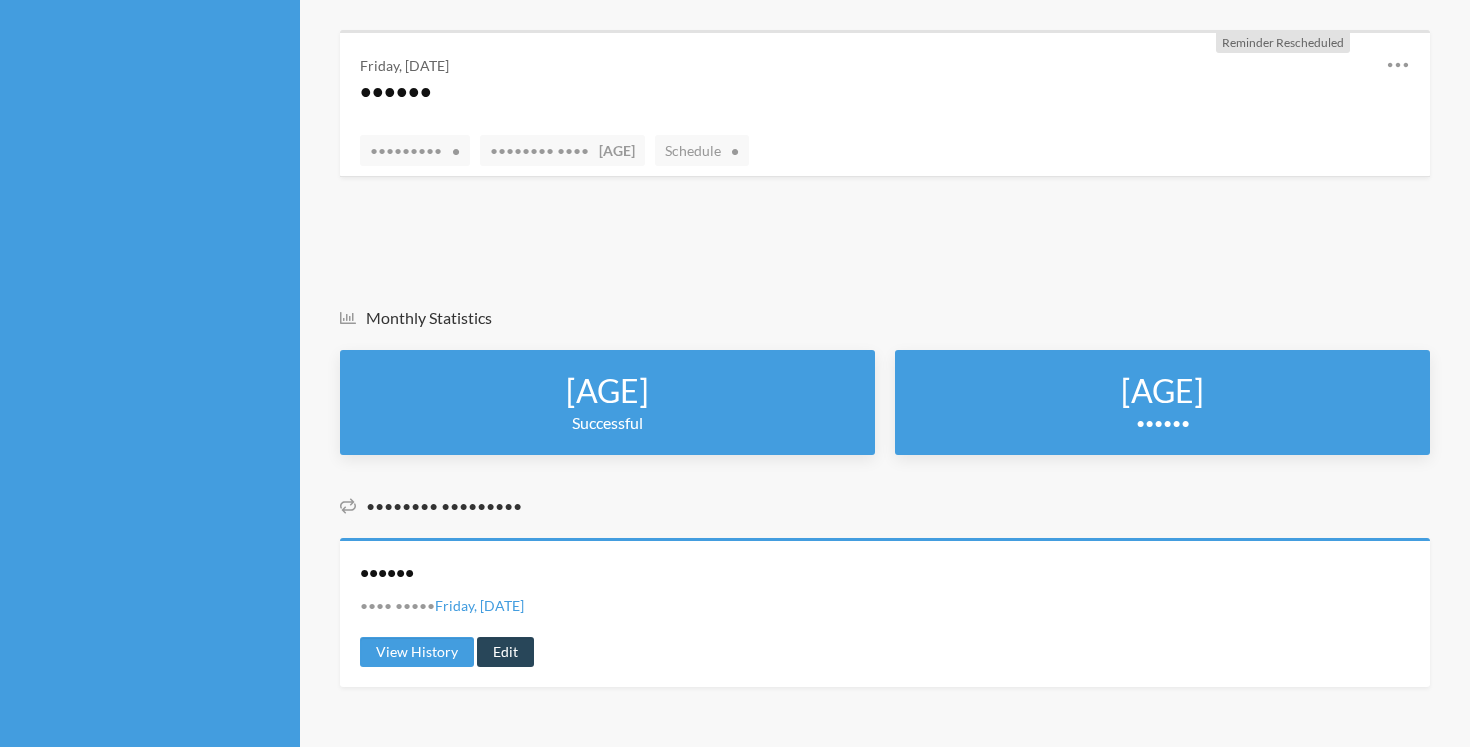 click on "Edit" at bounding box center (505, 652) 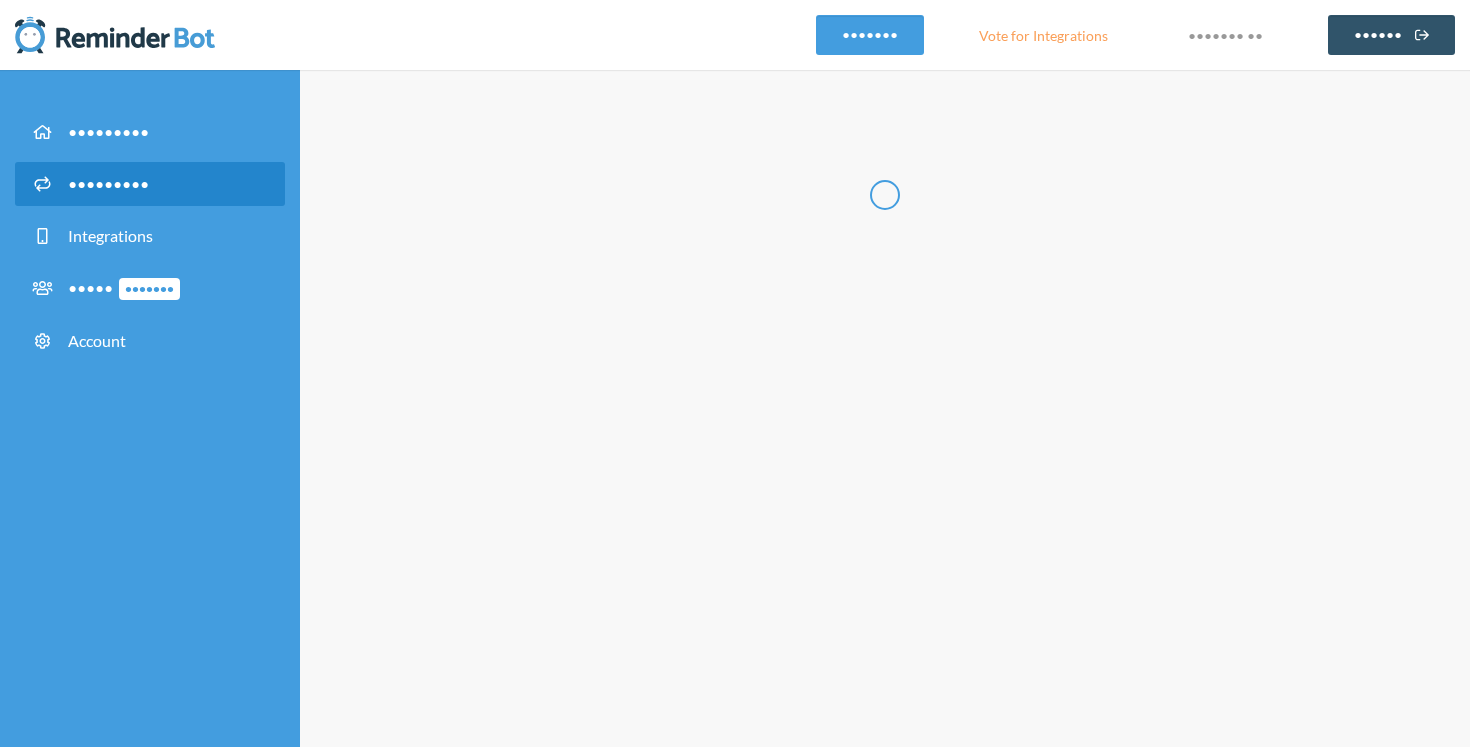 scroll, scrollTop: 0, scrollLeft: 0, axis: both 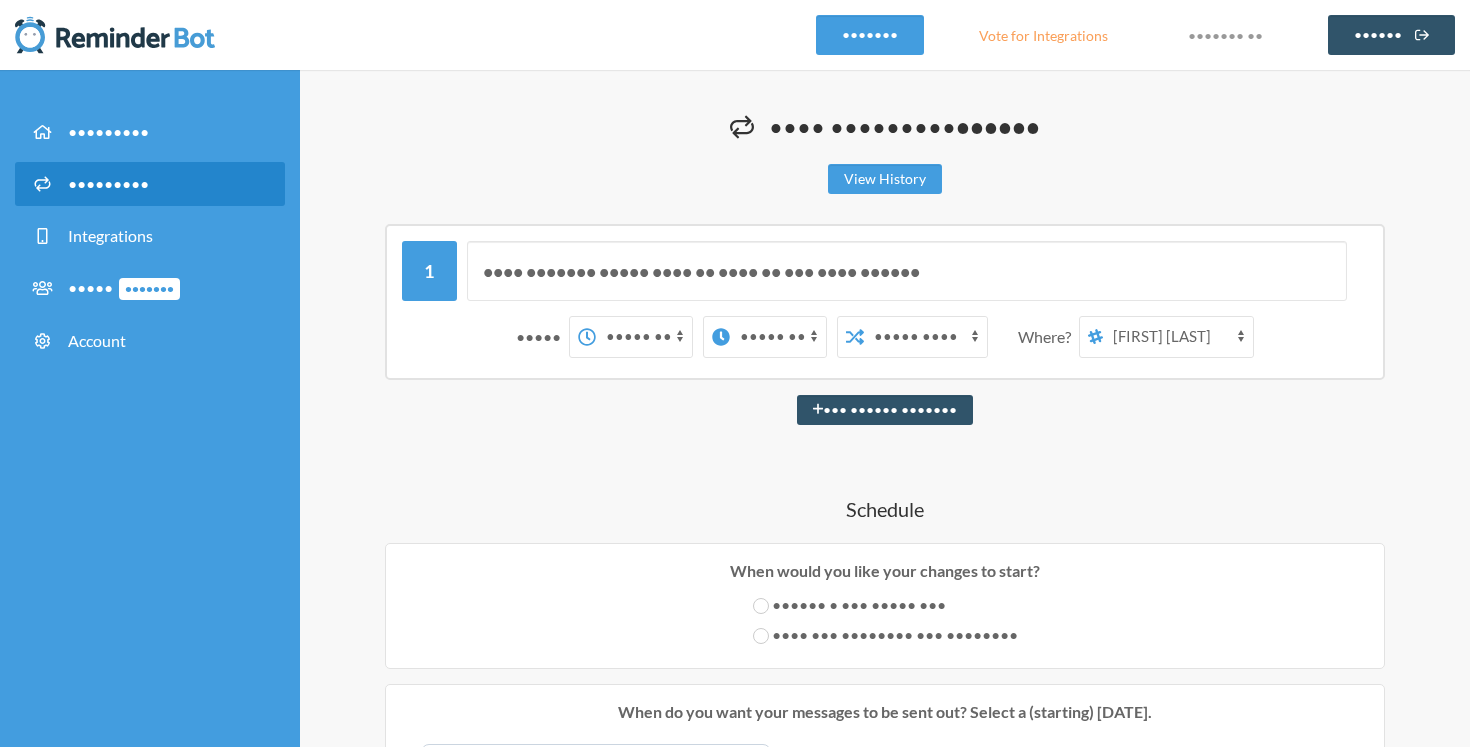 click on "•••• •••••••   •••• •••••" at bounding box center [1178, 337] 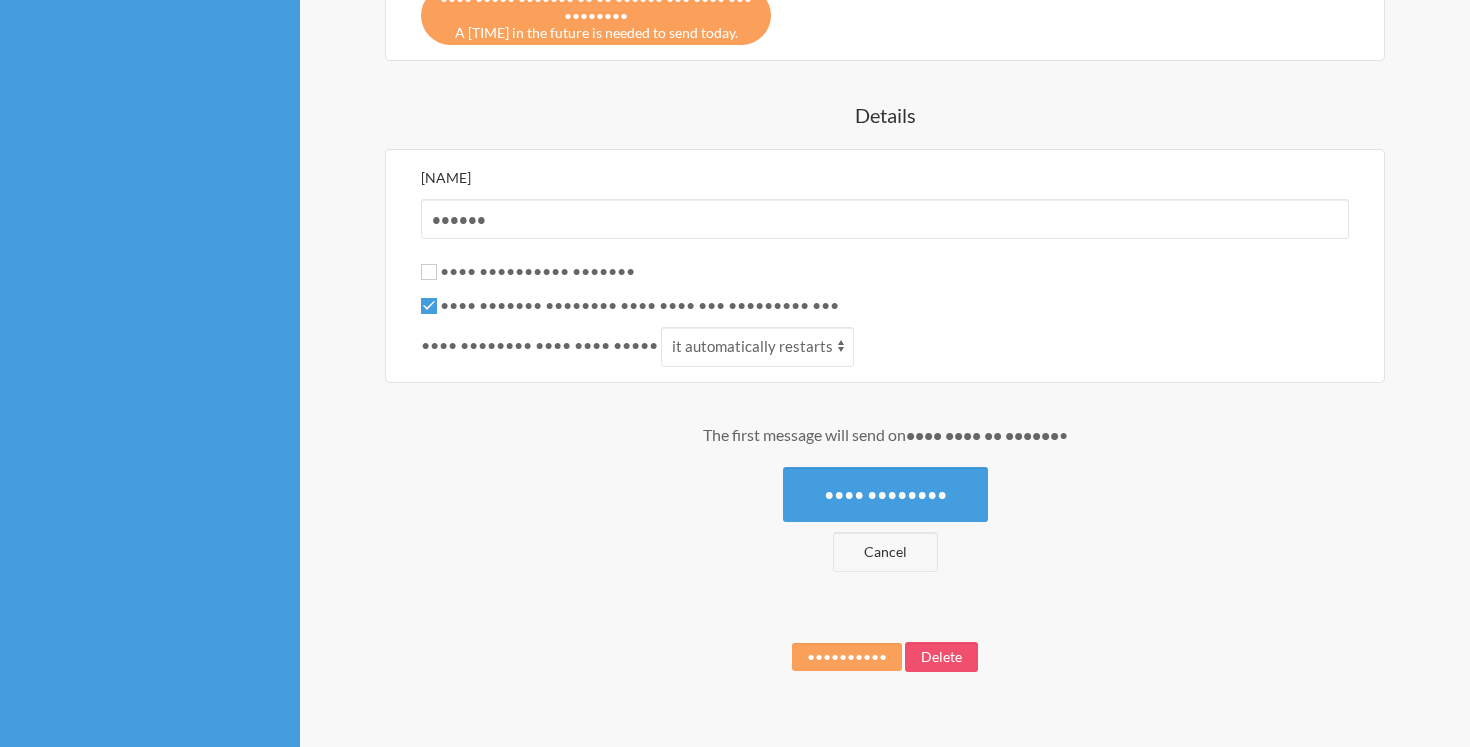 scroll, scrollTop: 1071, scrollLeft: 0, axis: vertical 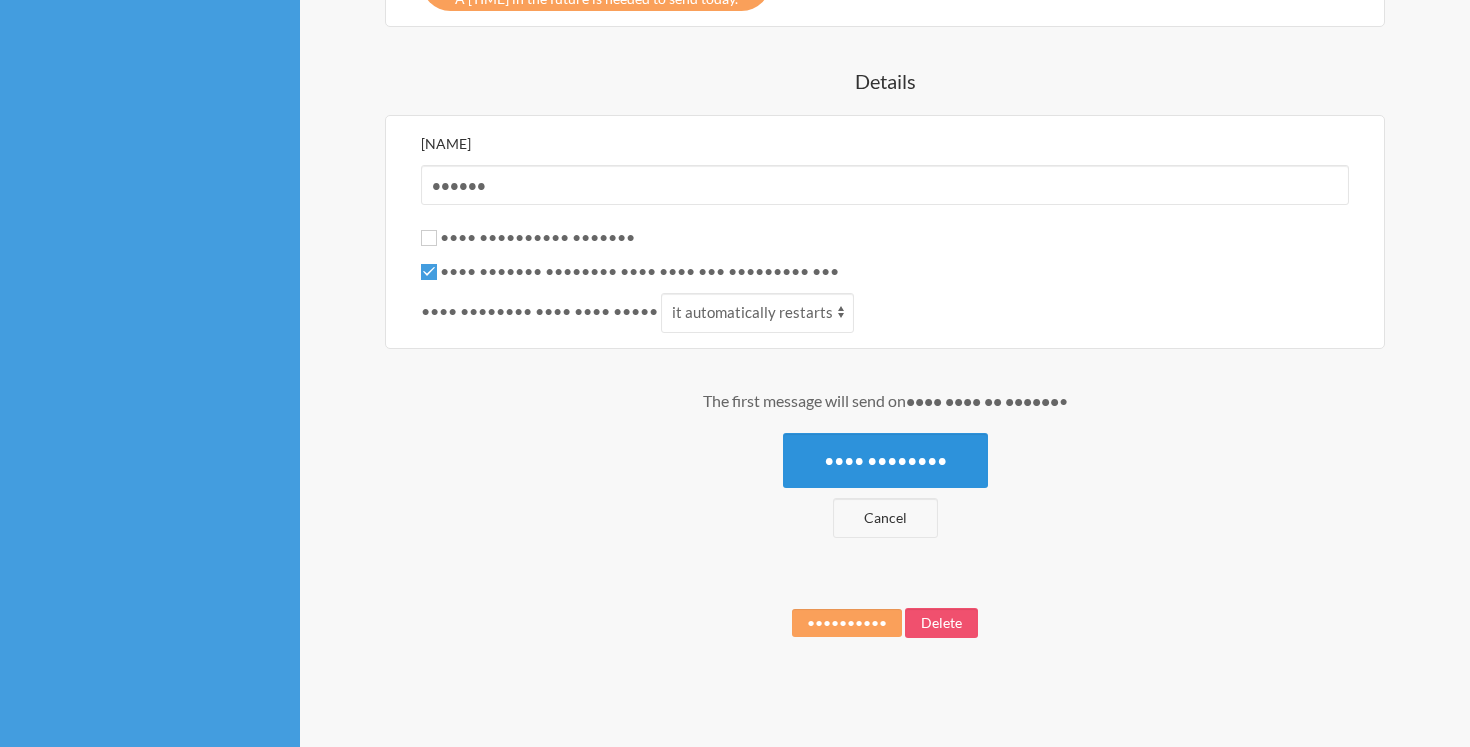click on "•••• ••••••••" at bounding box center (885, 460) 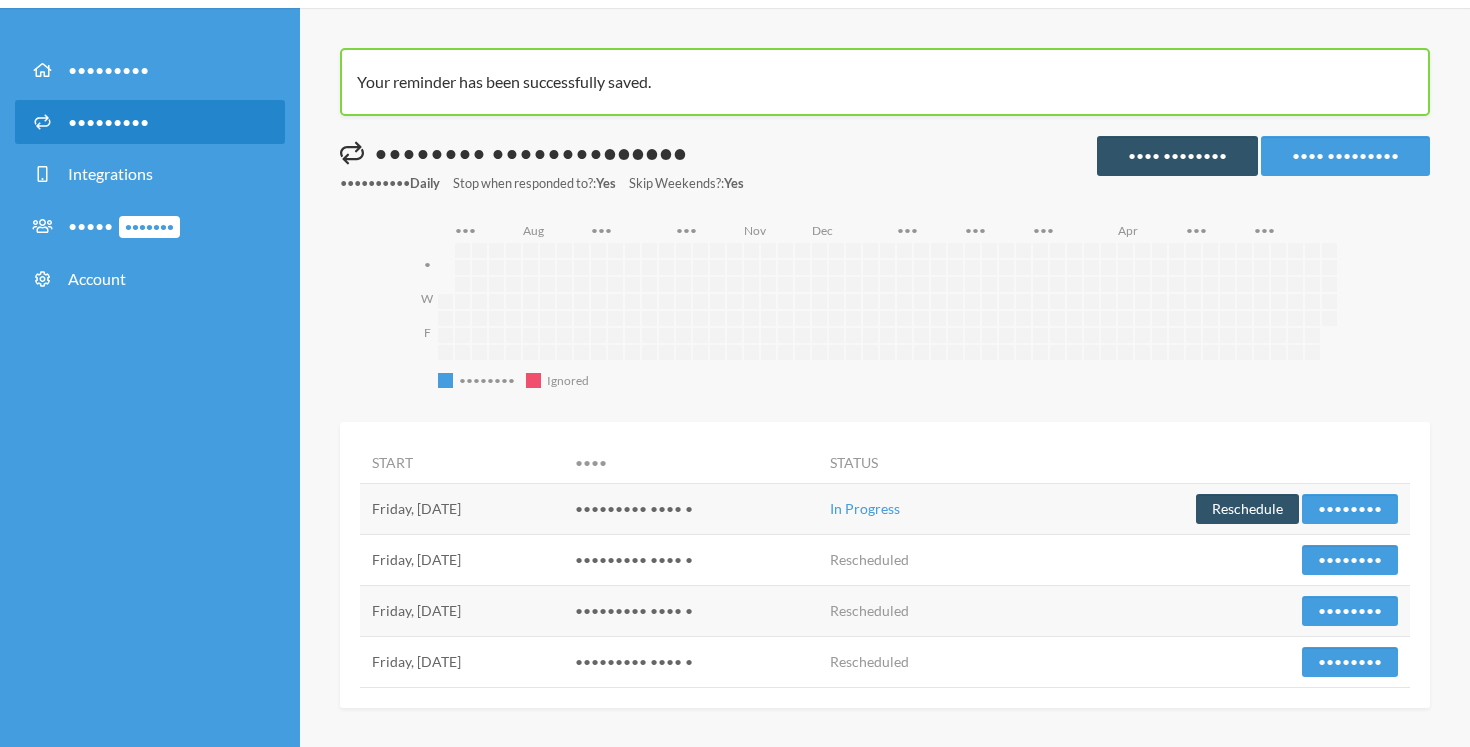 scroll, scrollTop: 62, scrollLeft: 0, axis: vertical 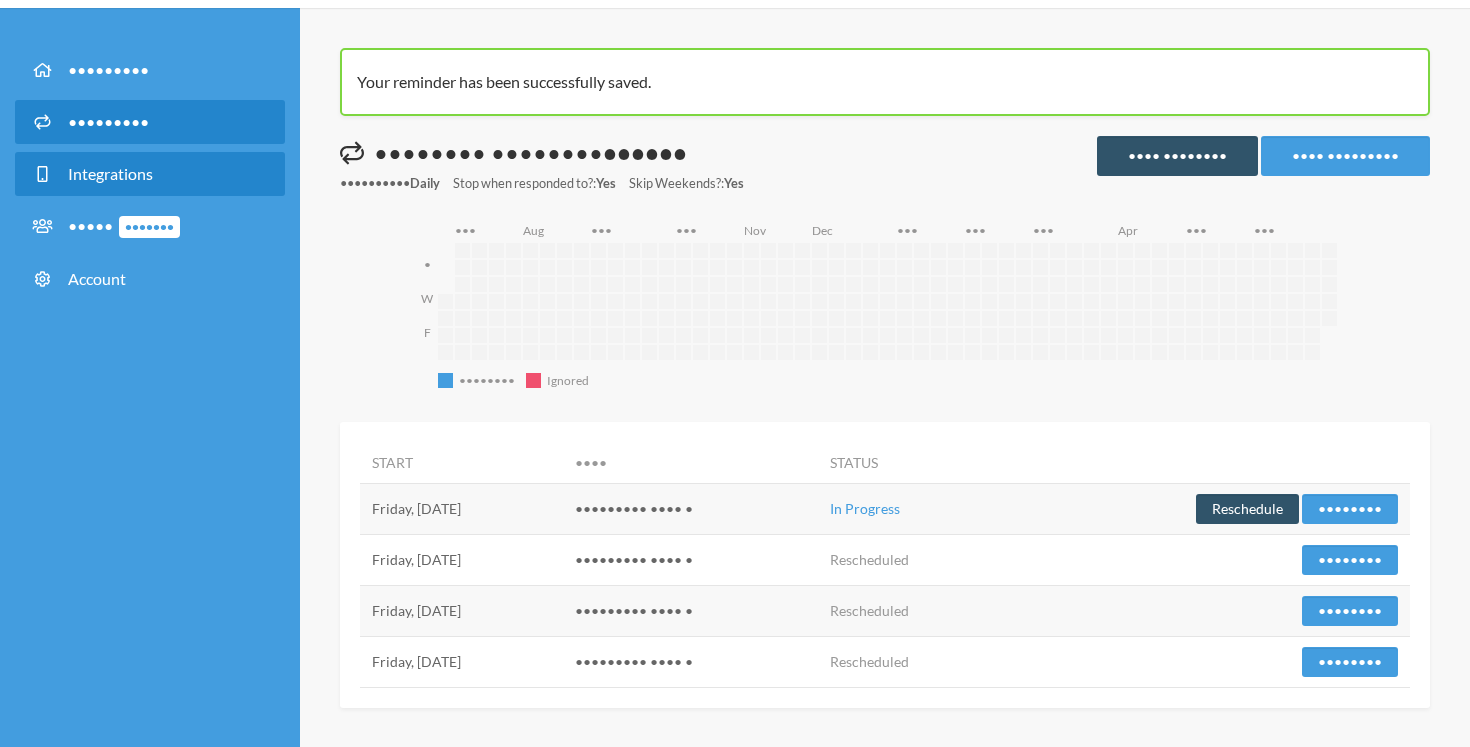 click on "Integrations" at bounding box center (150, 174) 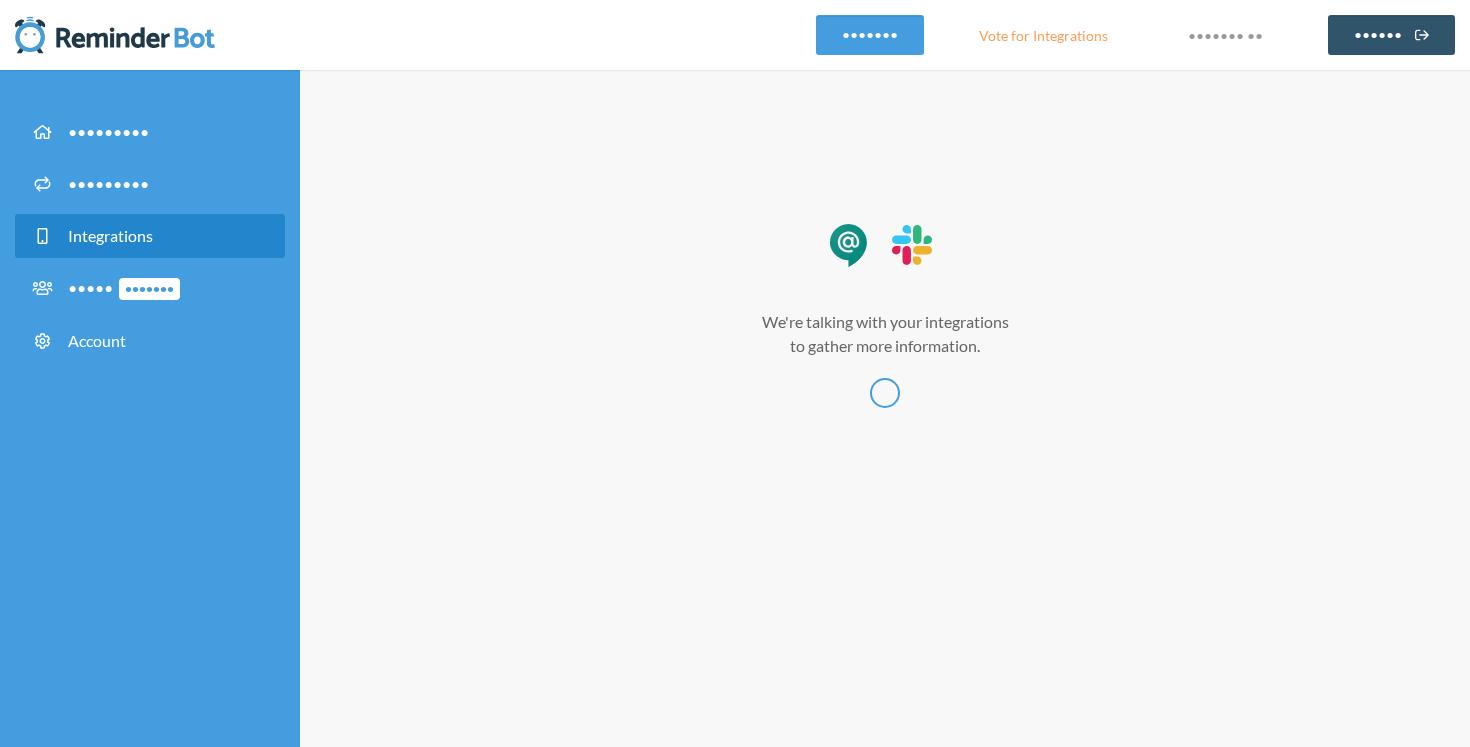 scroll, scrollTop: 0, scrollLeft: 0, axis: both 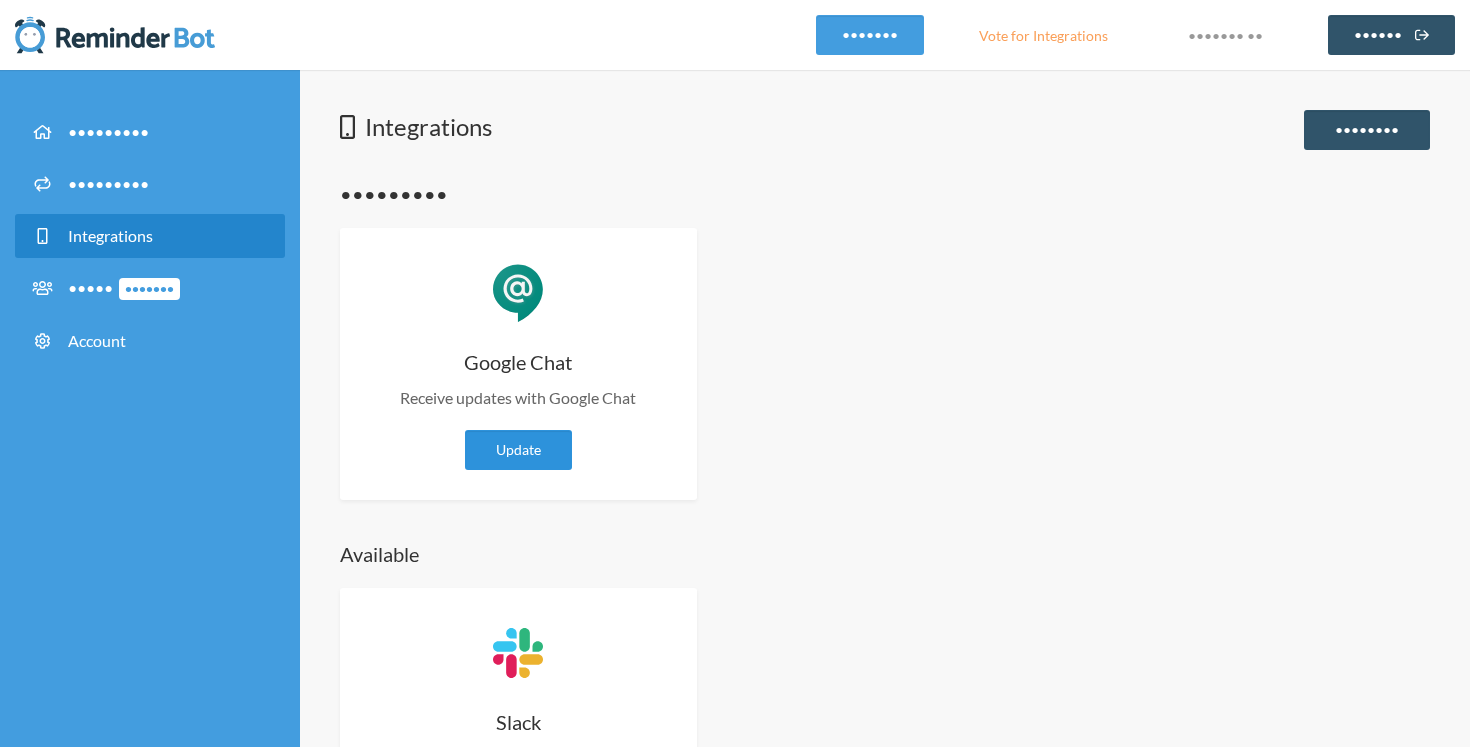 click on "Update" at bounding box center (518, 450) 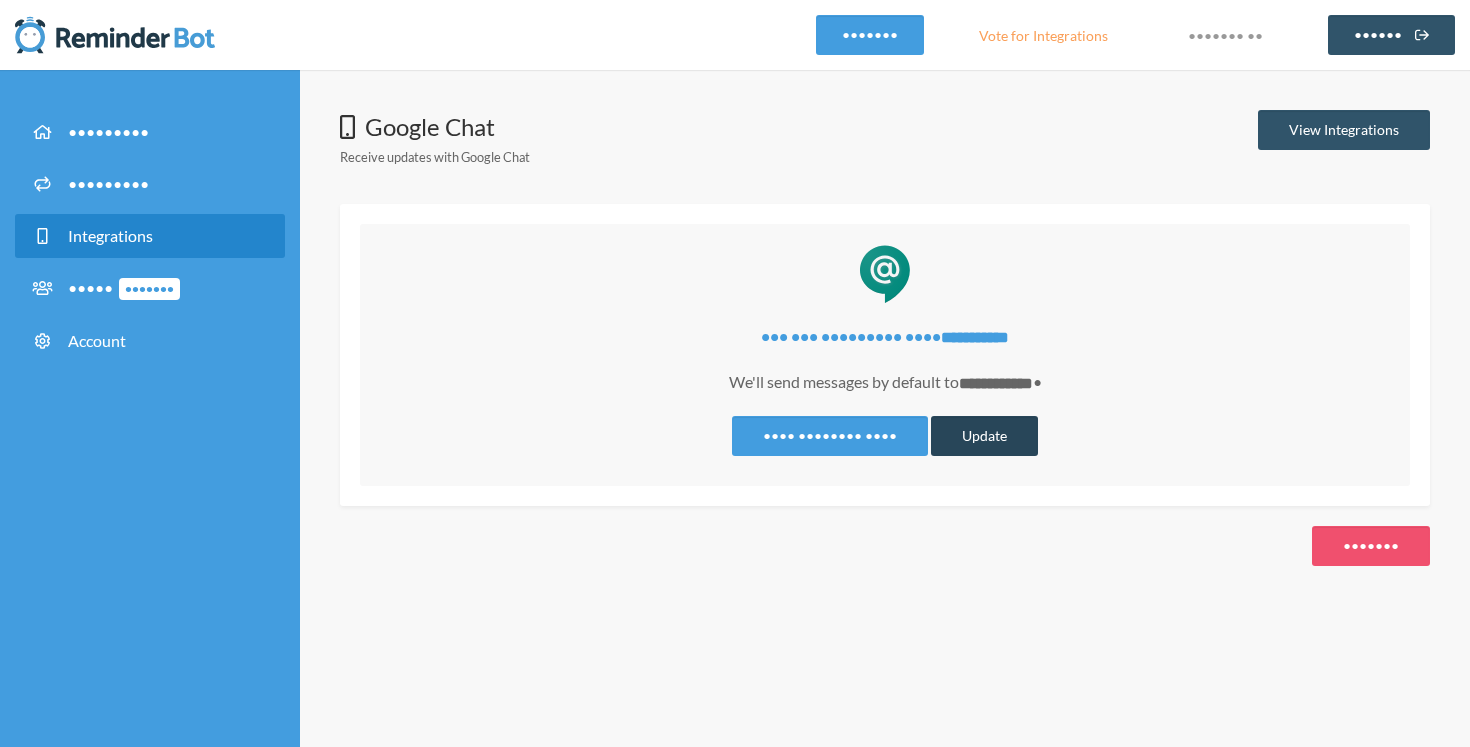 click on "Update" at bounding box center (984, 436) 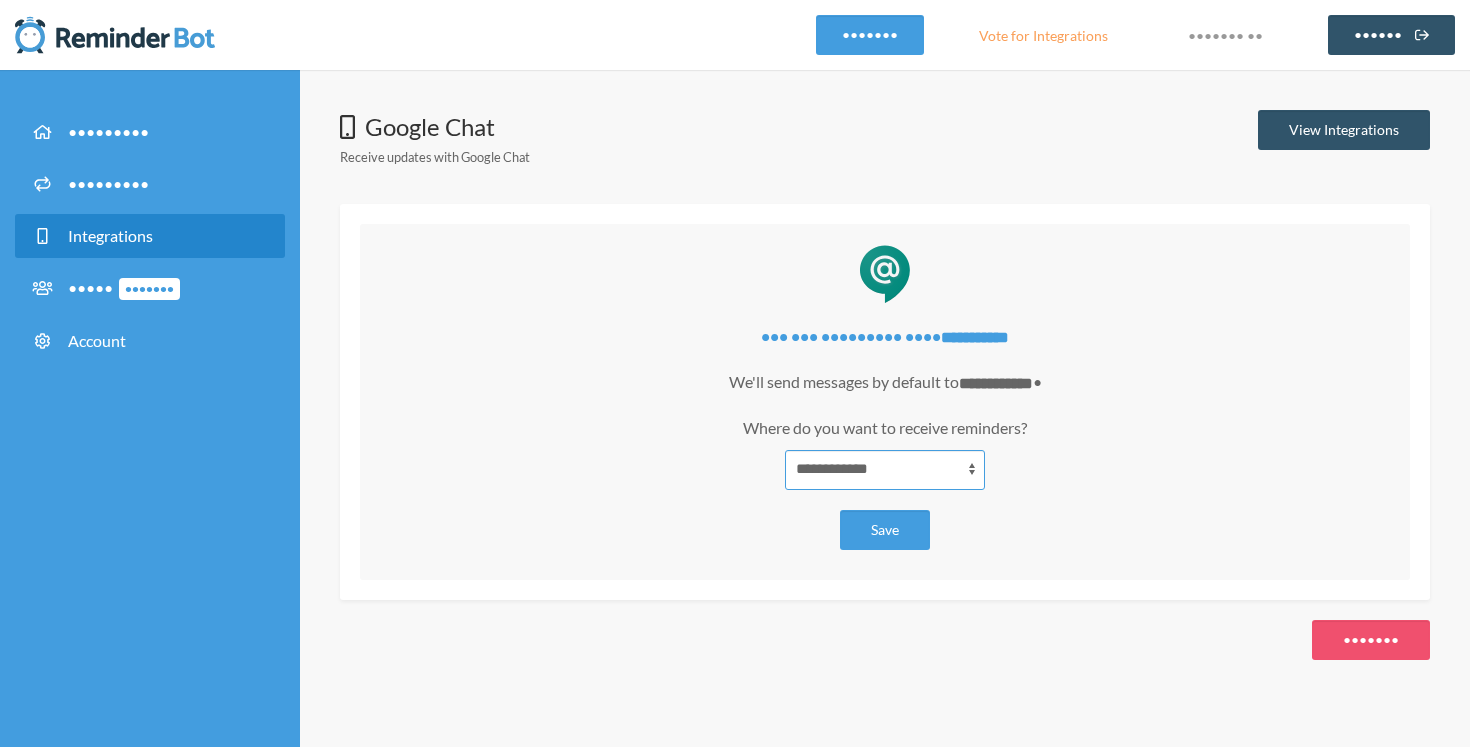 click on "••••••••••••   ••••••••••" at bounding box center [885, 470] 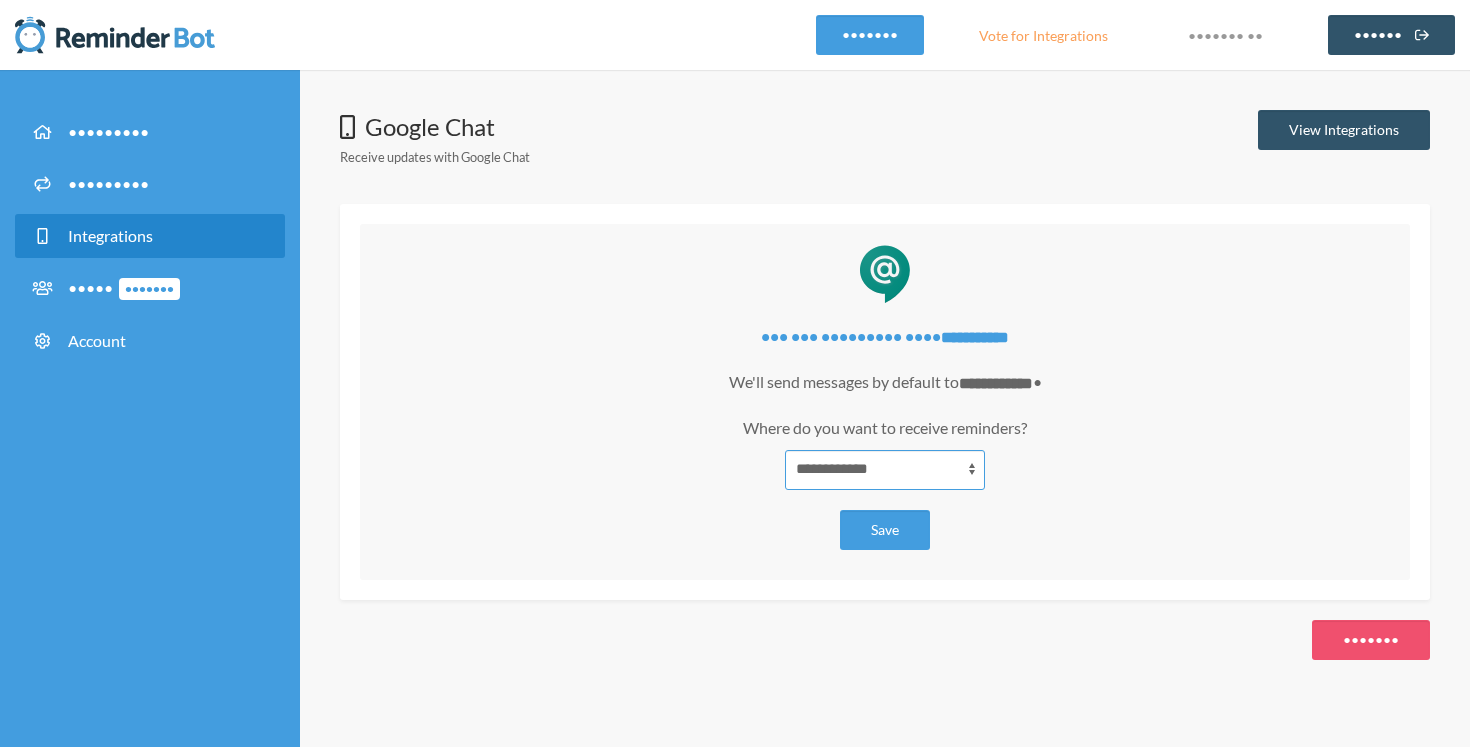 click on "••••••••••••   ••••••••••" at bounding box center (885, 470) 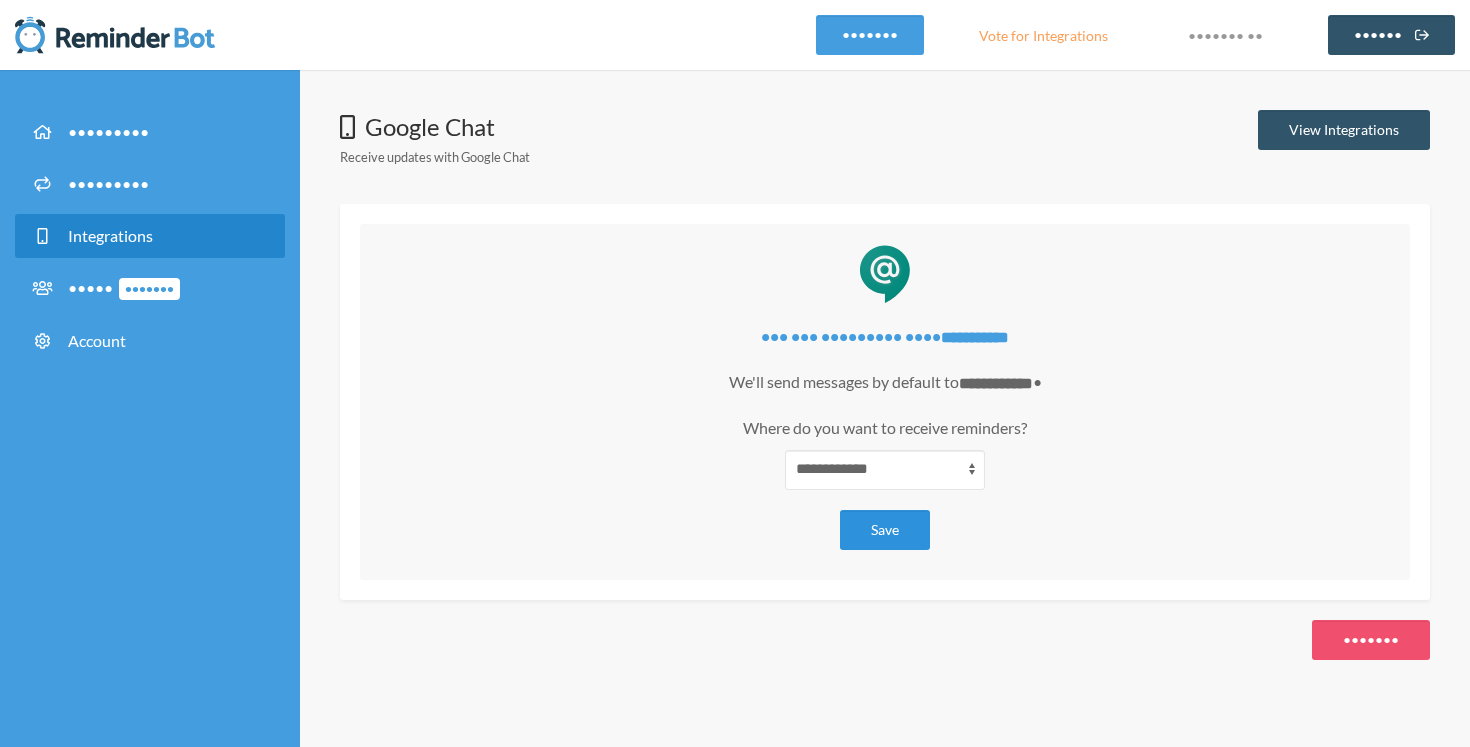 click on "Save" at bounding box center [885, 530] 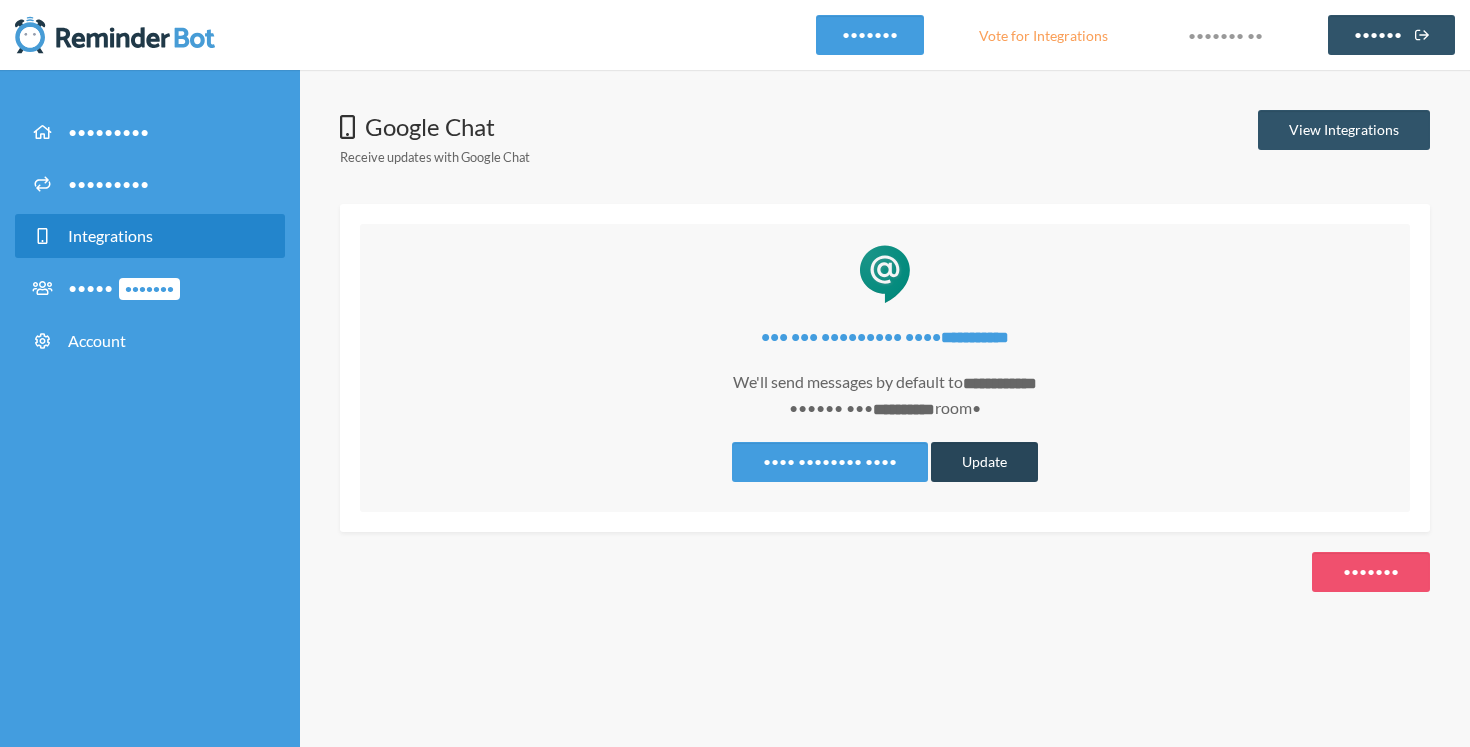 click on "Update" at bounding box center (984, 462) 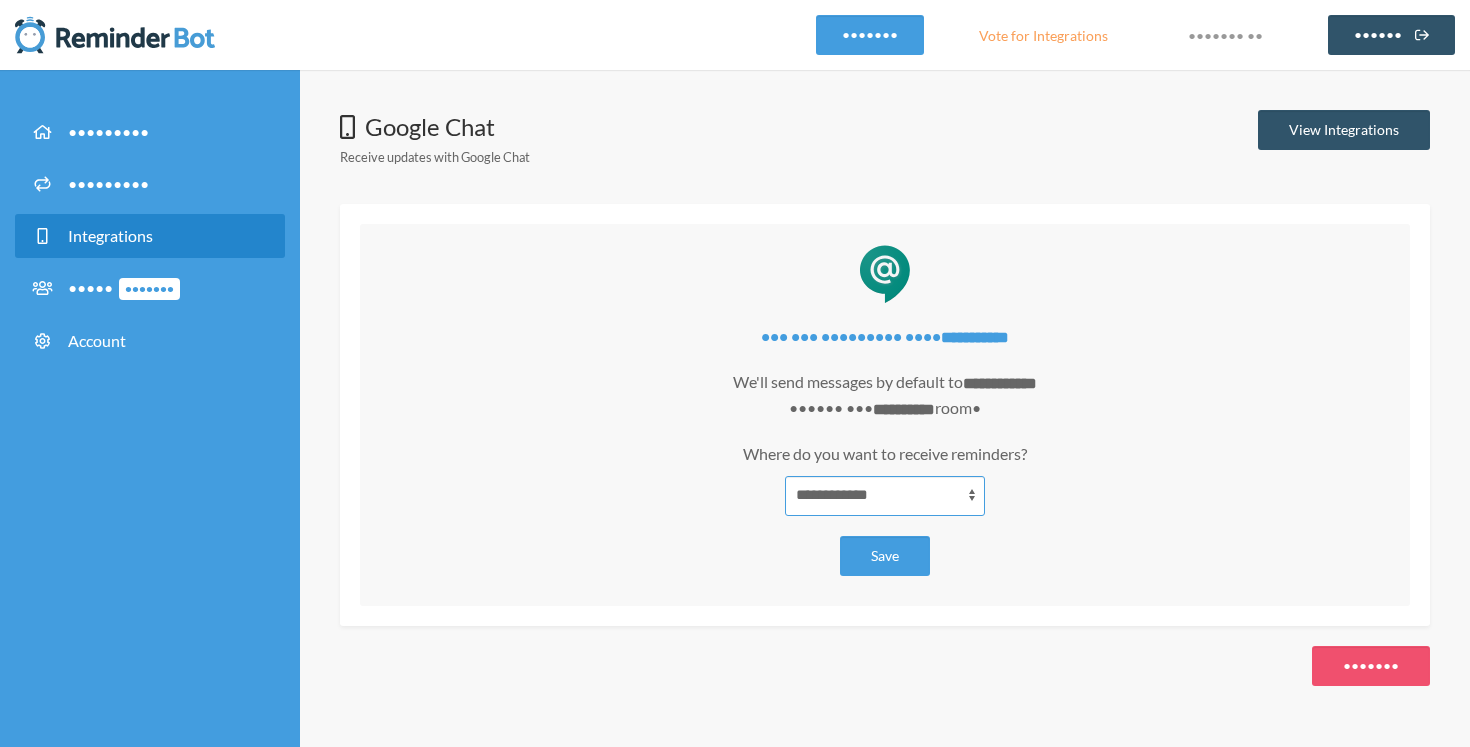 click on "••••••••••••   ••••••••••" at bounding box center (885, 496) 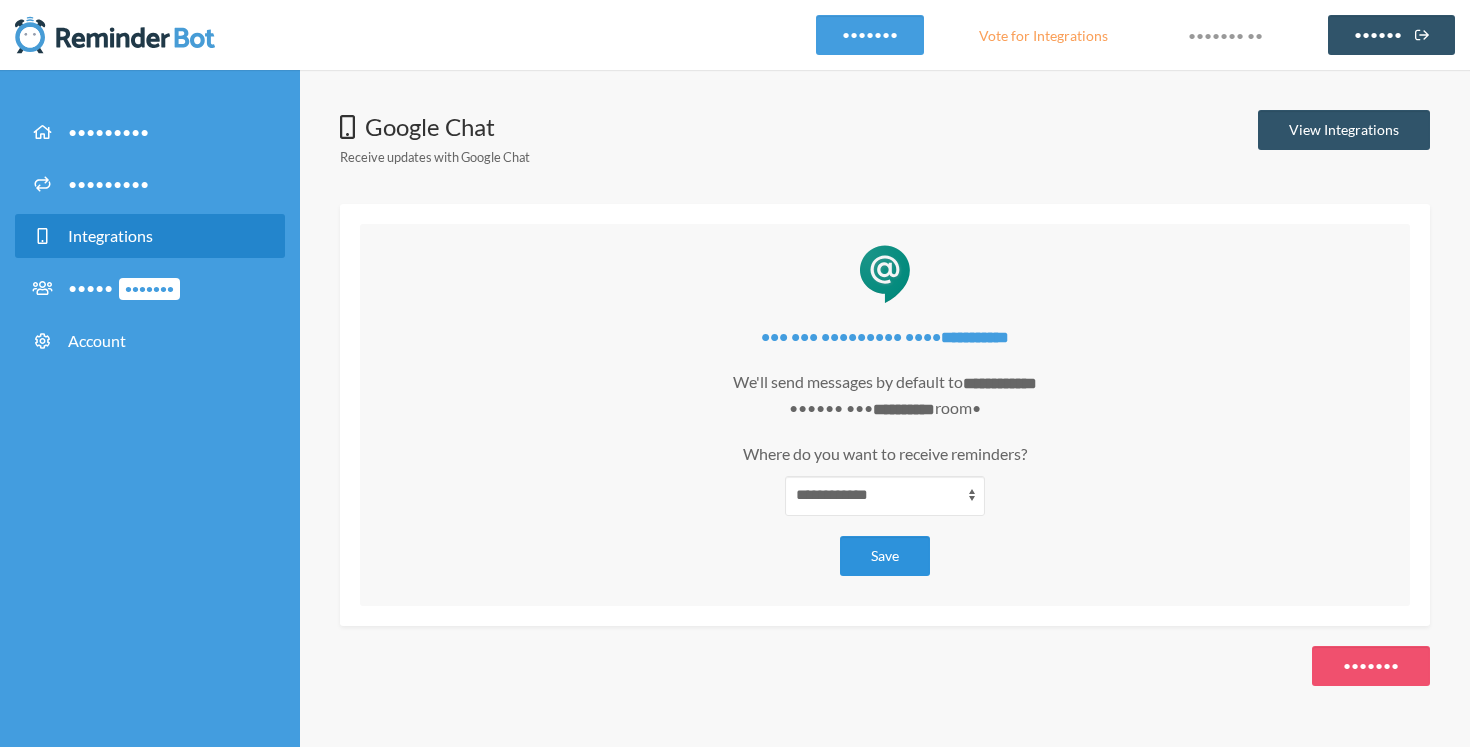 click on "Save" at bounding box center (885, 556) 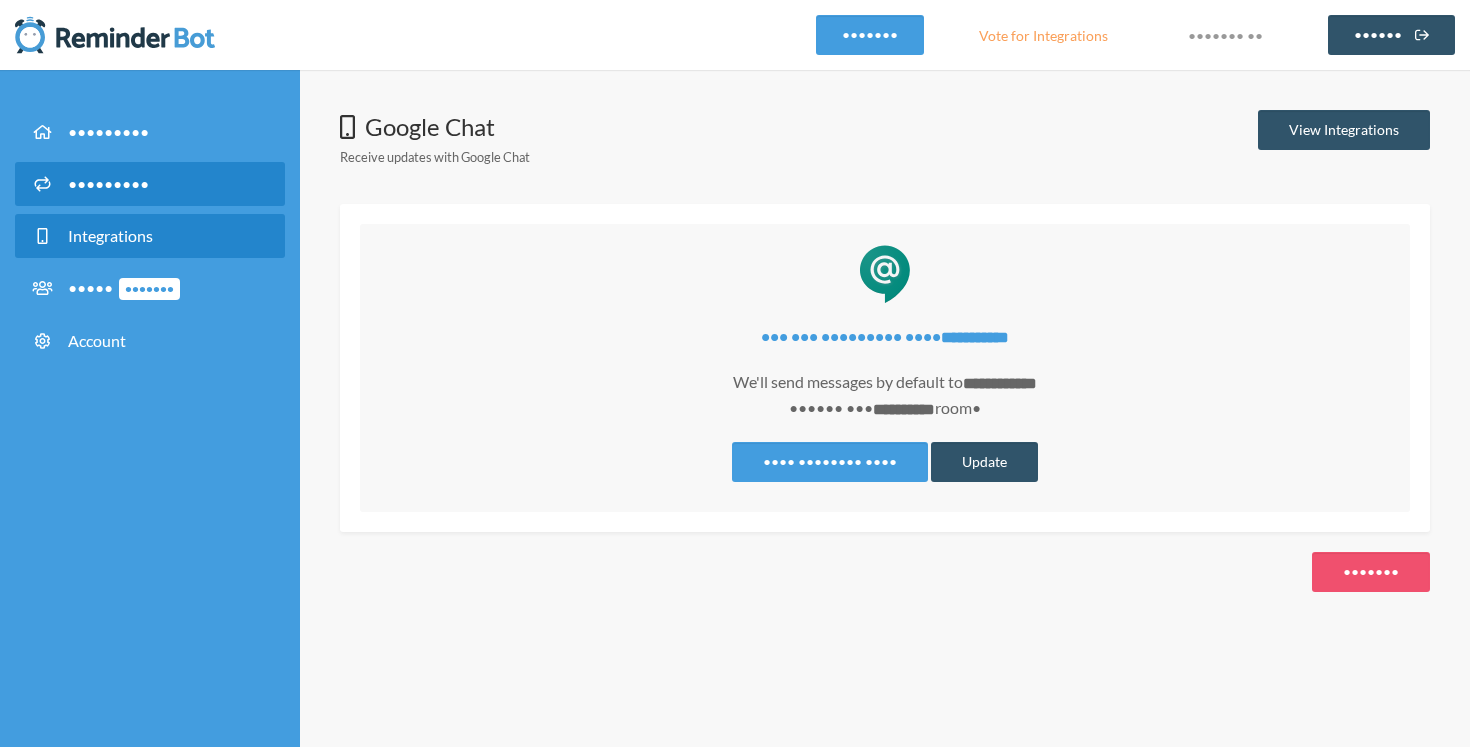 click on "•••••••••" at bounding box center [150, 184] 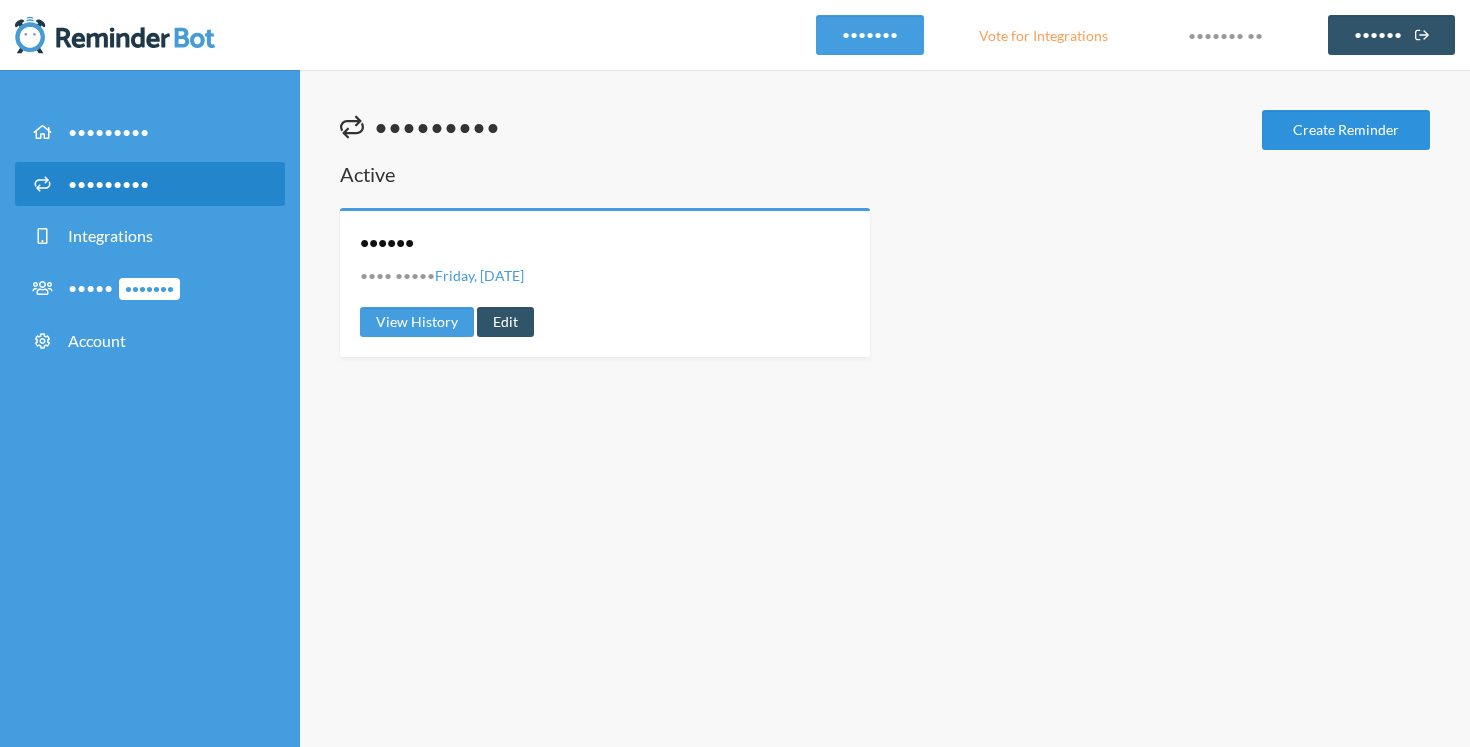 click on "Create Reminder" at bounding box center [1346, 130] 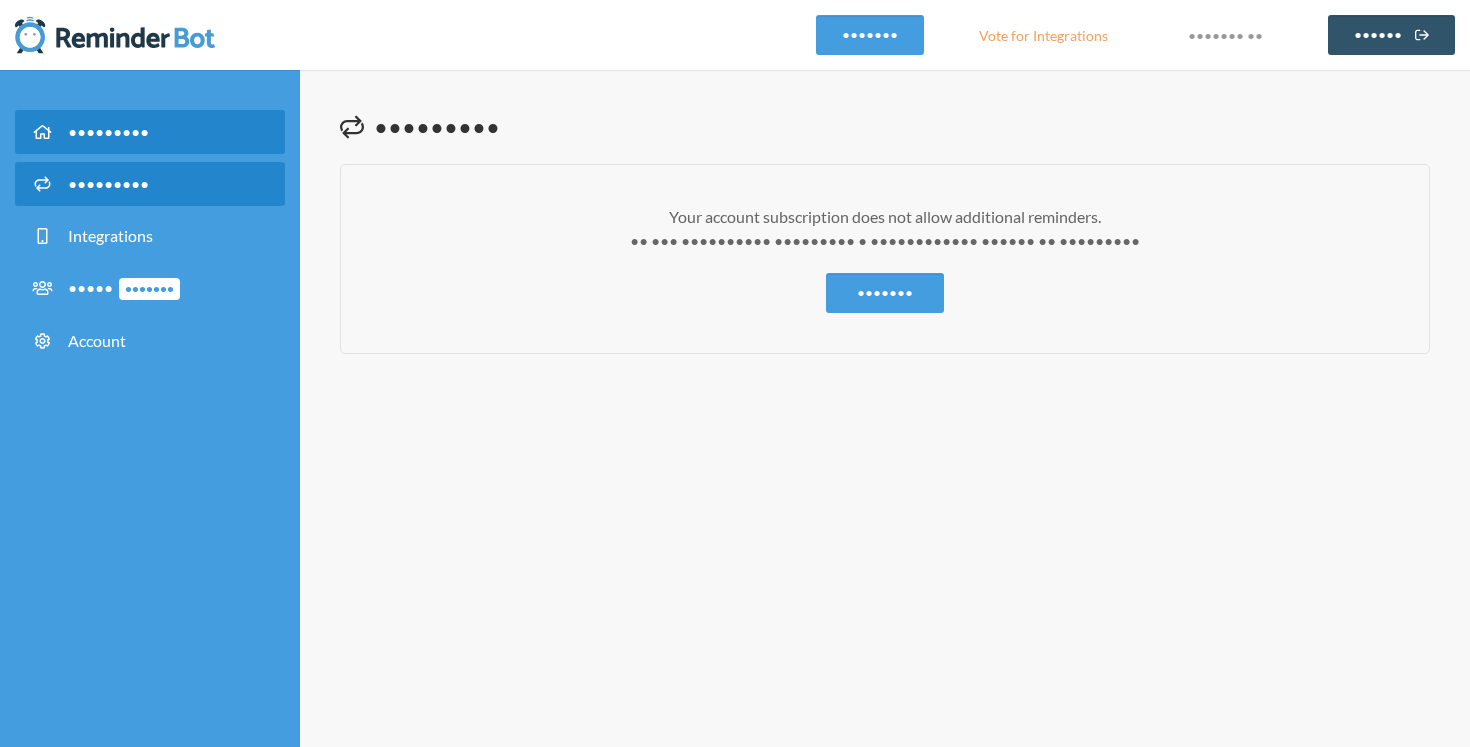 click on "•••••••••" at bounding box center [150, 132] 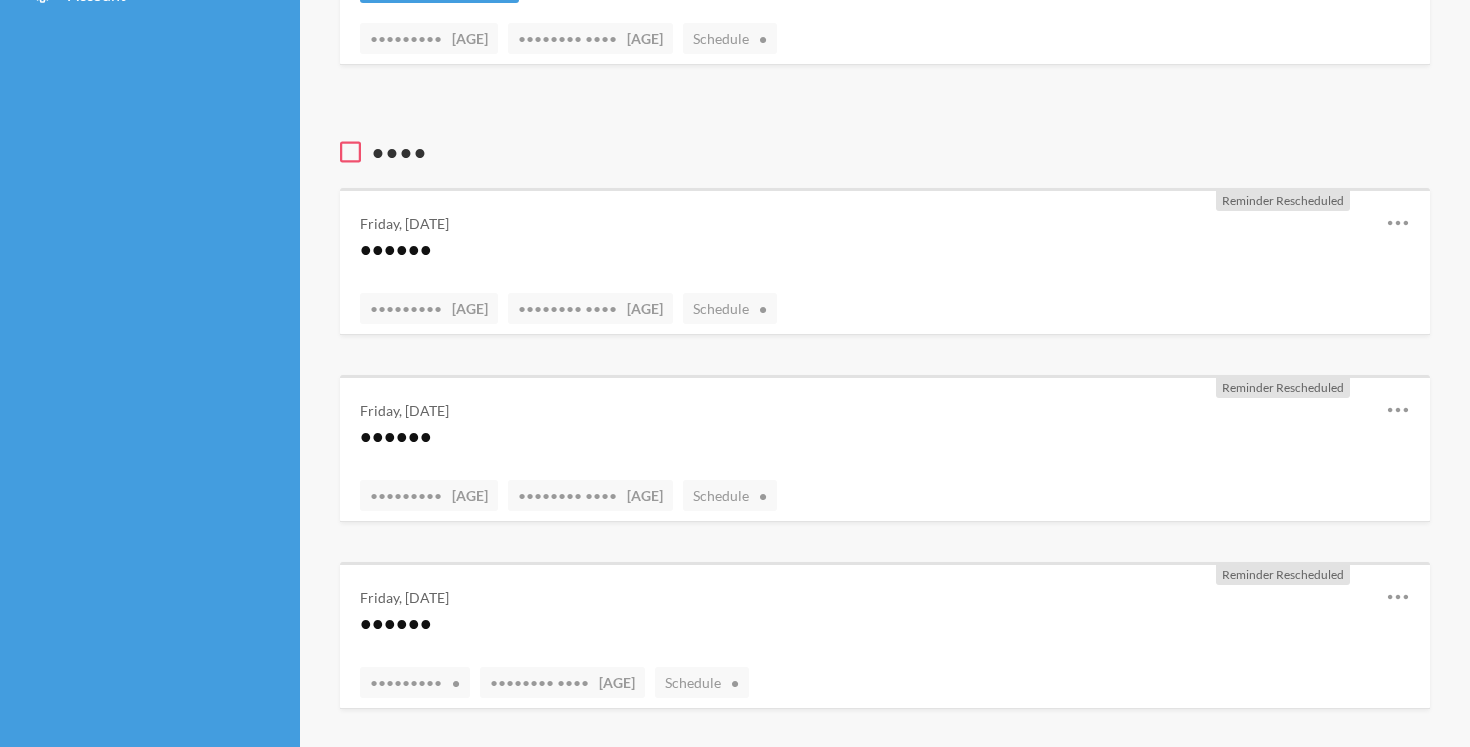 scroll, scrollTop: 878, scrollLeft: 0, axis: vertical 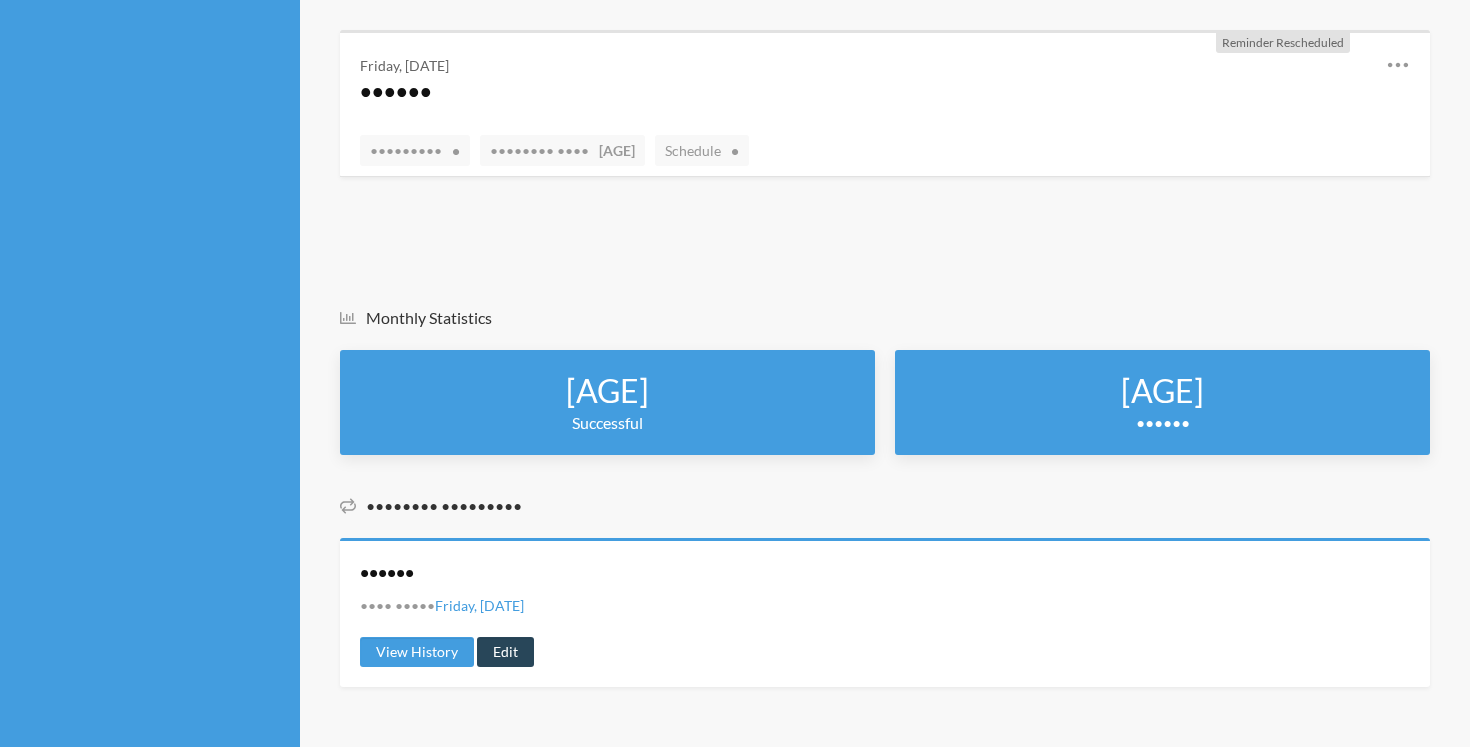 click on "Edit" at bounding box center [505, 652] 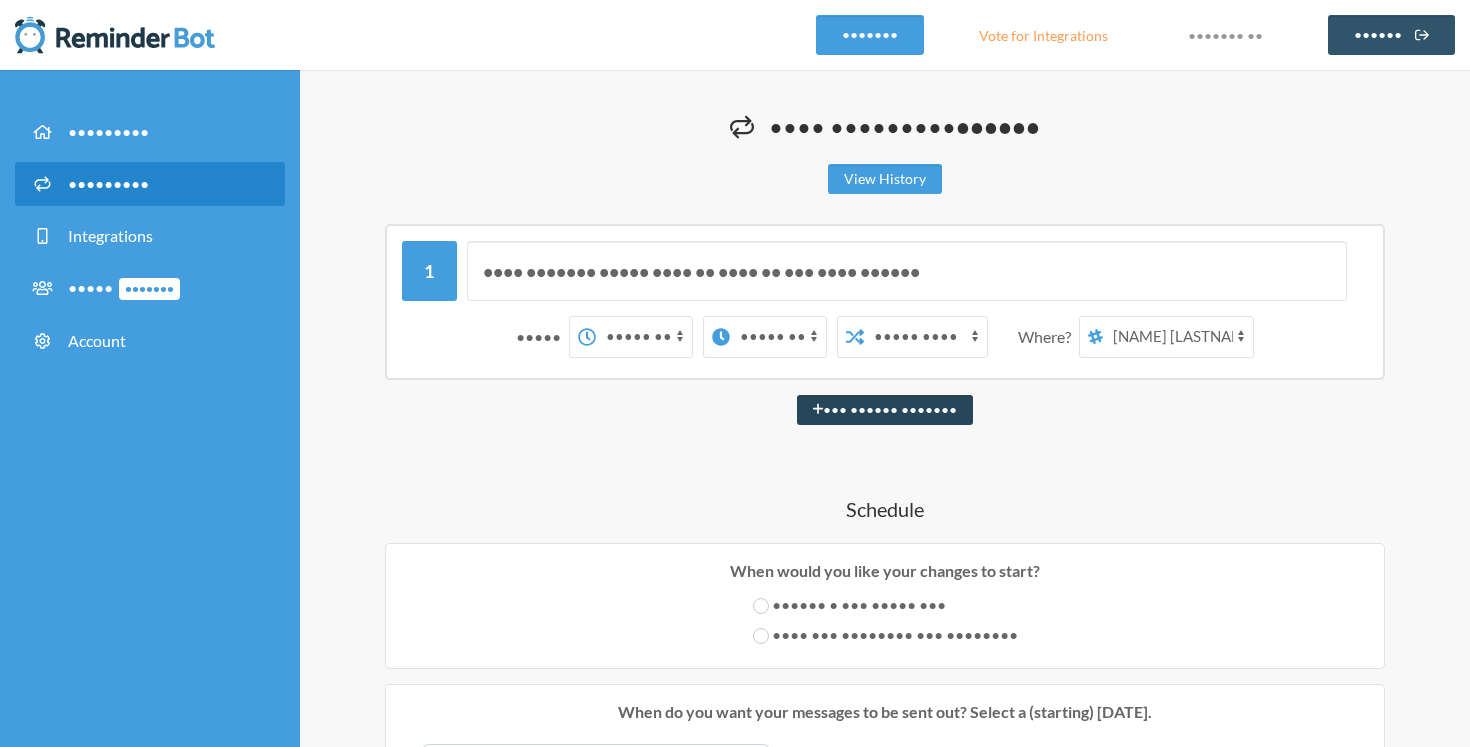 click on "••• •••••• •••••••" at bounding box center [885, 410] 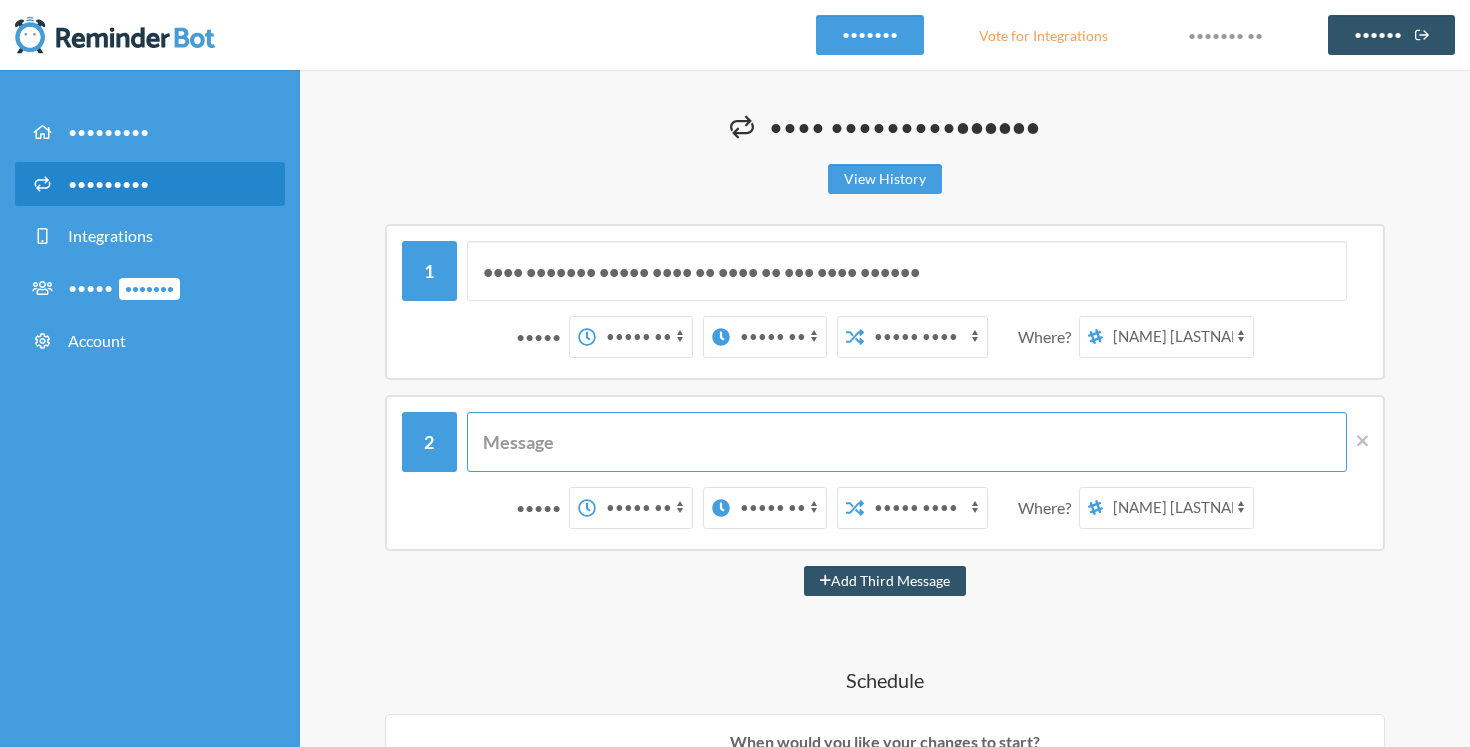 click at bounding box center [907, 442] 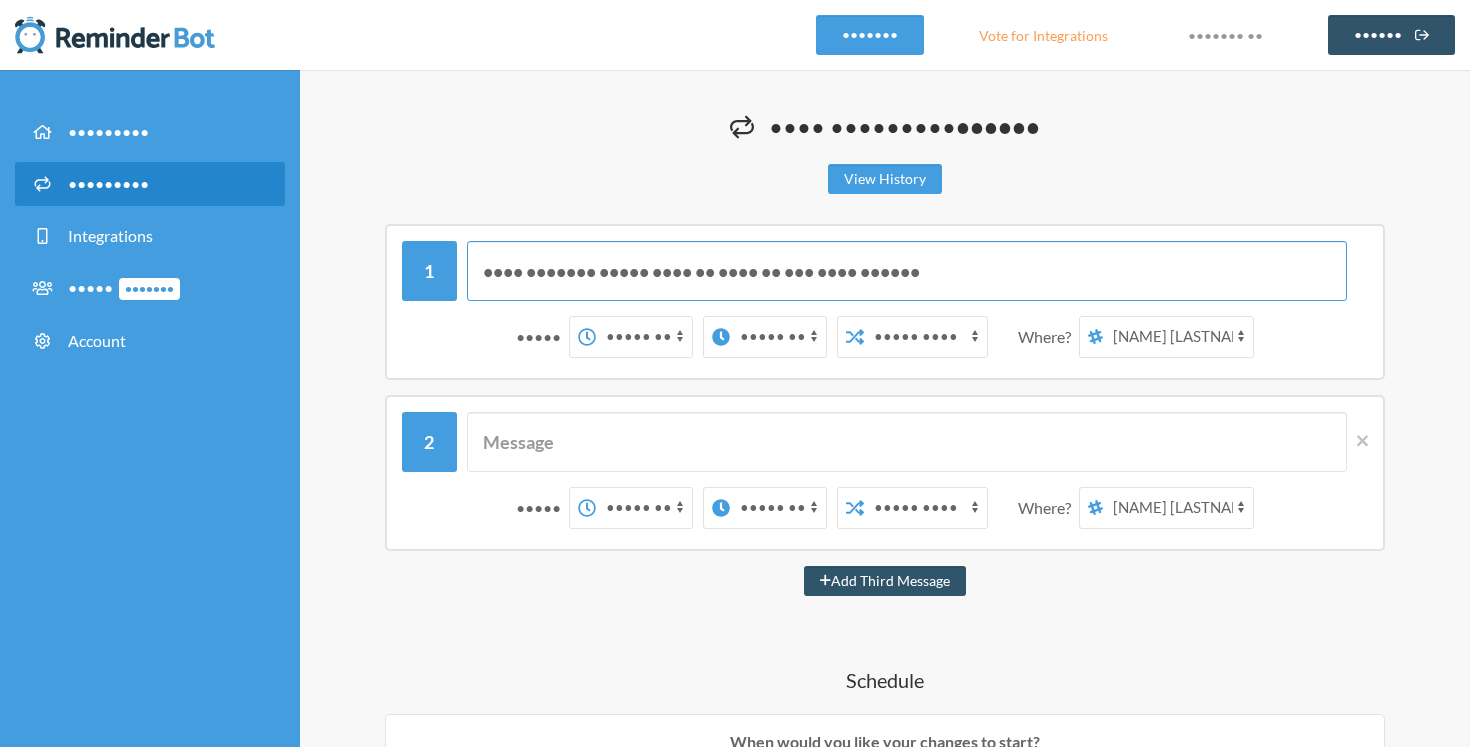 click on "•••• ••••••• ••••• •••• •• •••• •• ••• •••• ••••••" at bounding box center [907, 271] 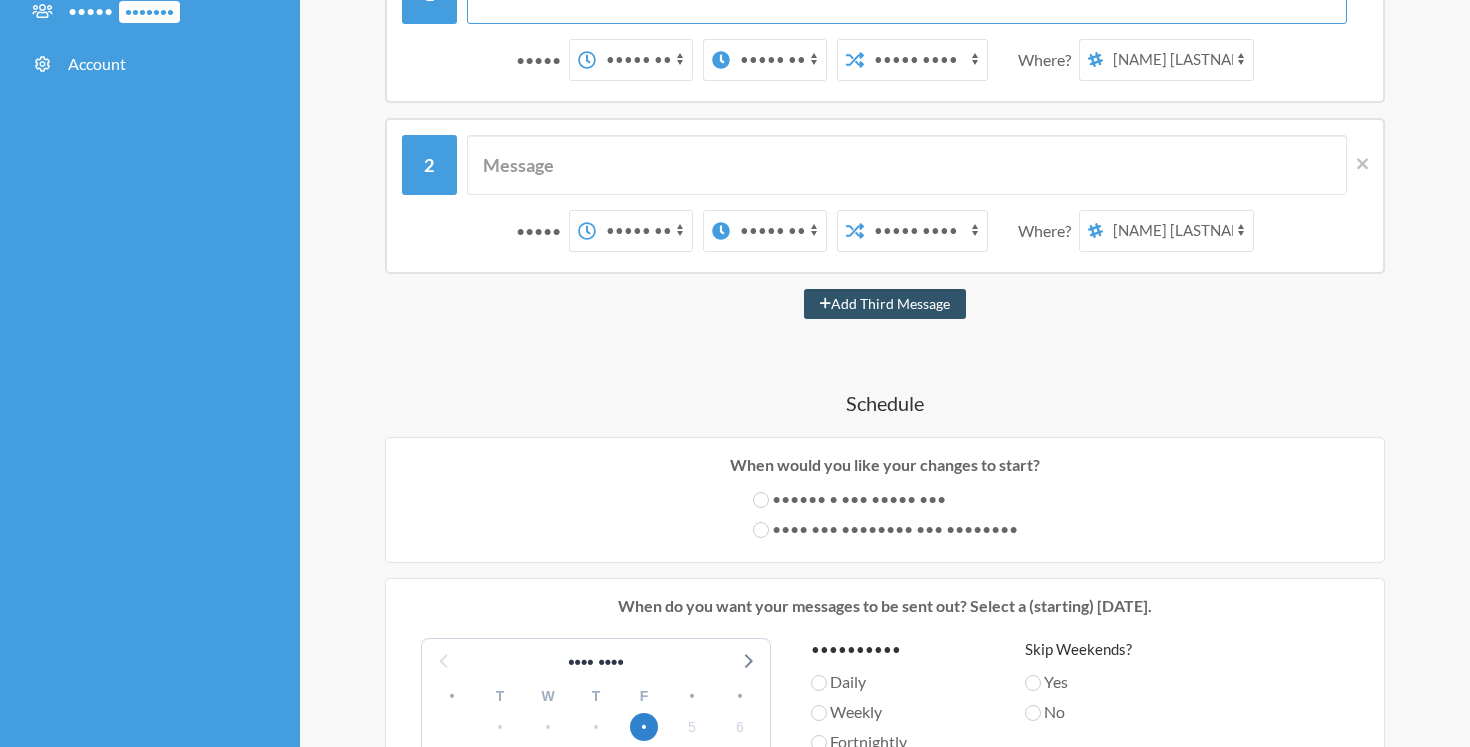 scroll, scrollTop: 0, scrollLeft: 0, axis: both 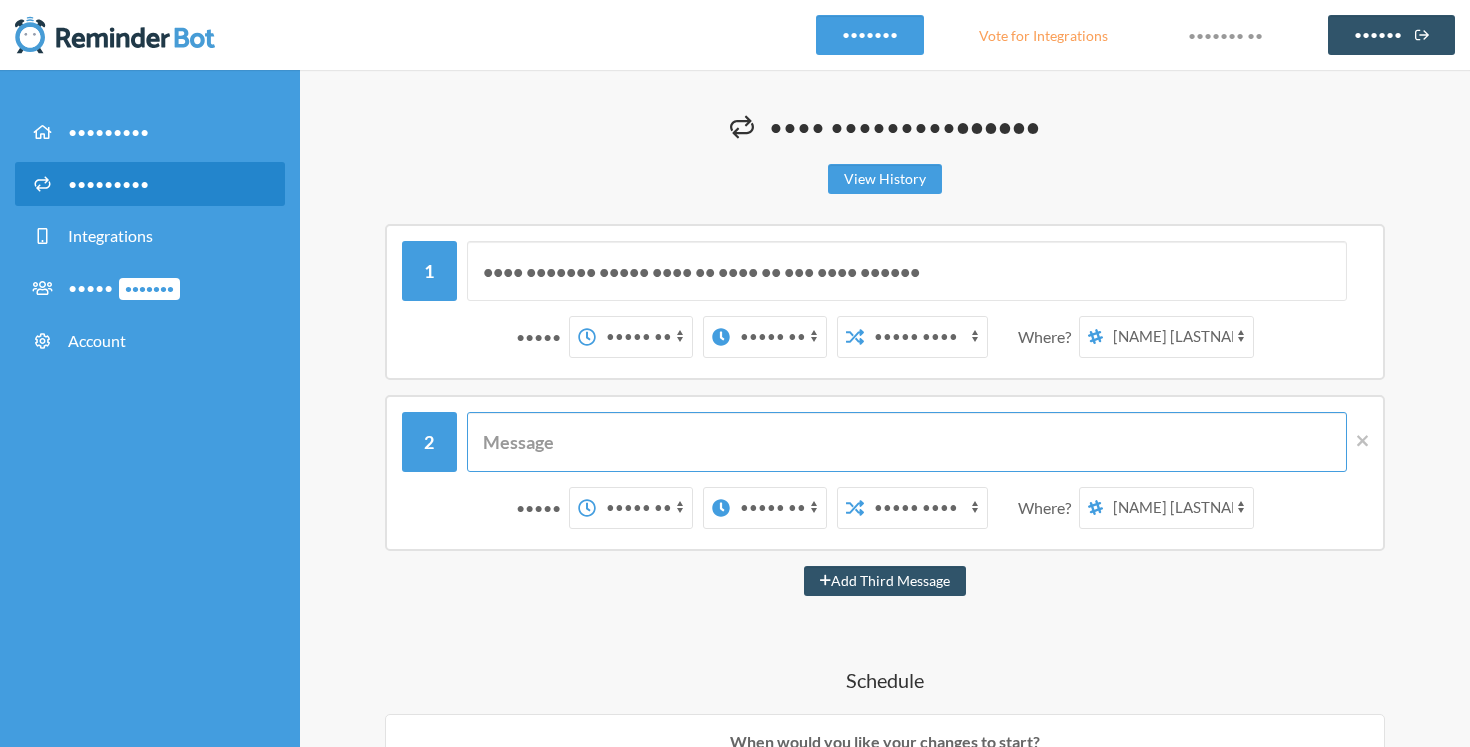 click at bounding box center (907, 442) 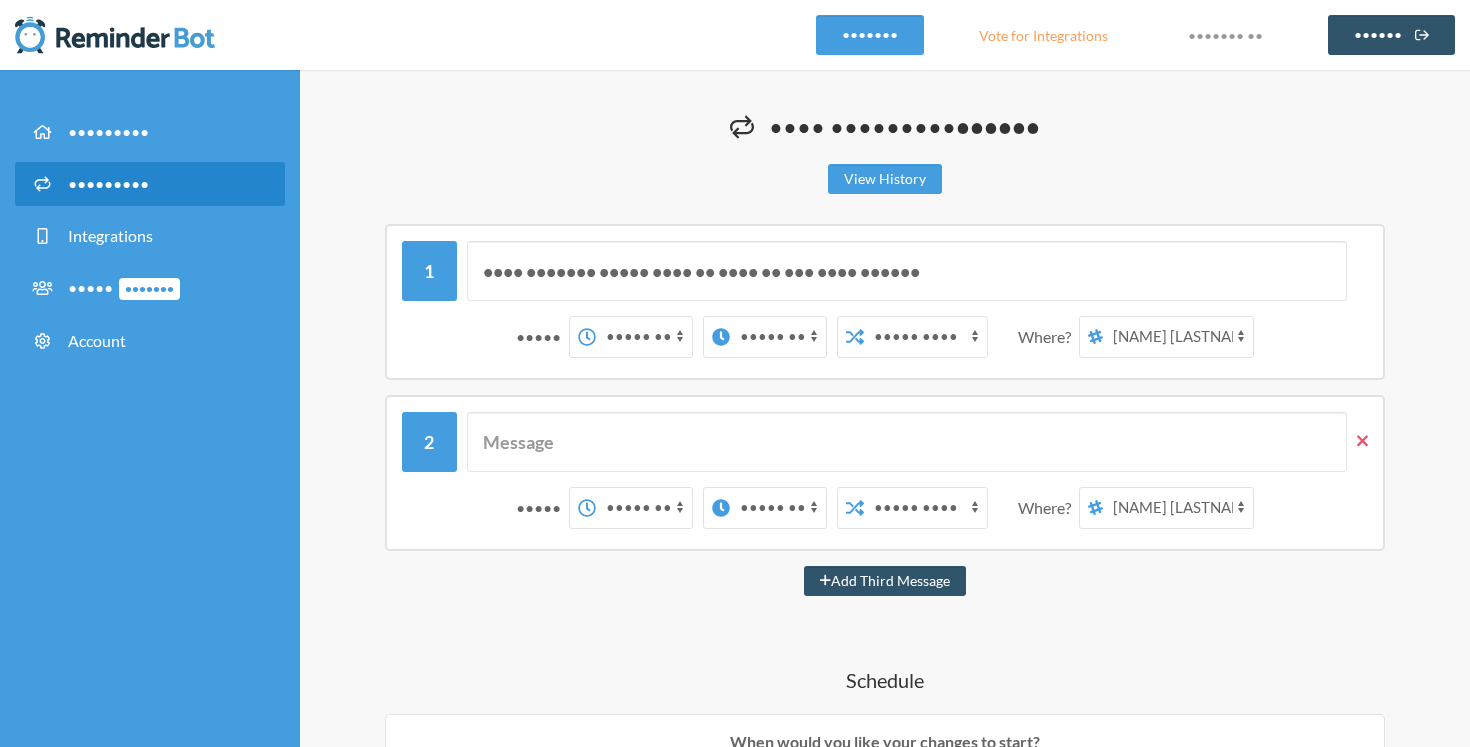 click at bounding box center [1362, 441] 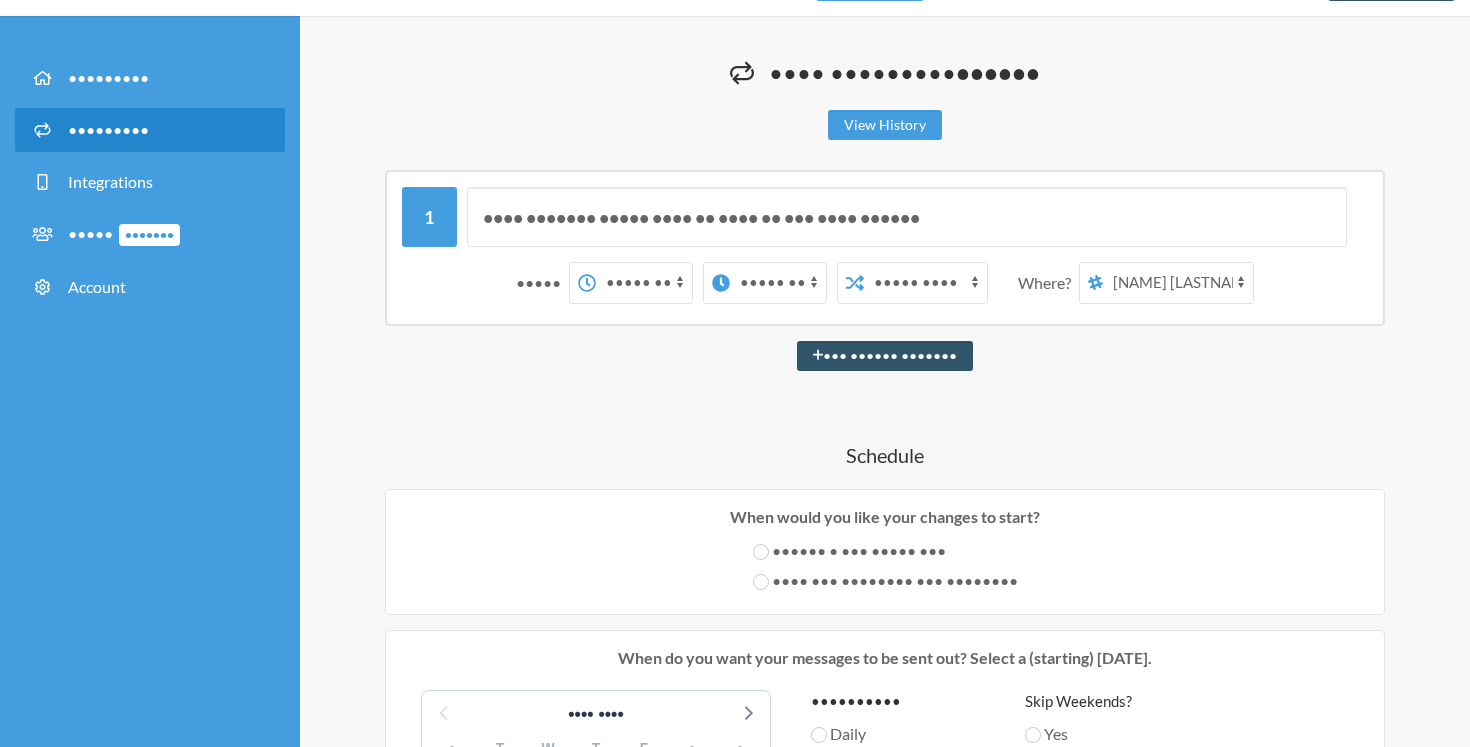 scroll, scrollTop: 0, scrollLeft: 0, axis: both 